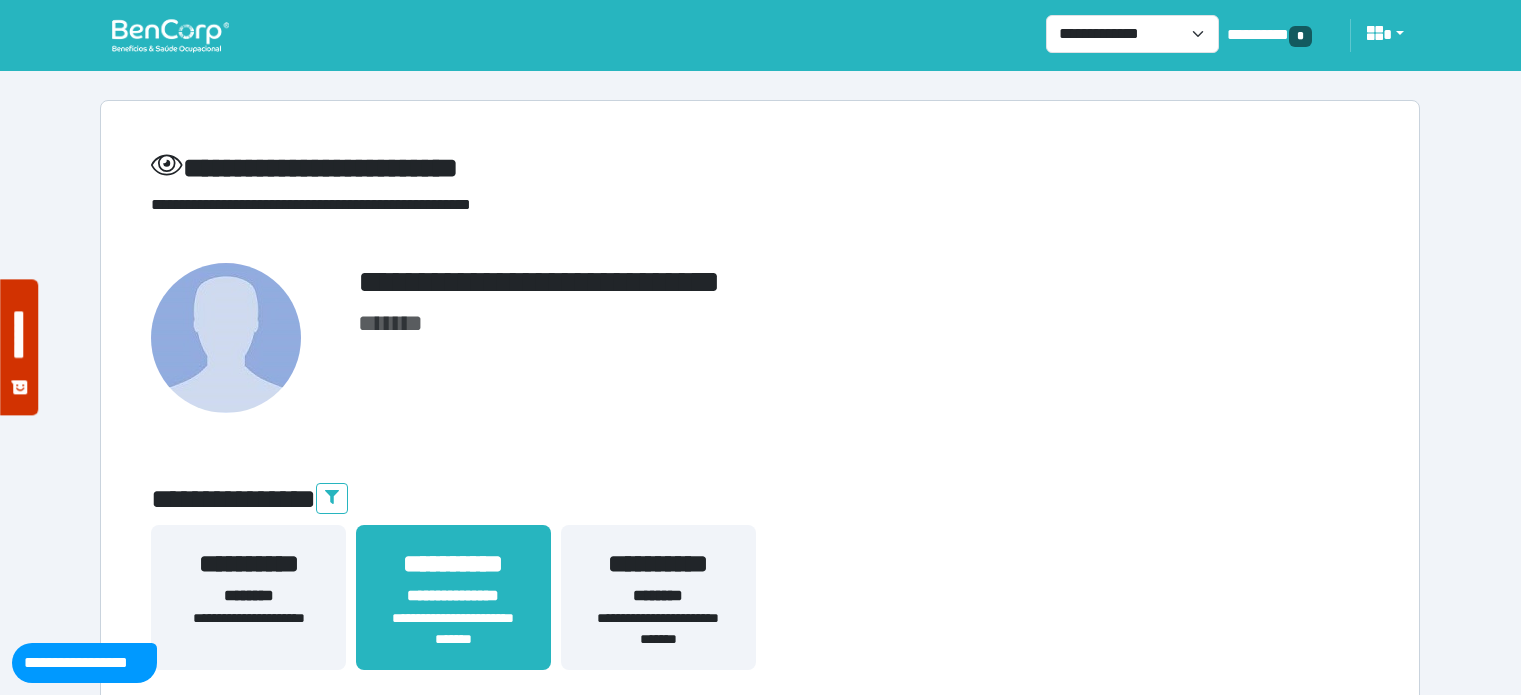 scroll, scrollTop: 900, scrollLeft: 0, axis: vertical 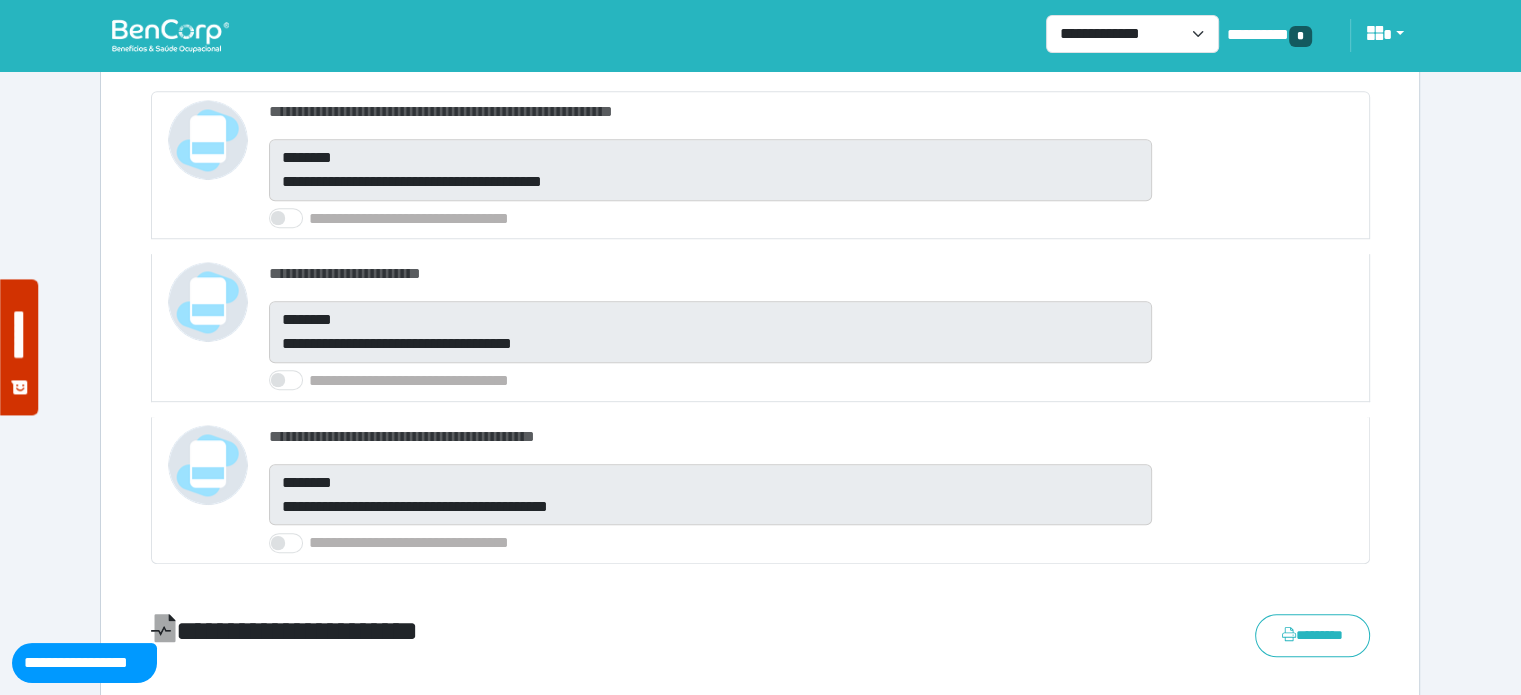 select on "*" 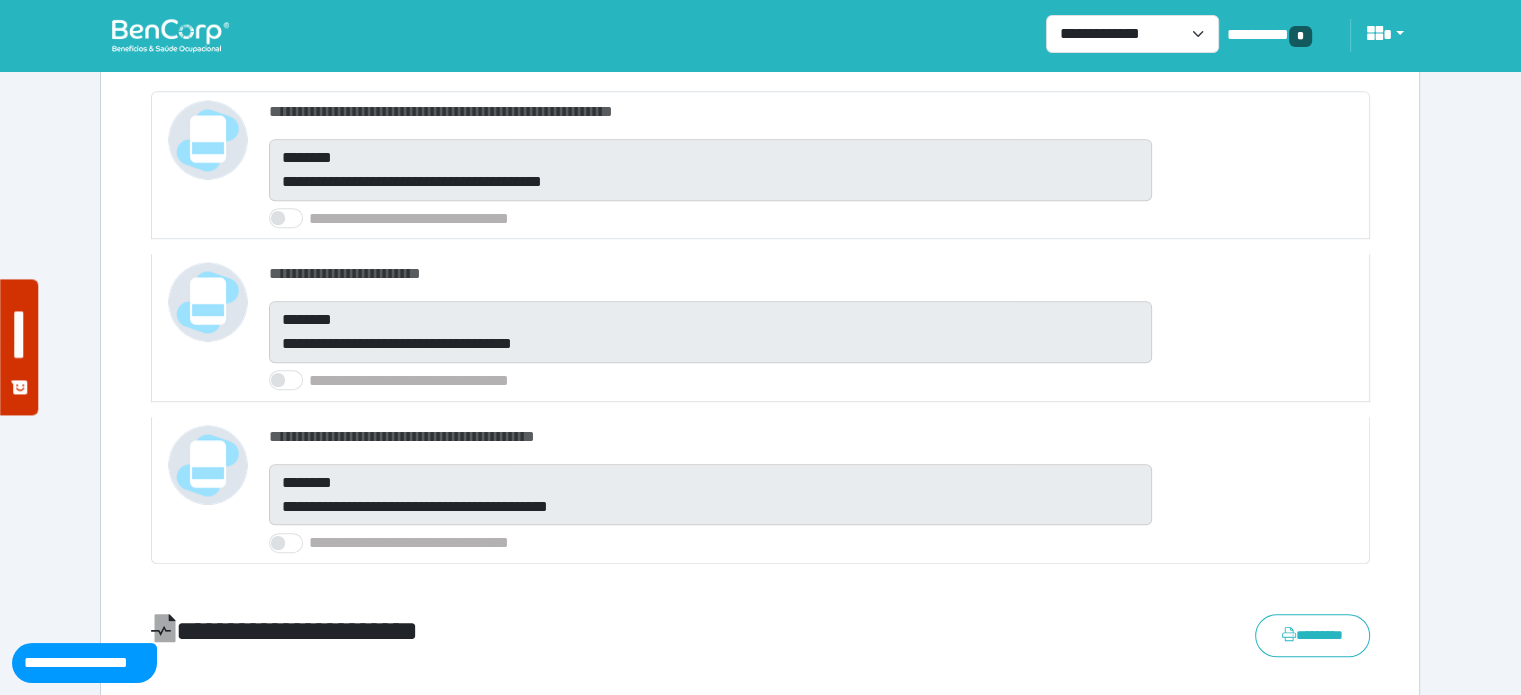 click on "**********" at bounding box center [1132, 34] 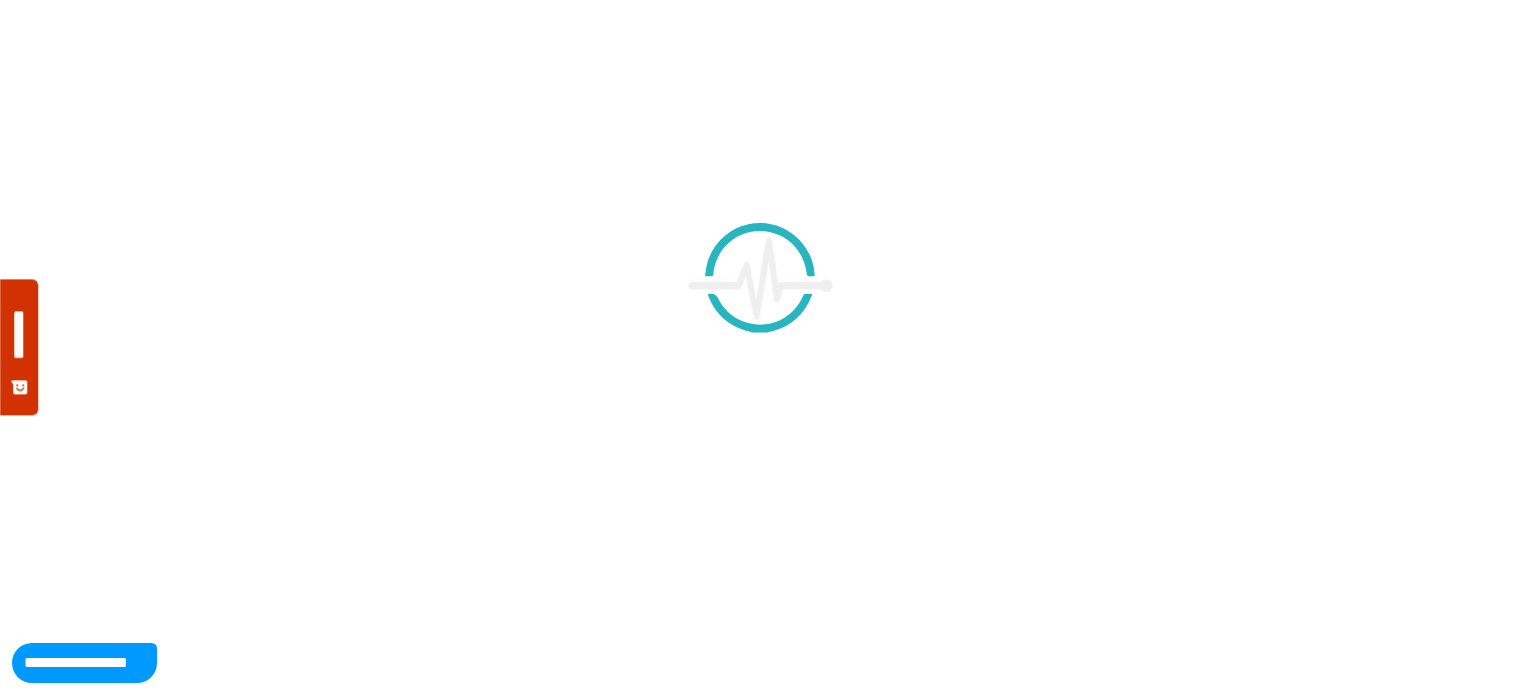 scroll, scrollTop: 0, scrollLeft: 0, axis: both 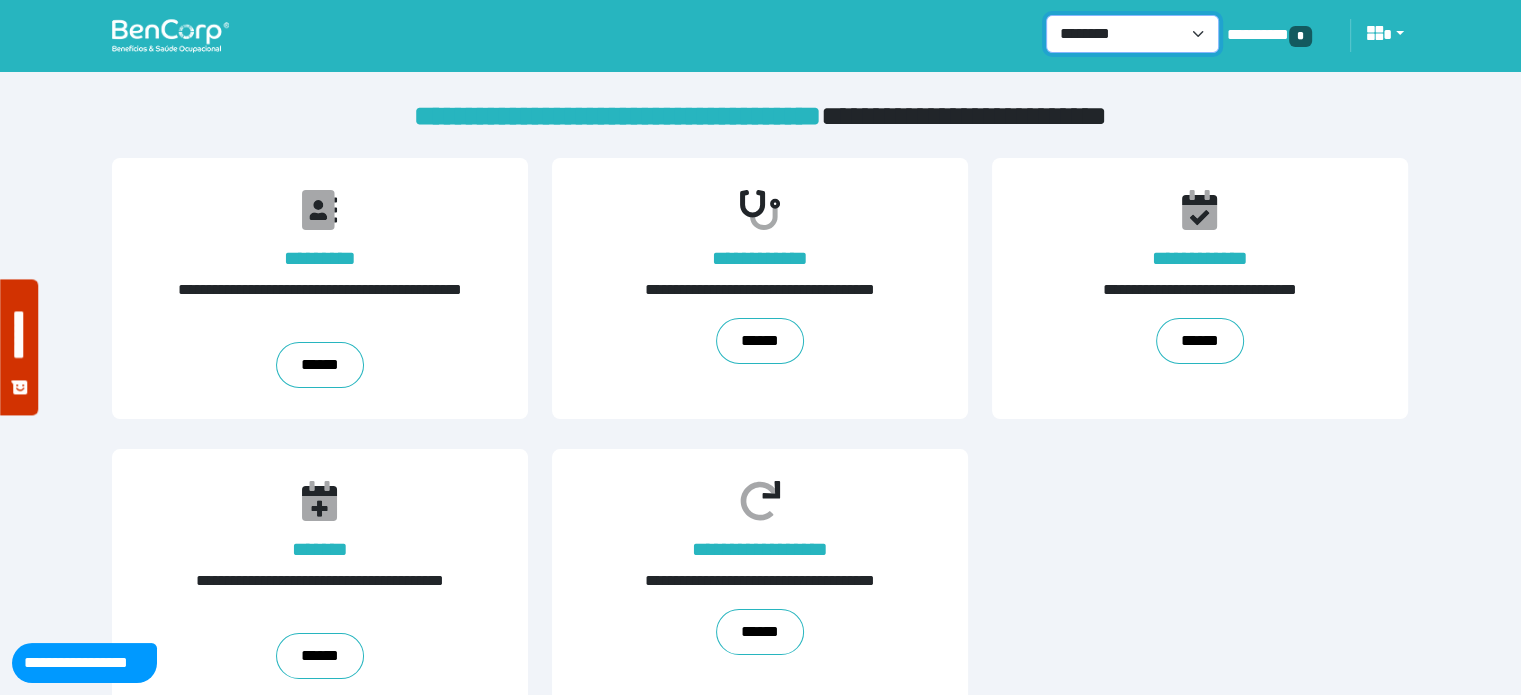 click on "**********" at bounding box center [1132, 34] 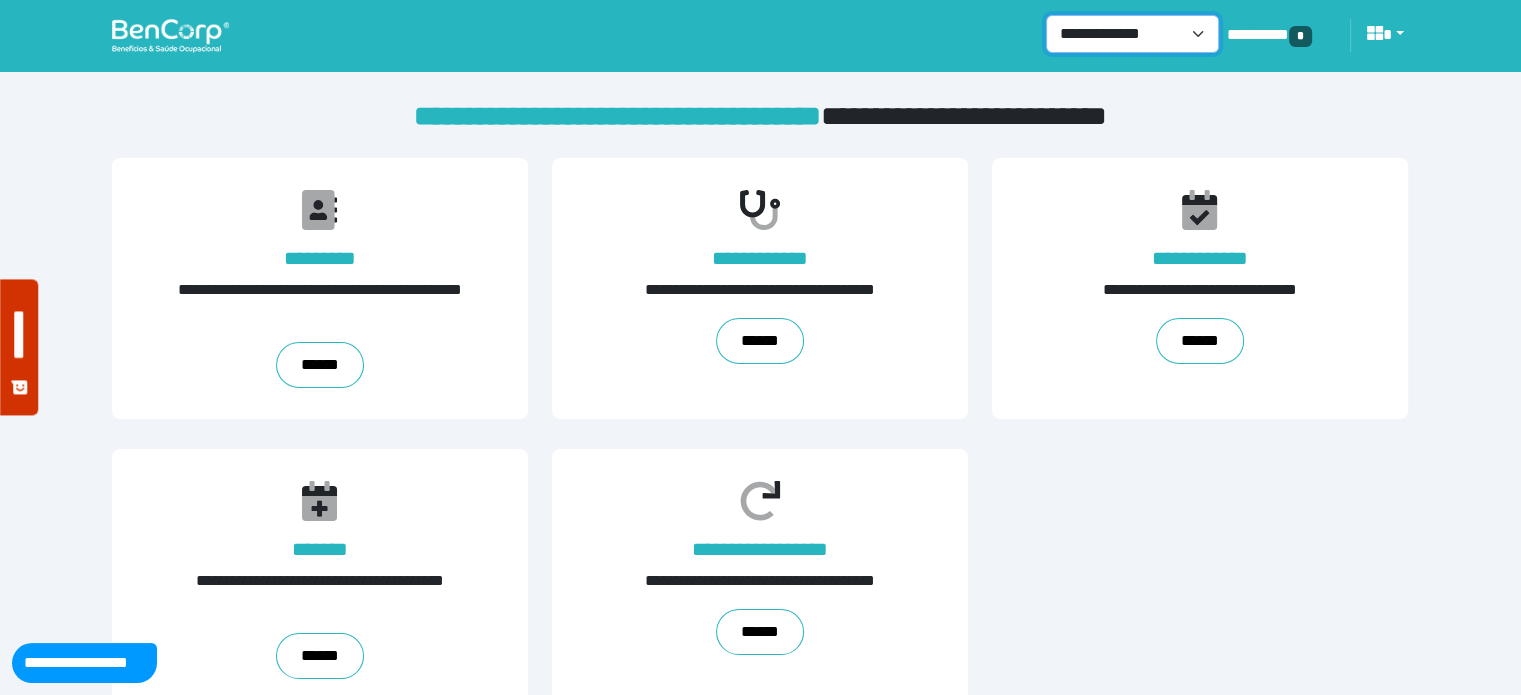 click on "**********" at bounding box center (1132, 34) 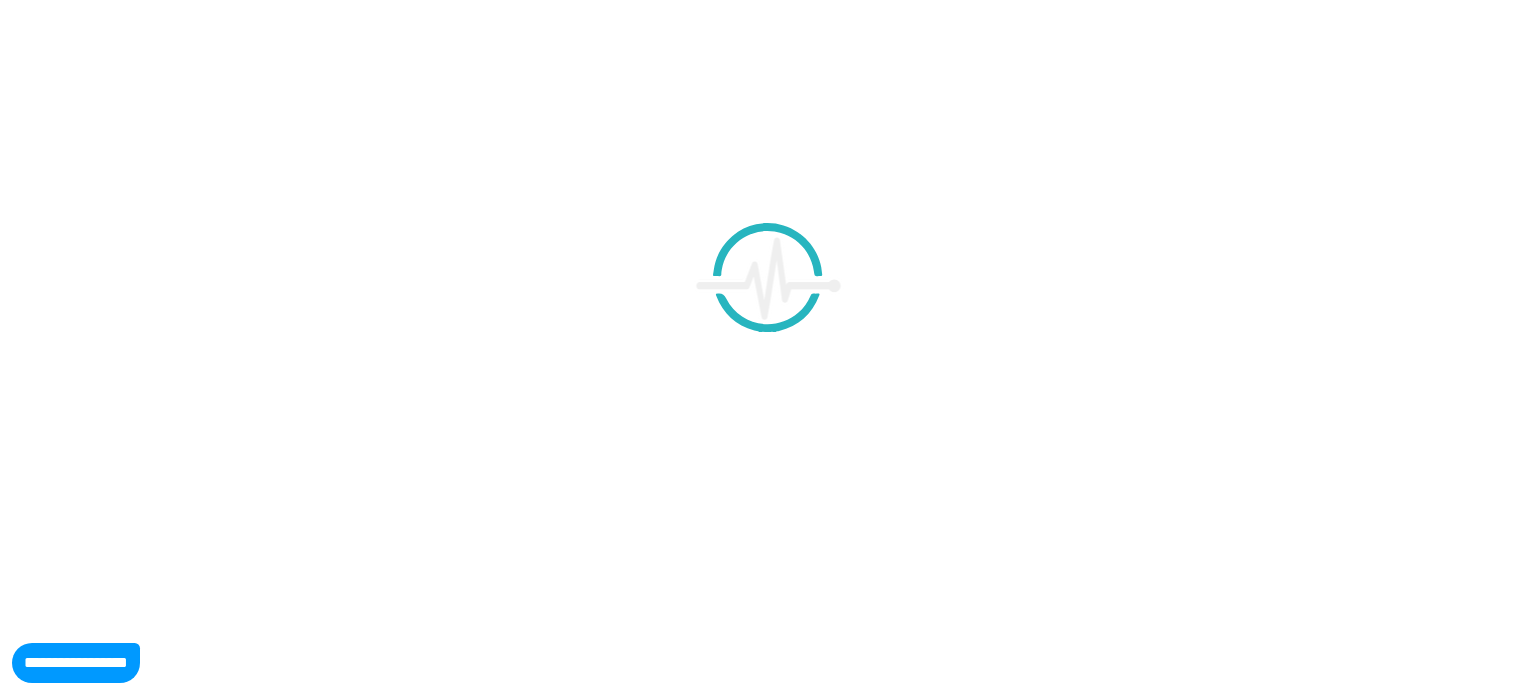 scroll, scrollTop: 0, scrollLeft: 0, axis: both 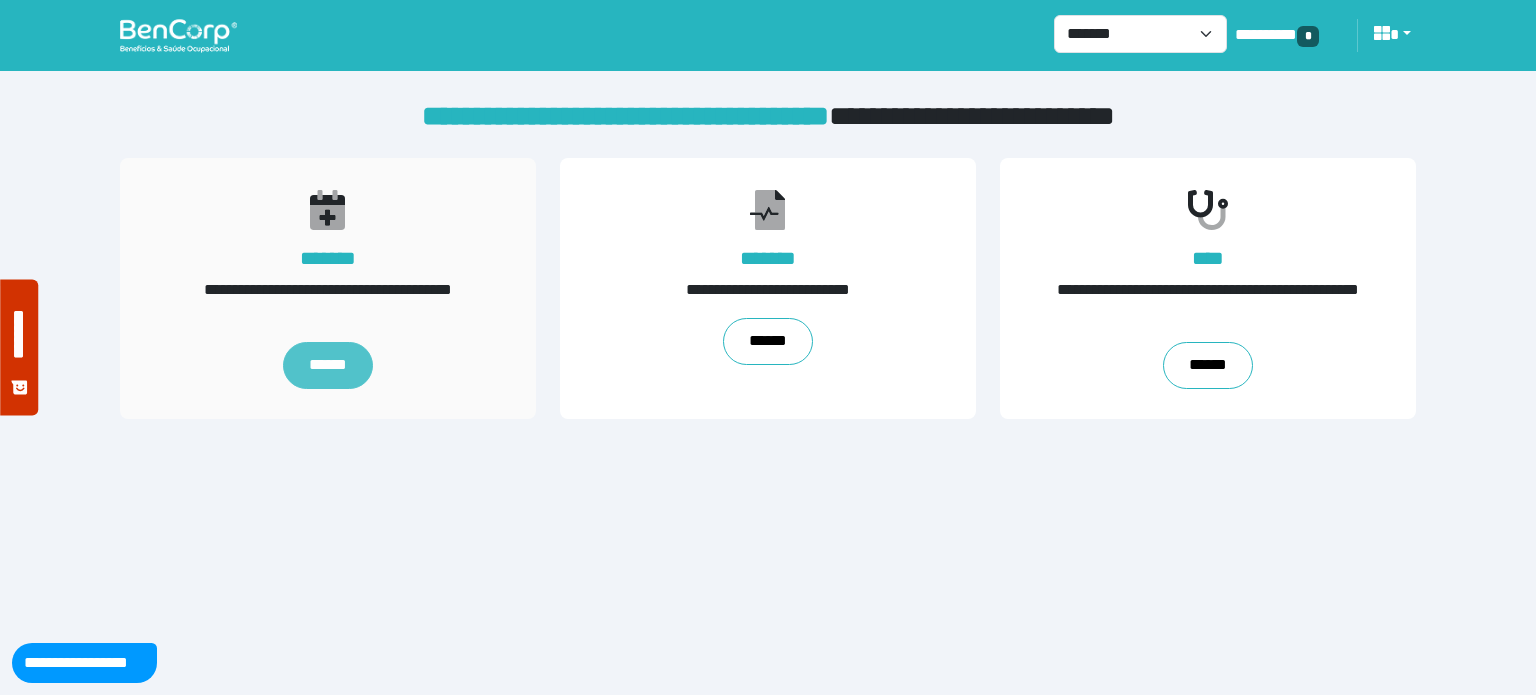 click on "******" at bounding box center (328, 366) 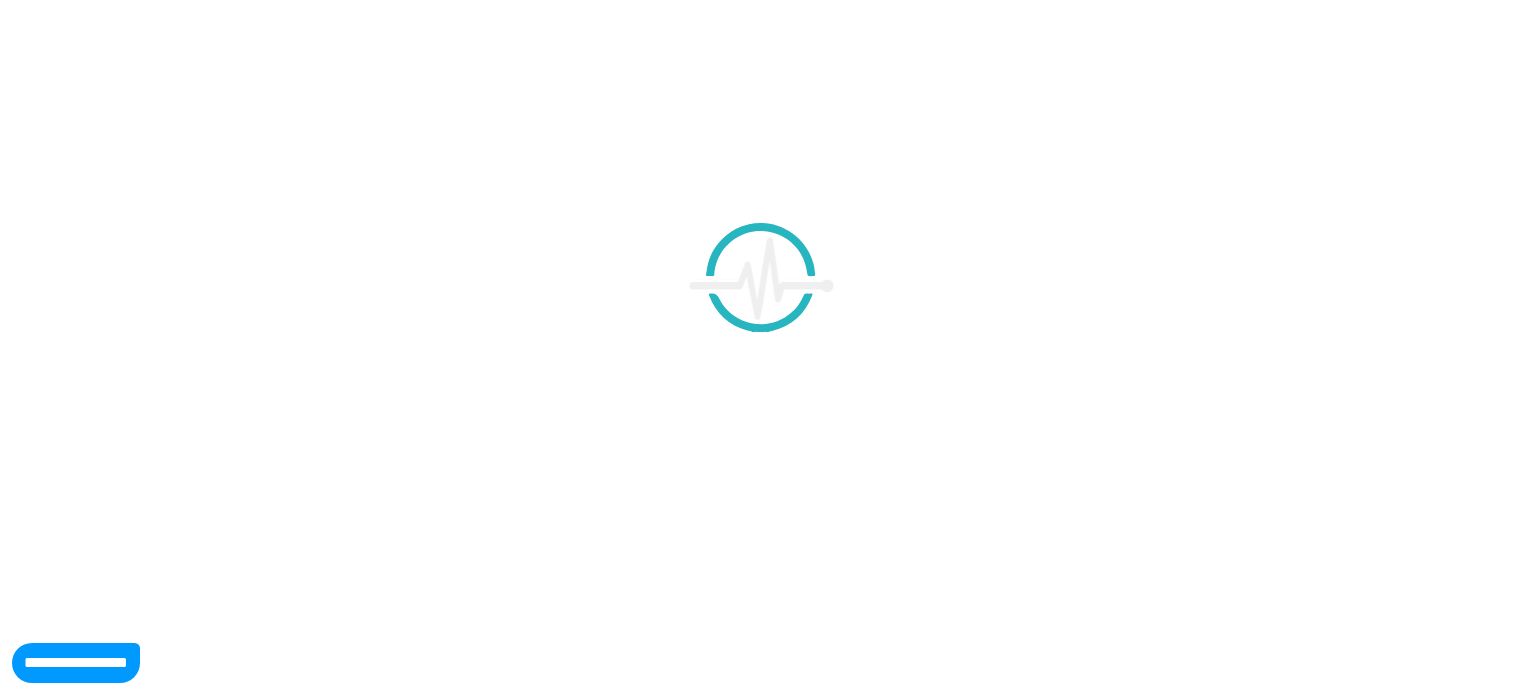 scroll, scrollTop: 0, scrollLeft: 0, axis: both 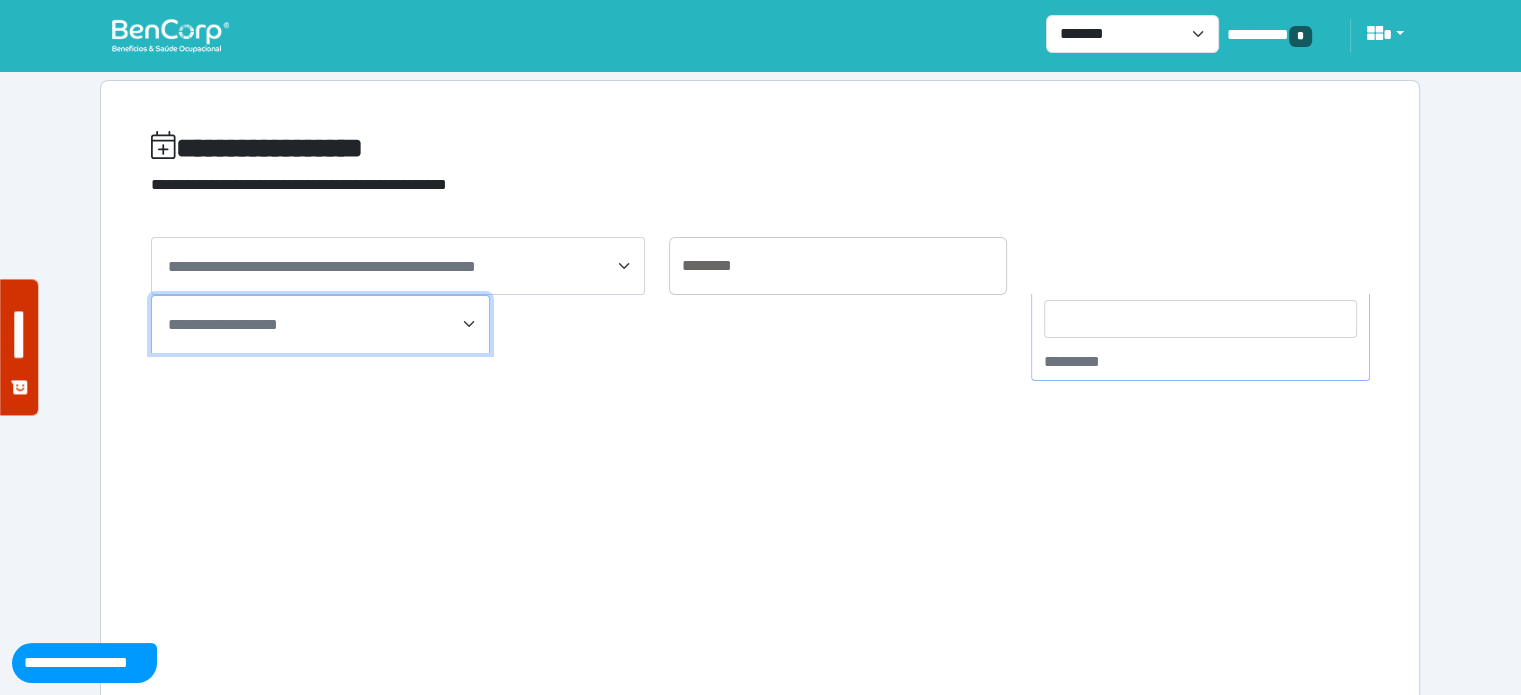 click on "**********" at bounding box center [223, 324] 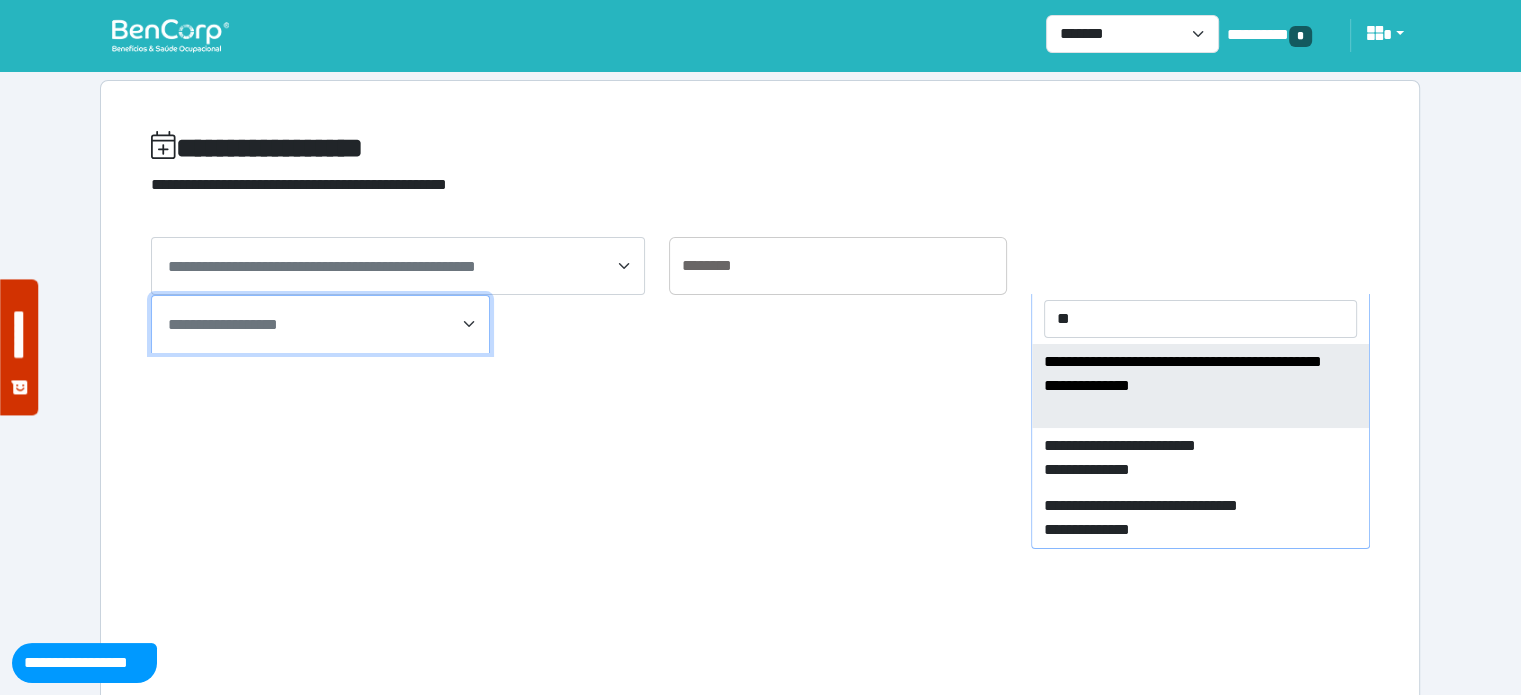 type on "*" 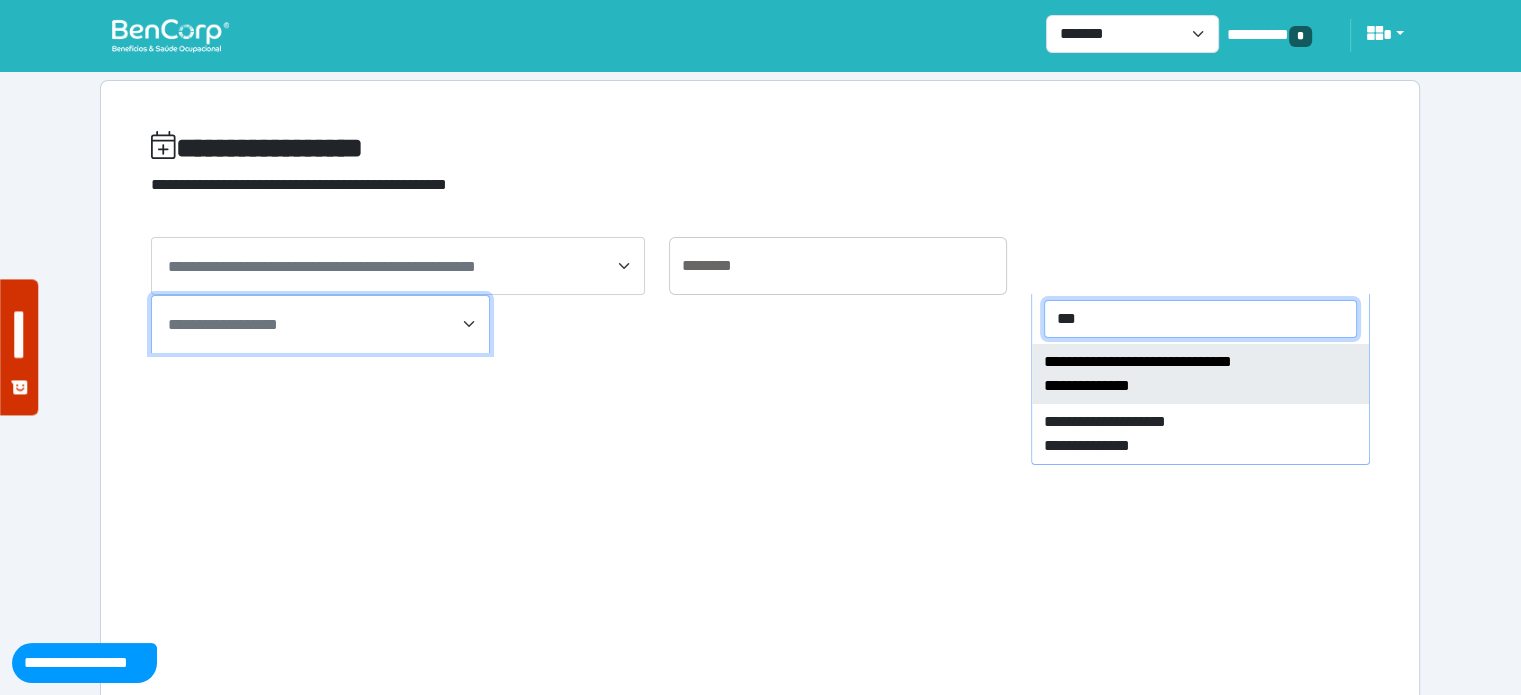 type on "***" 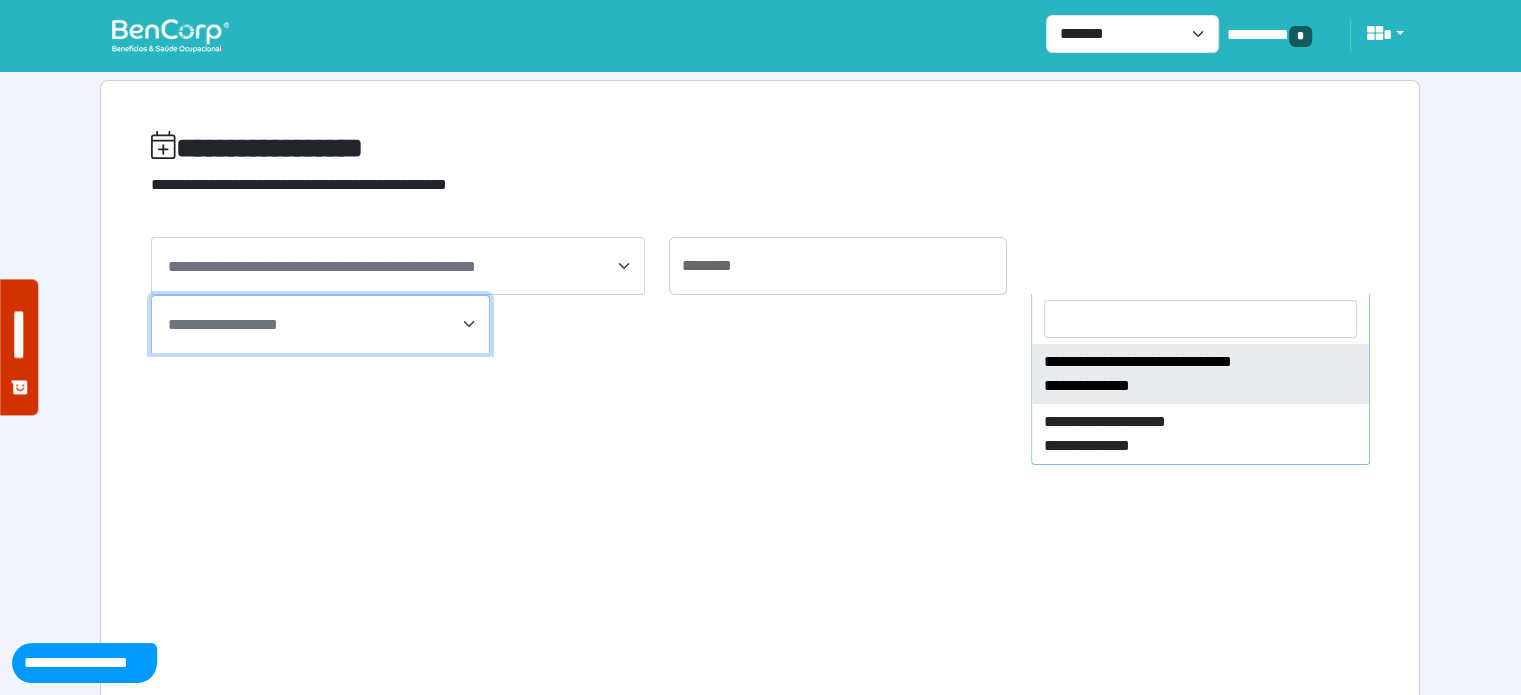 select on "****" 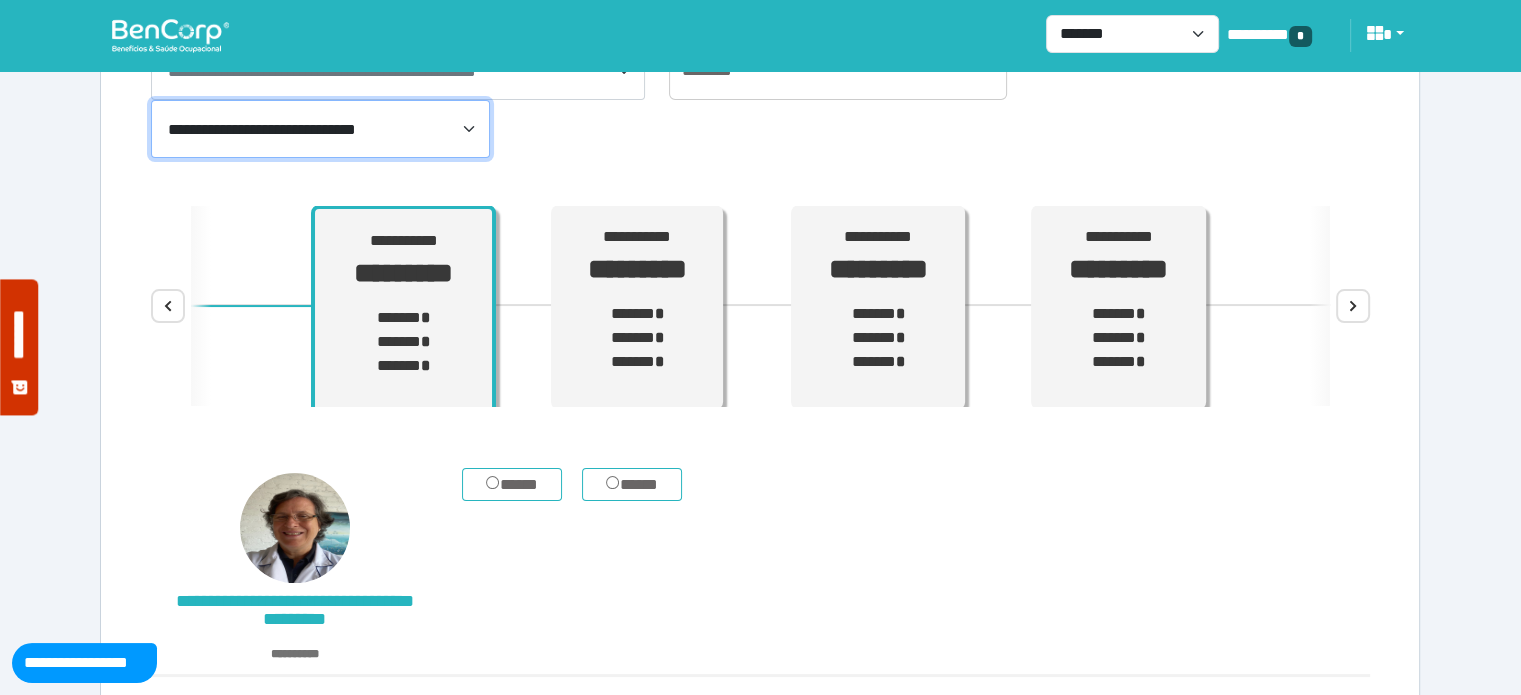 scroll, scrollTop: 200, scrollLeft: 0, axis: vertical 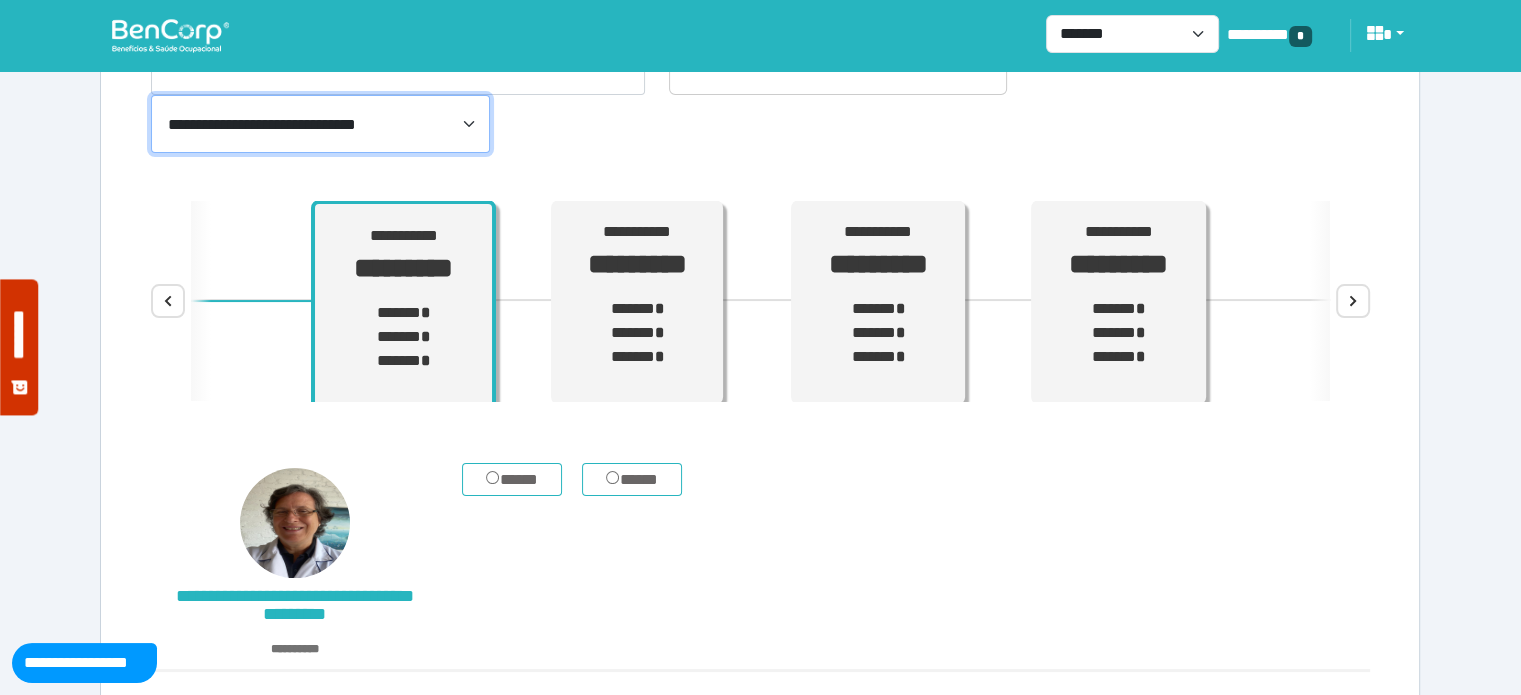 click on "****** * ****** * ****** *" at bounding box center [637, 333] 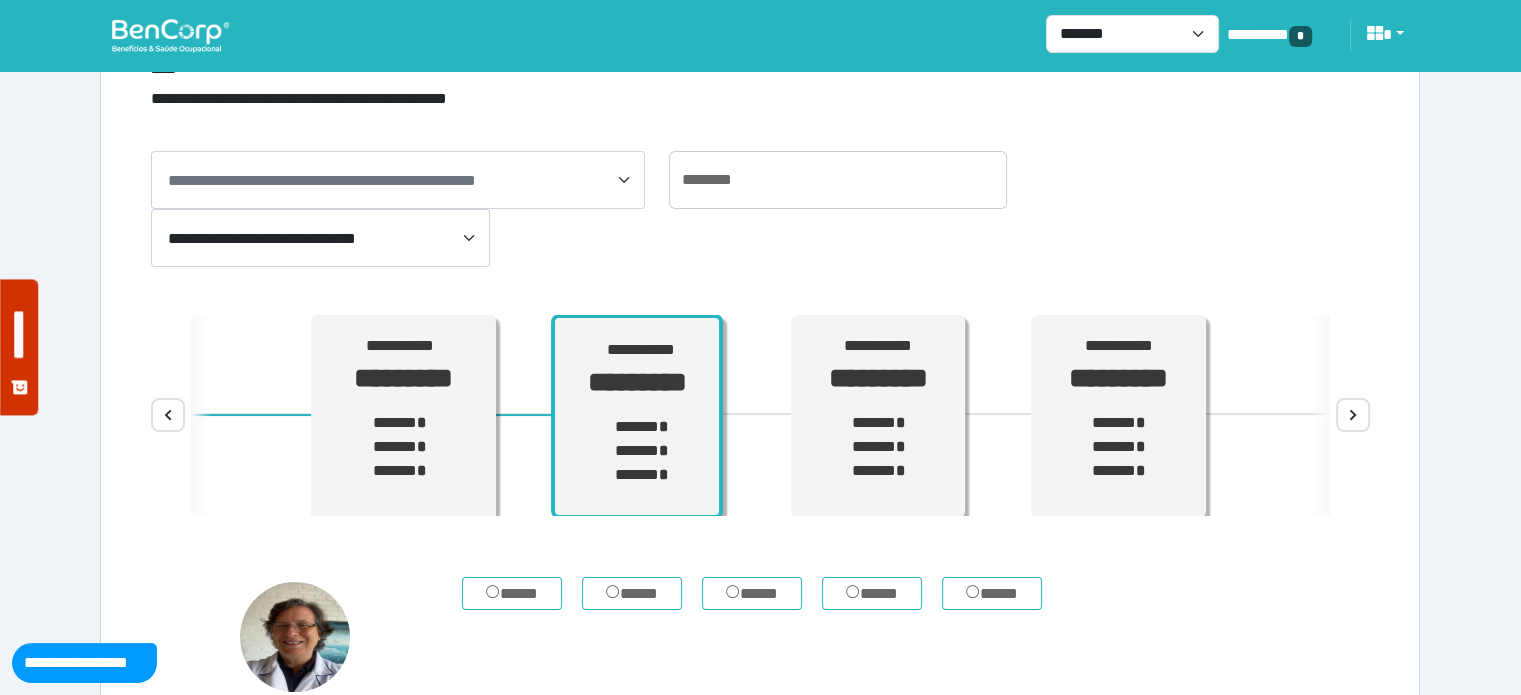 scroll, scrollTop: 0, scrollLeft: 0, axis: both 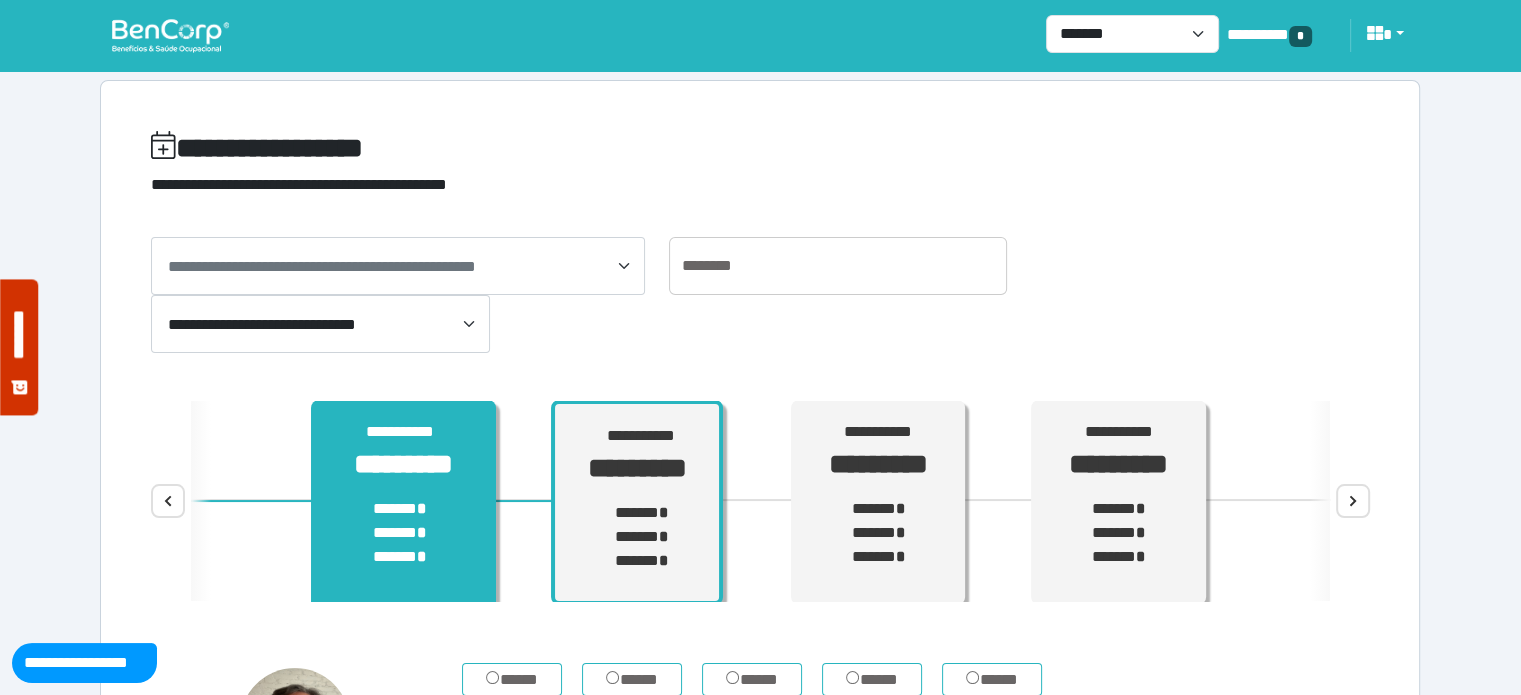 click on "*********" at bounding box center (403, 464) 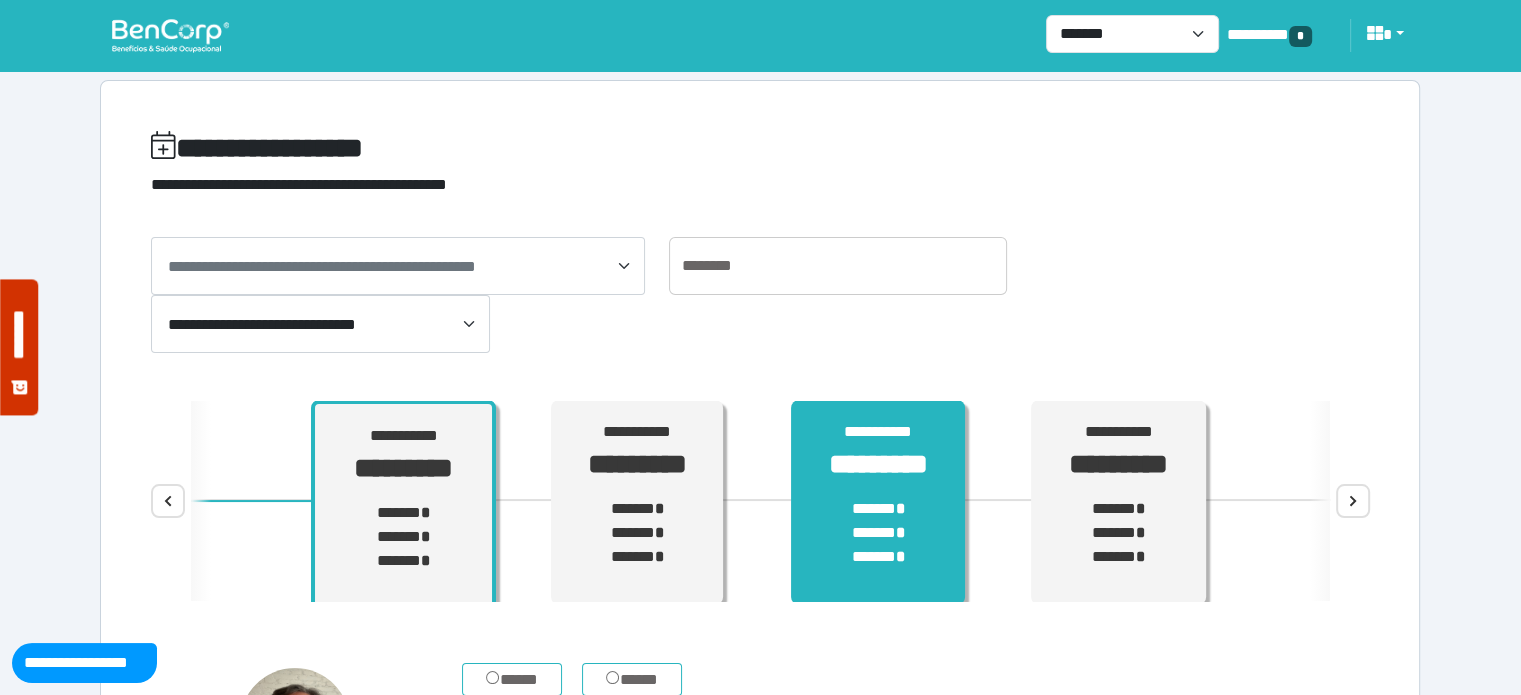 scroll, scrollTop: 12, scrollLeft: 0, axis: vertical 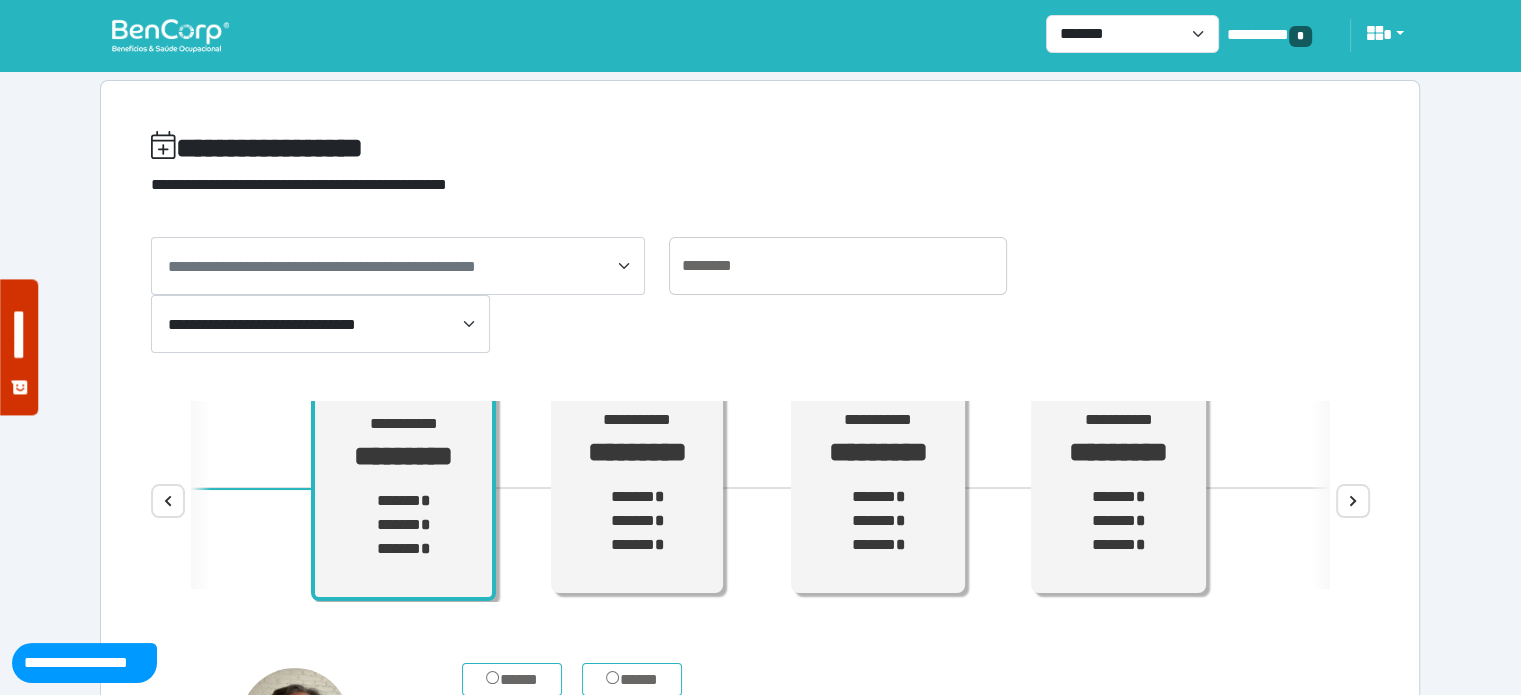 click on "**********" at bounding box center (398, 266) 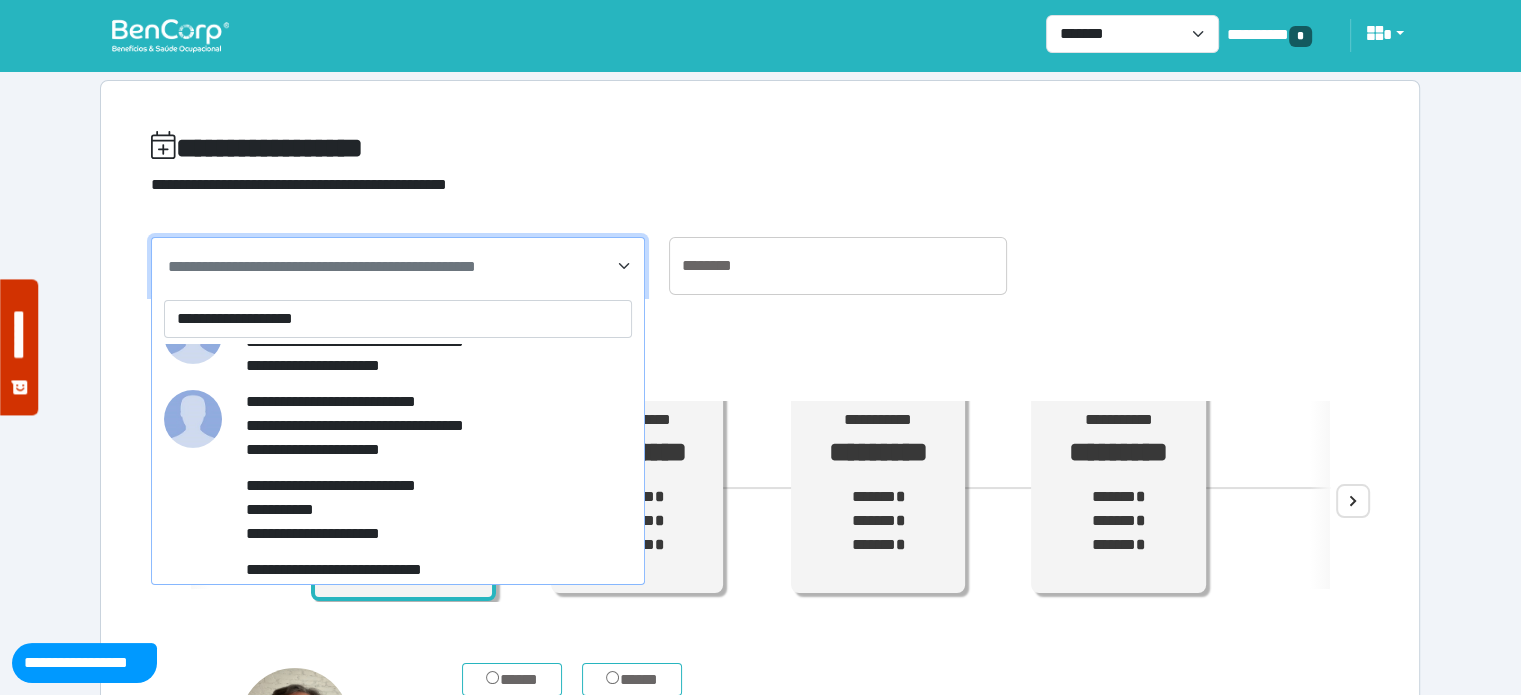 scroll, scrollTop: 0, scrollLeft: 0, axis: both 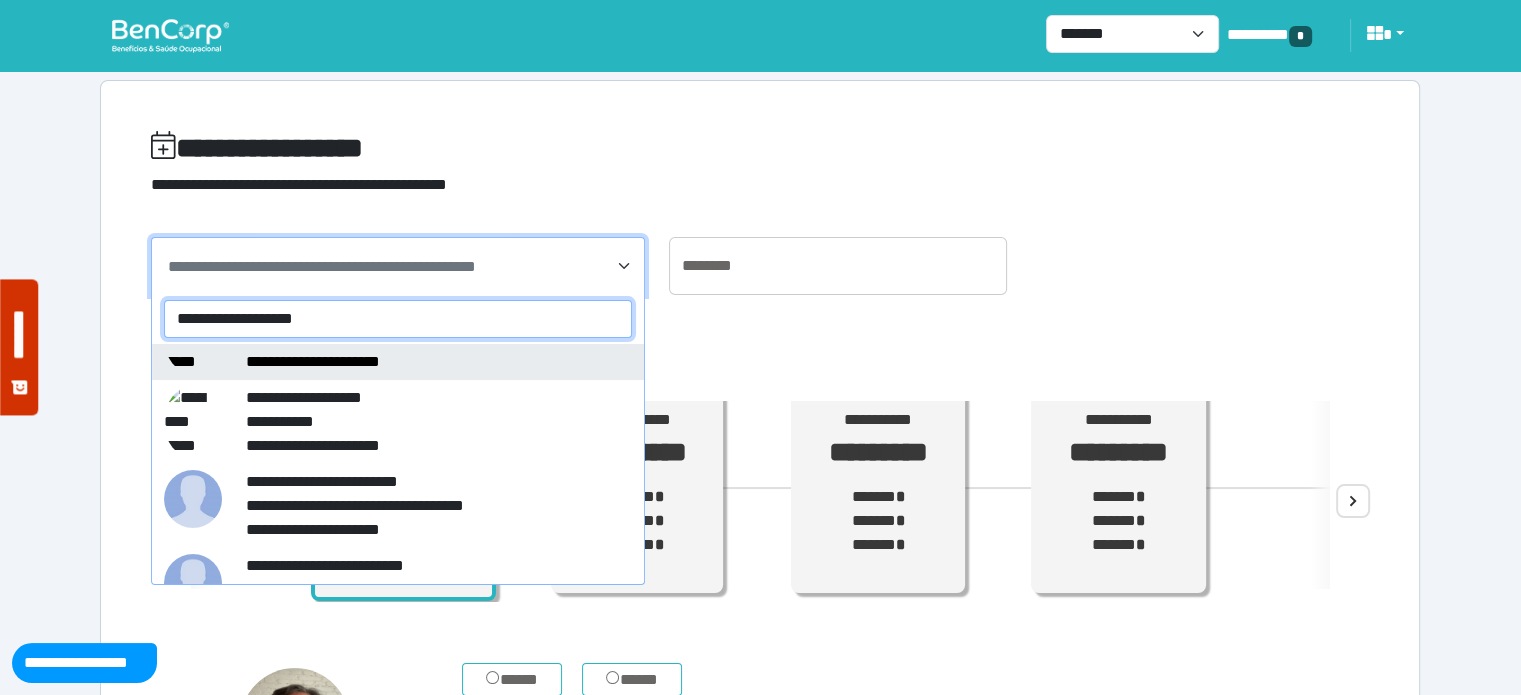 drag, startPoint x: 344, startPoint y: 323, endPoint x: 2, endPoint y: 267, distance: 346.55447 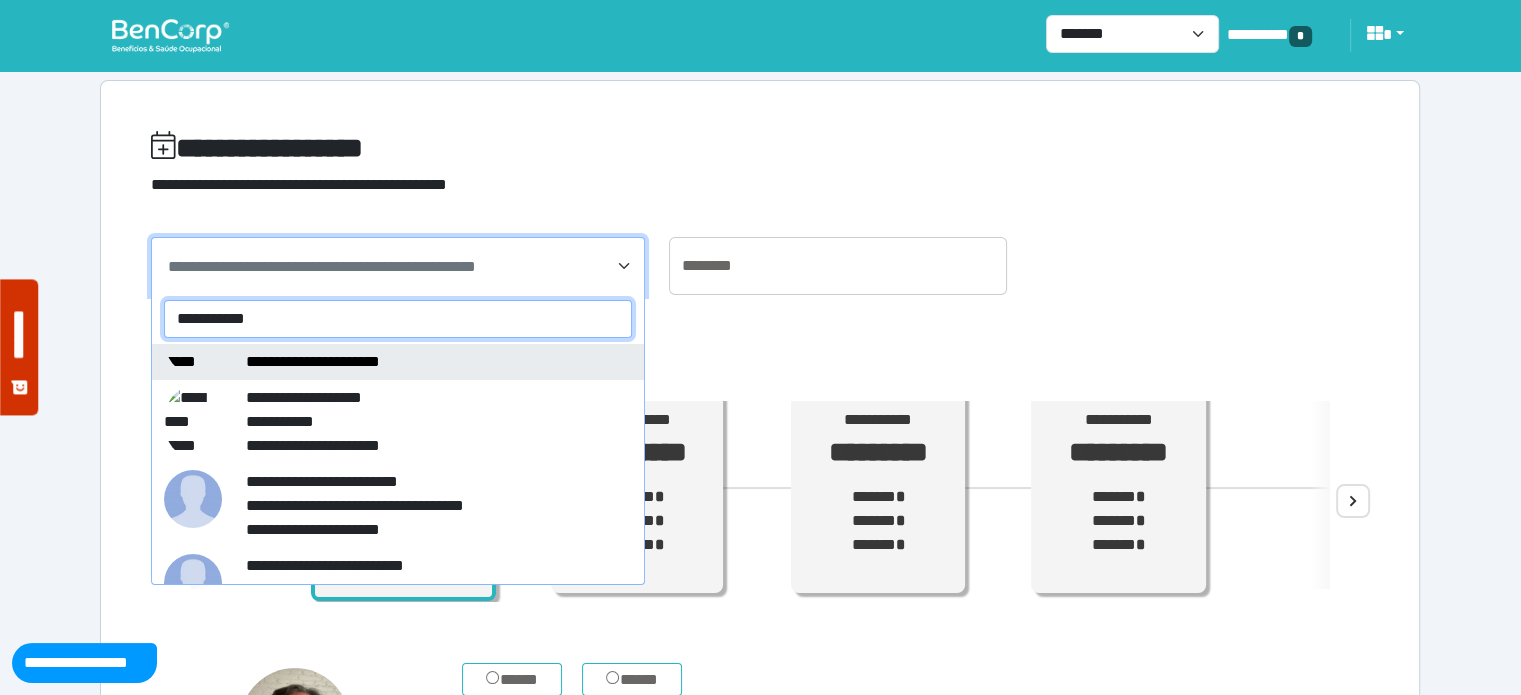 scroll, scrollTop: 0, scrollLeft: 0, axis: both 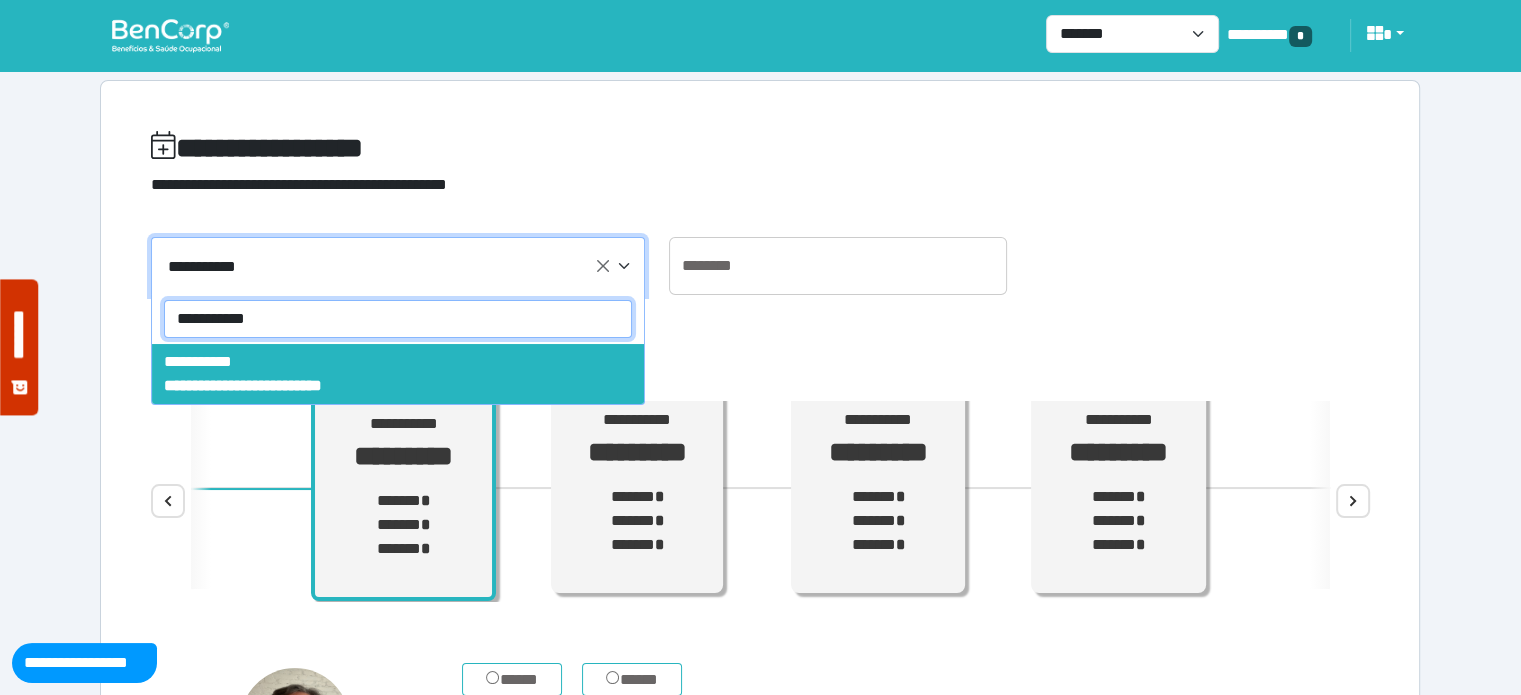 click on "**********" at bounding box center [398, 319] 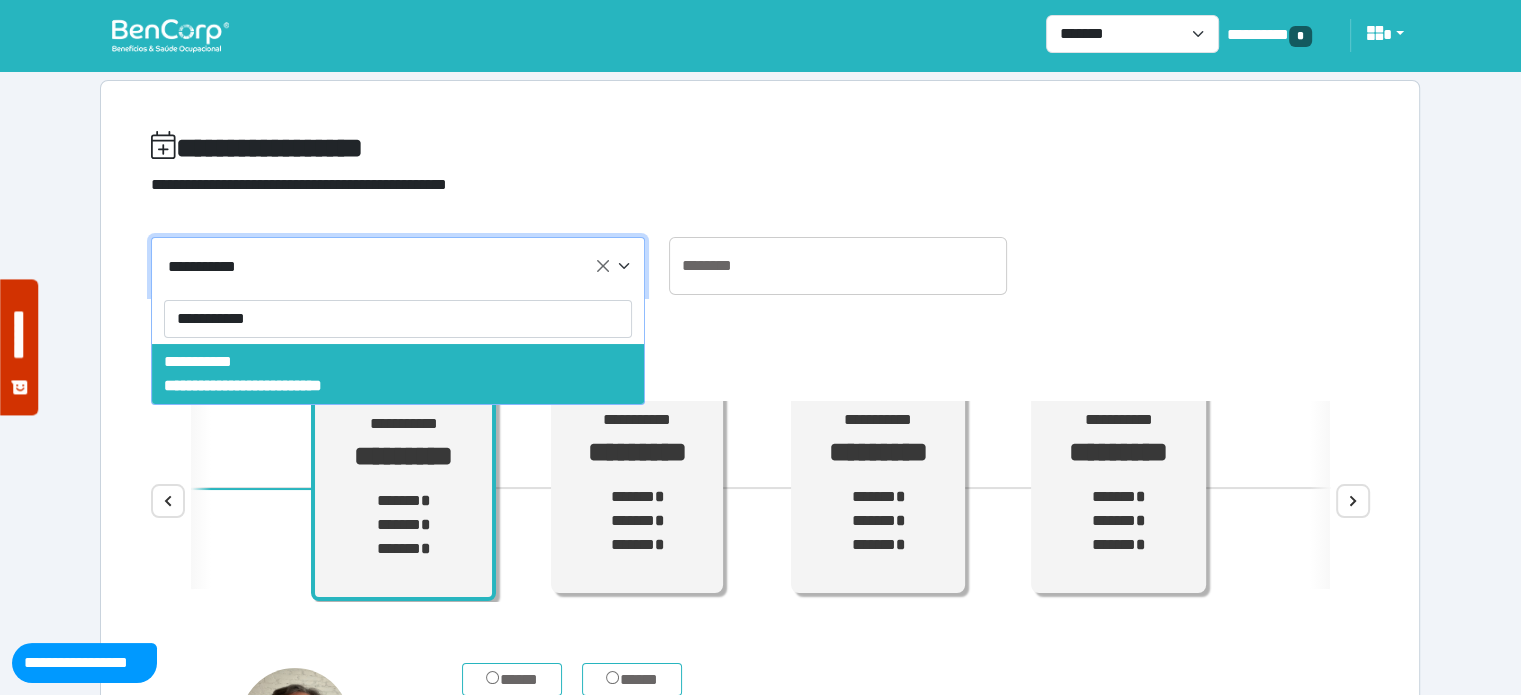 type 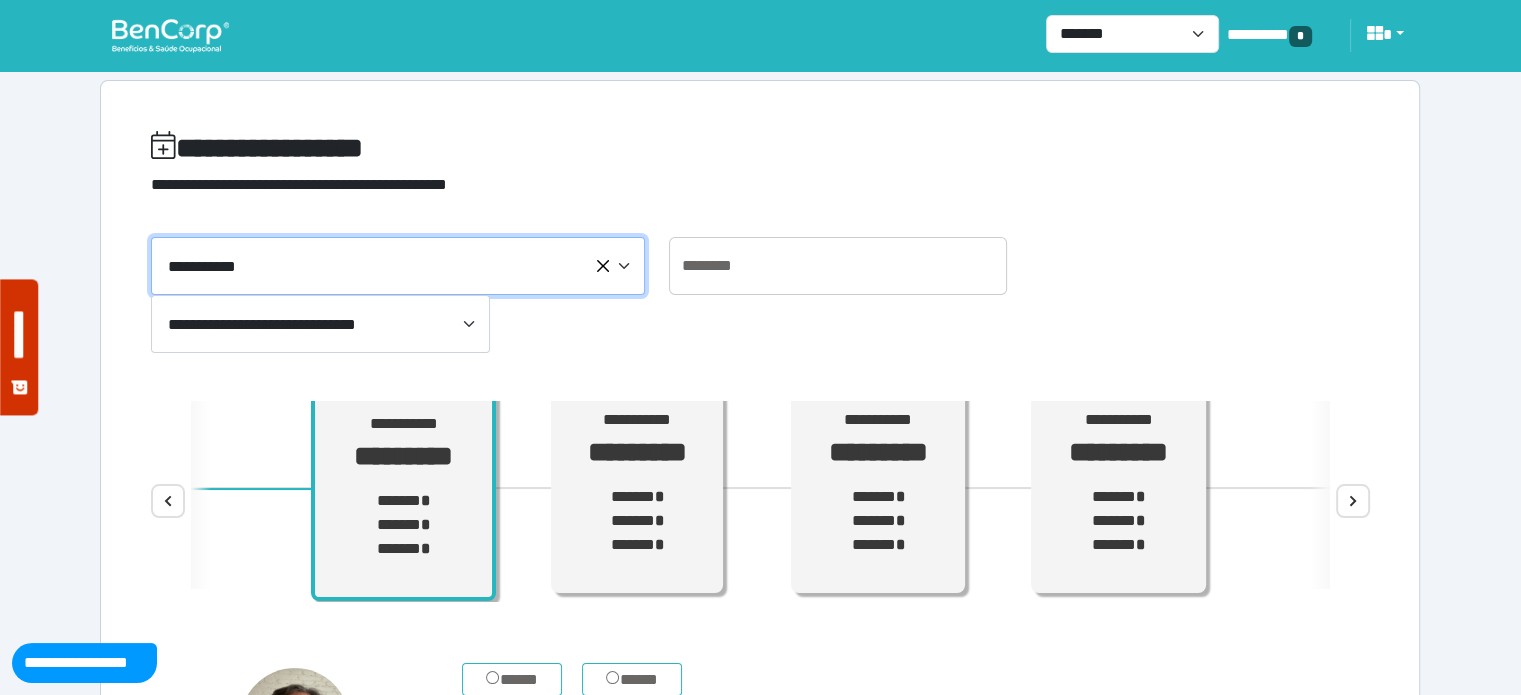 select 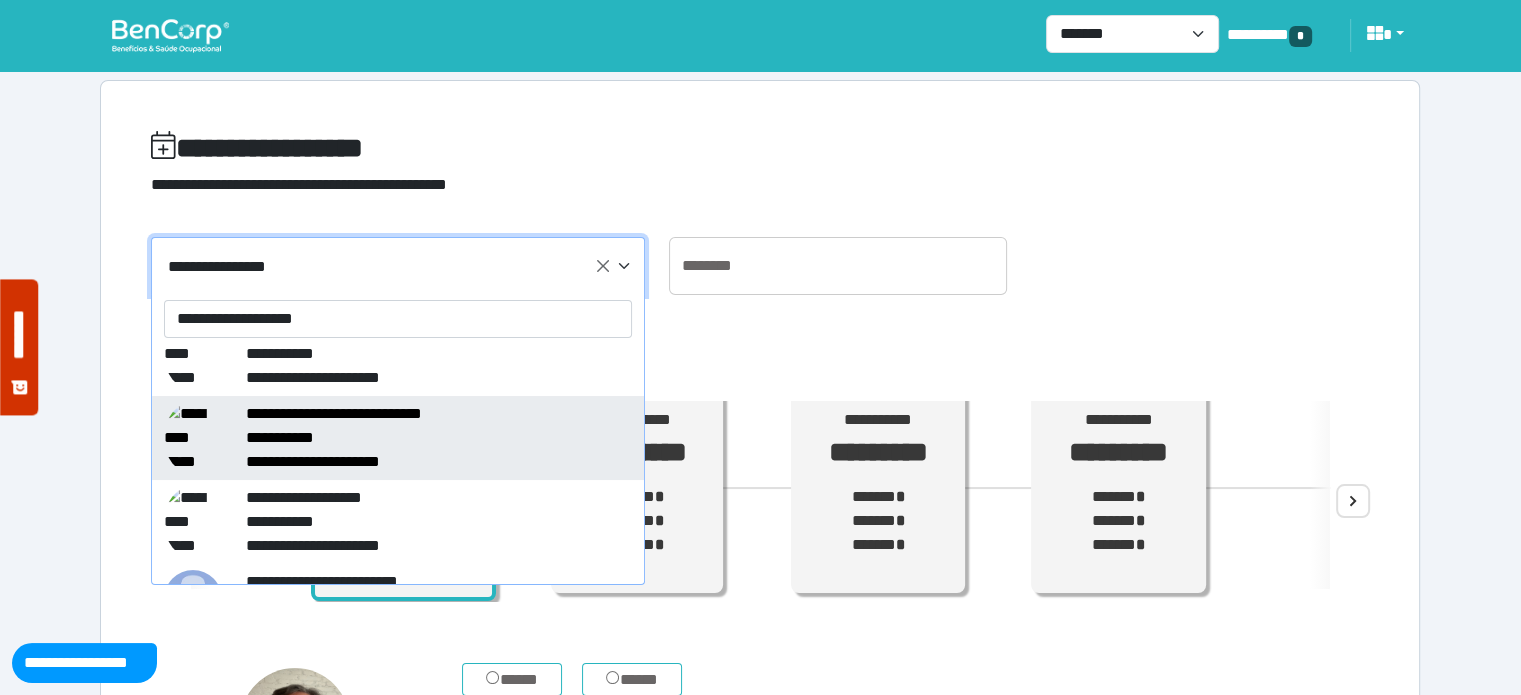 scroll, scrollTop: 300, scrollLeft: 0, axis: vertical 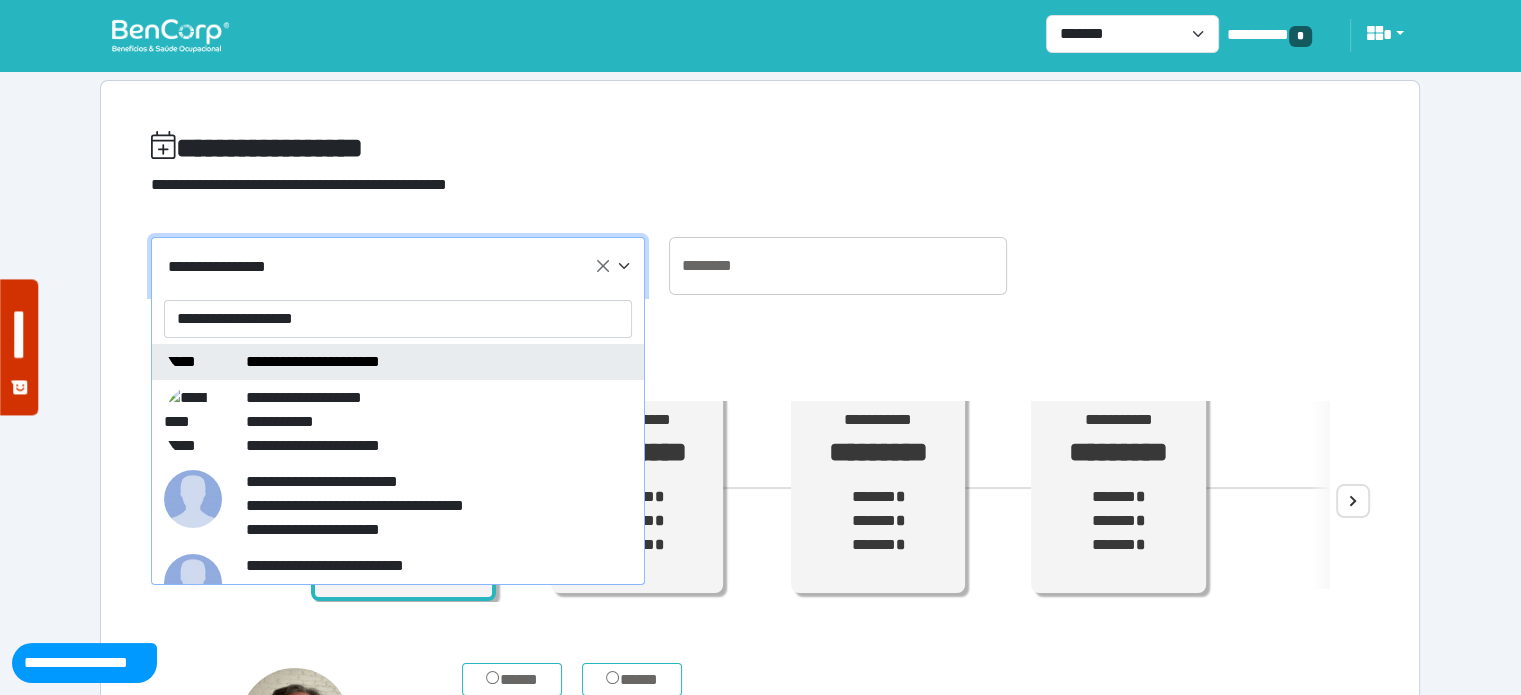 type on "**********" 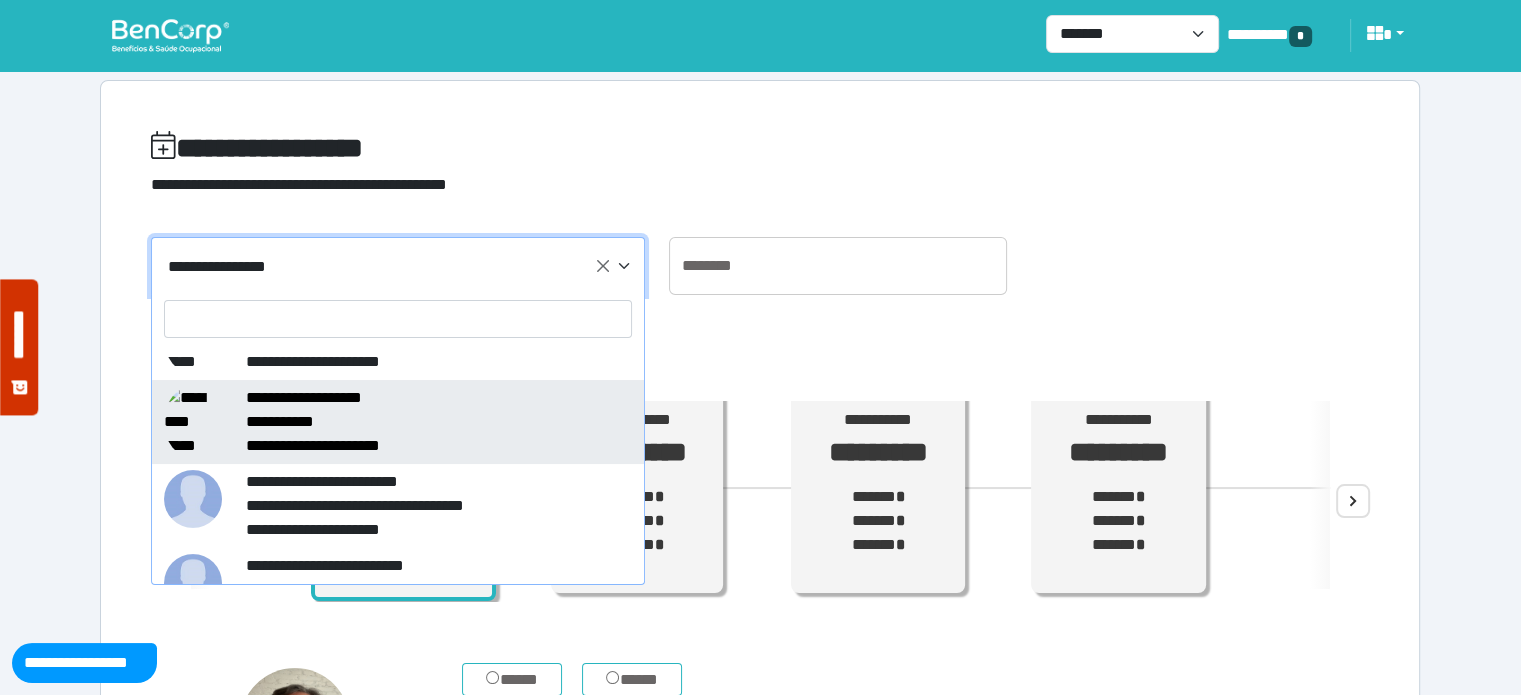 select on "*****" 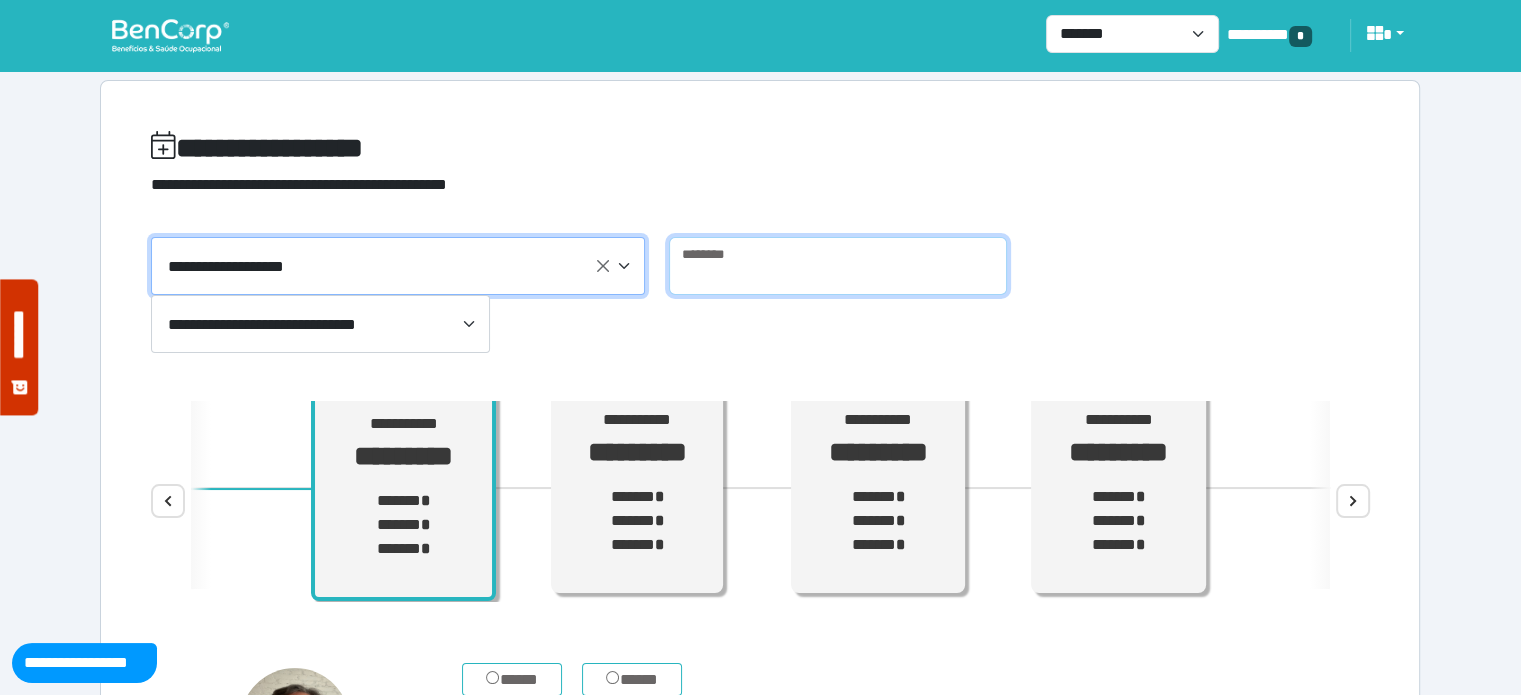 click at bounding box center [838, 266] 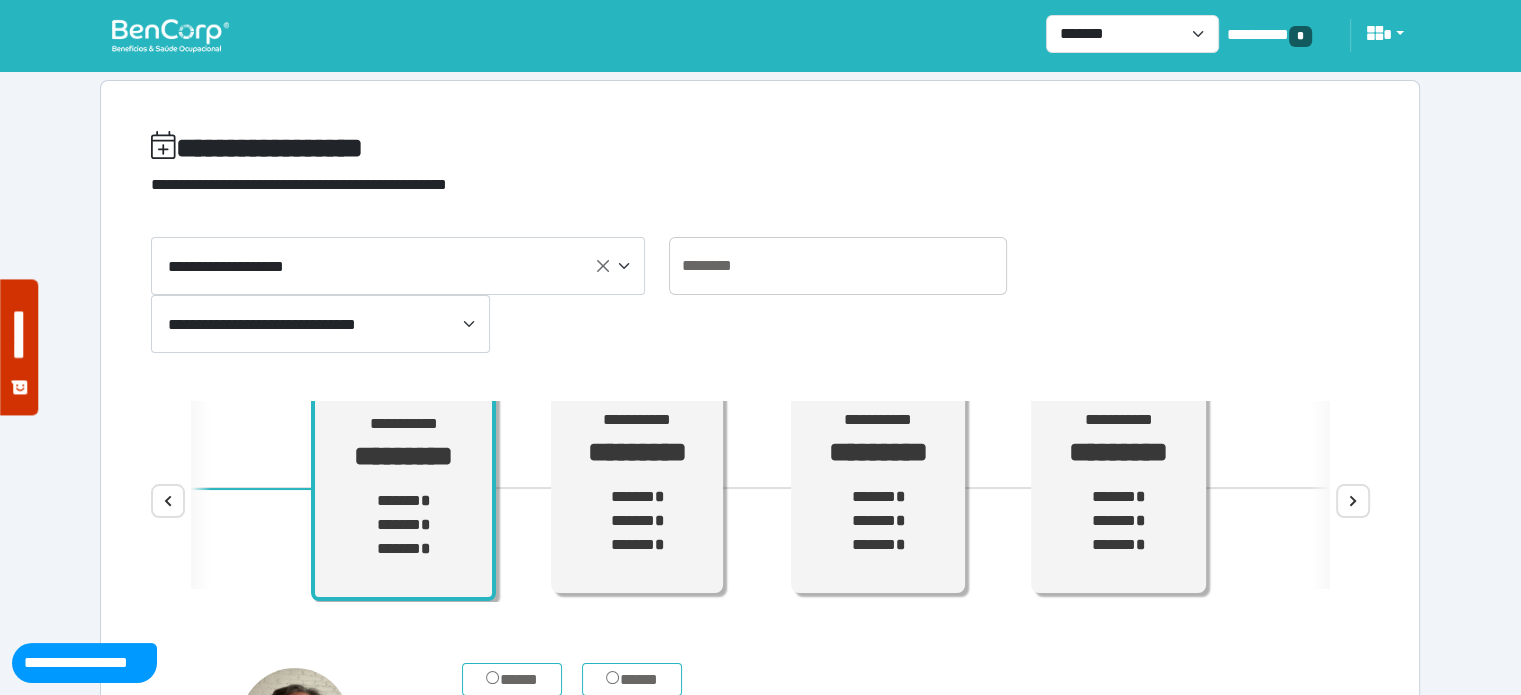 drag, startPoint x: 360, startPoint y: 265, endPoint x: 200, endPoint y: 264, distance: 160.00313 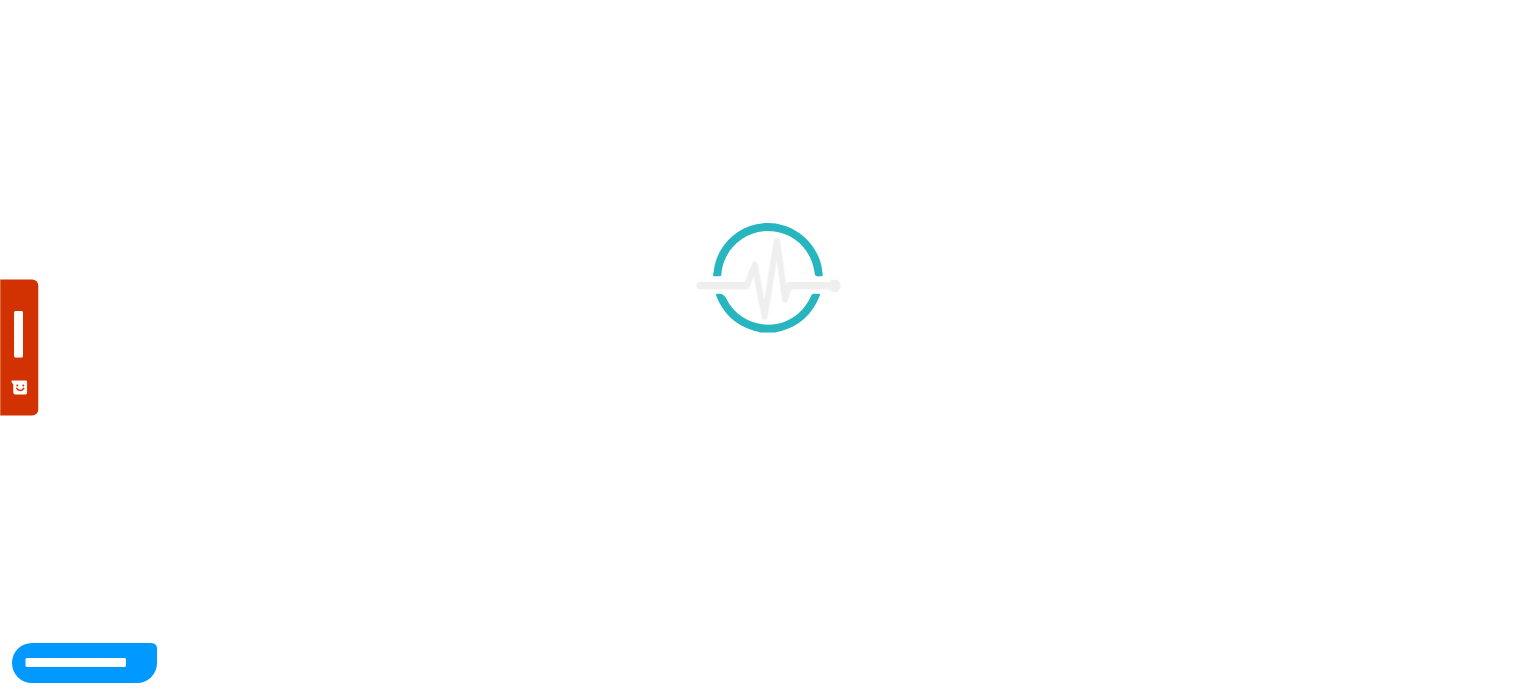 scroll, scrollTop: 0, scrollLeft: 0, axis: both 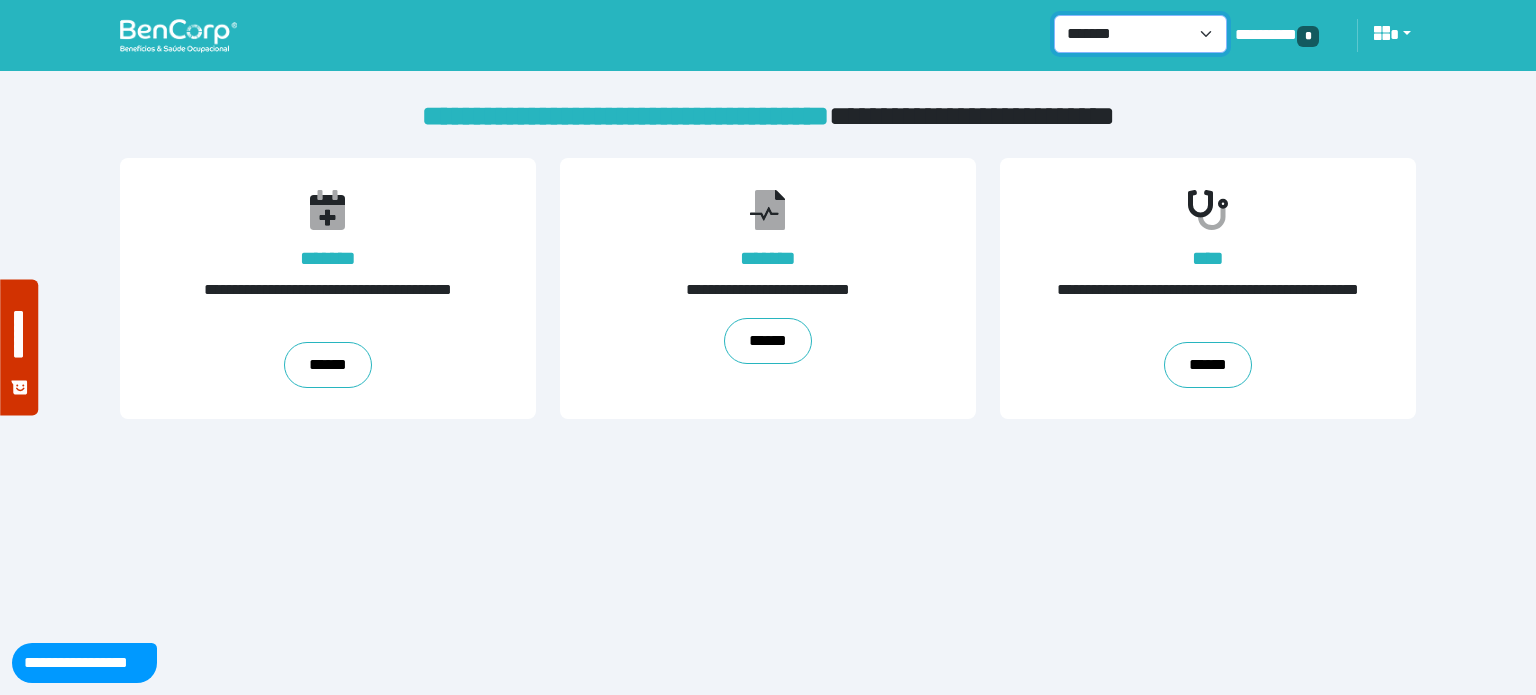 drag, startPoint x: 1131, startPoint y: 37, endPoint x: 1114, endPoint y: 44, distance: 18.384777 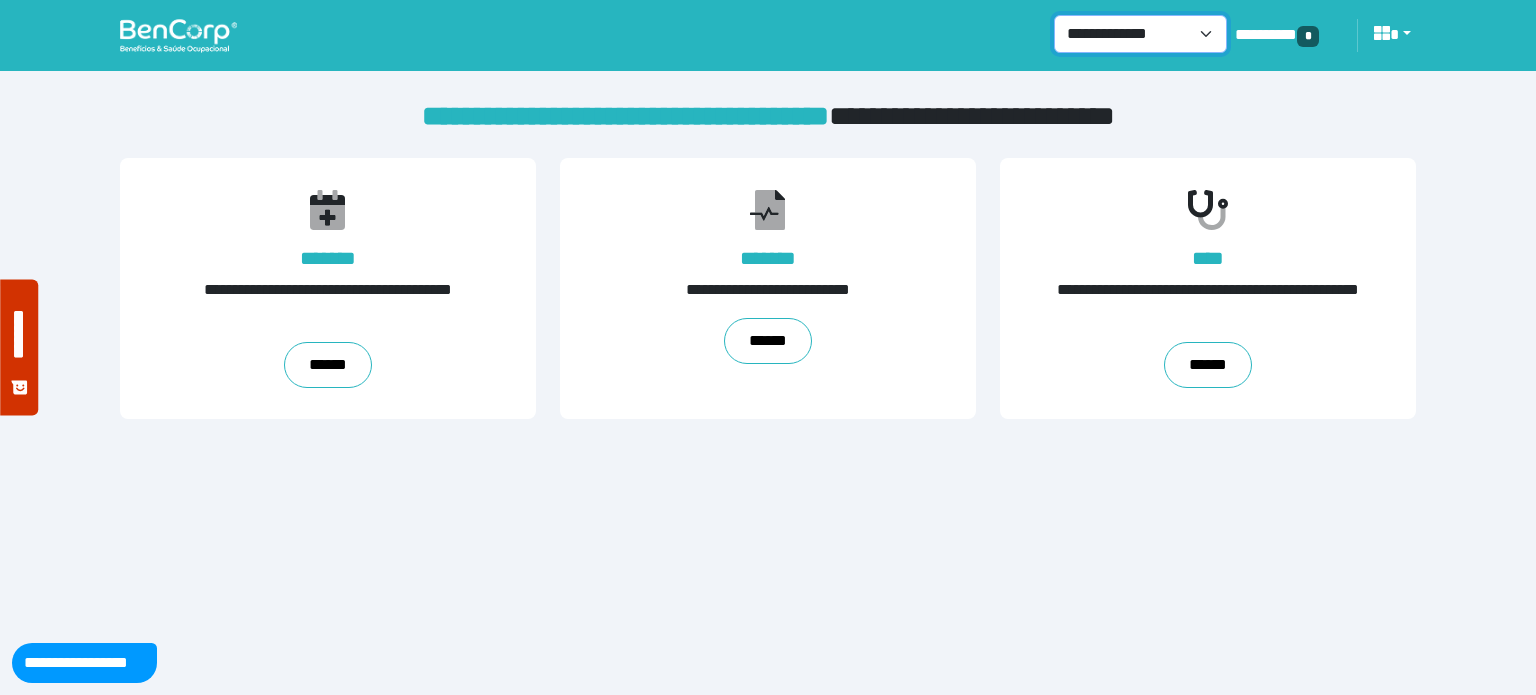 click on "**********" at bounding box center [1140, 34] 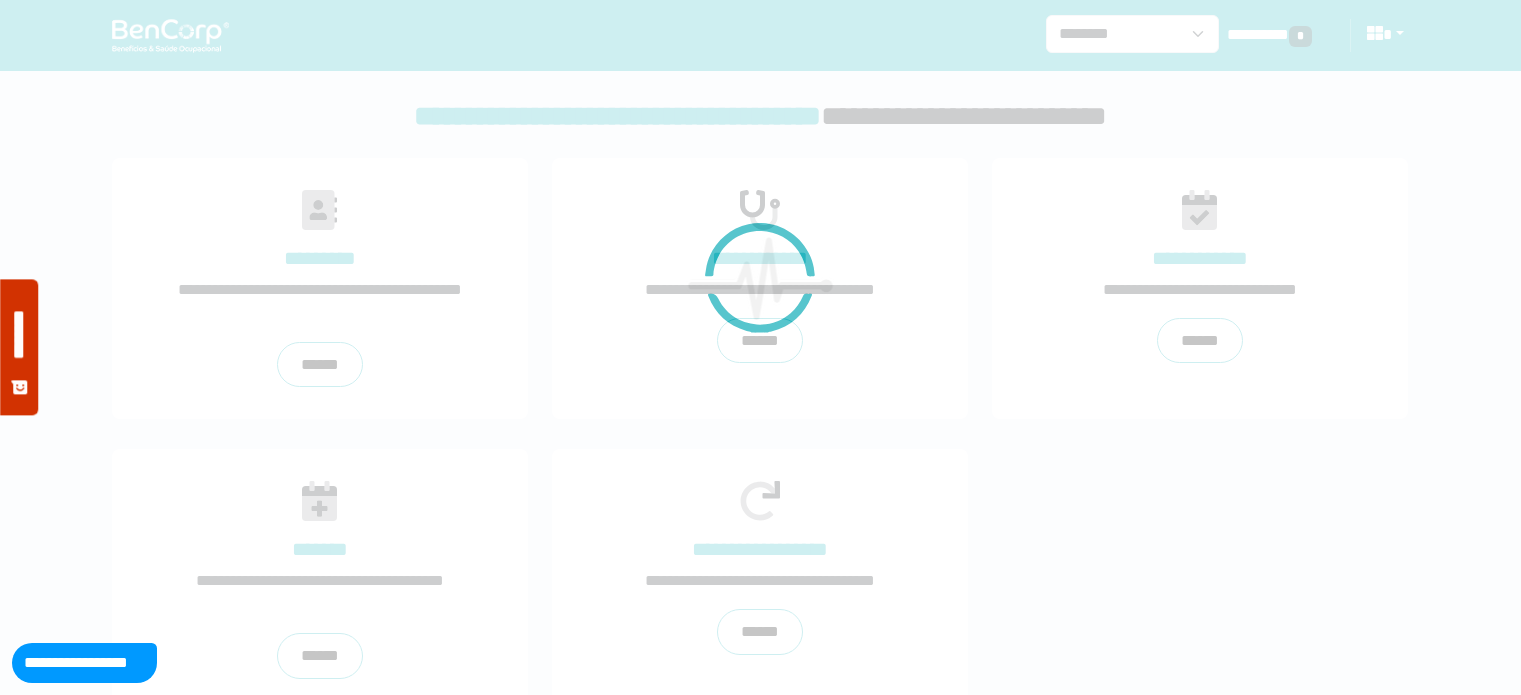 scroll, scrollTop: 0, scrollLeft: 0, axis: both 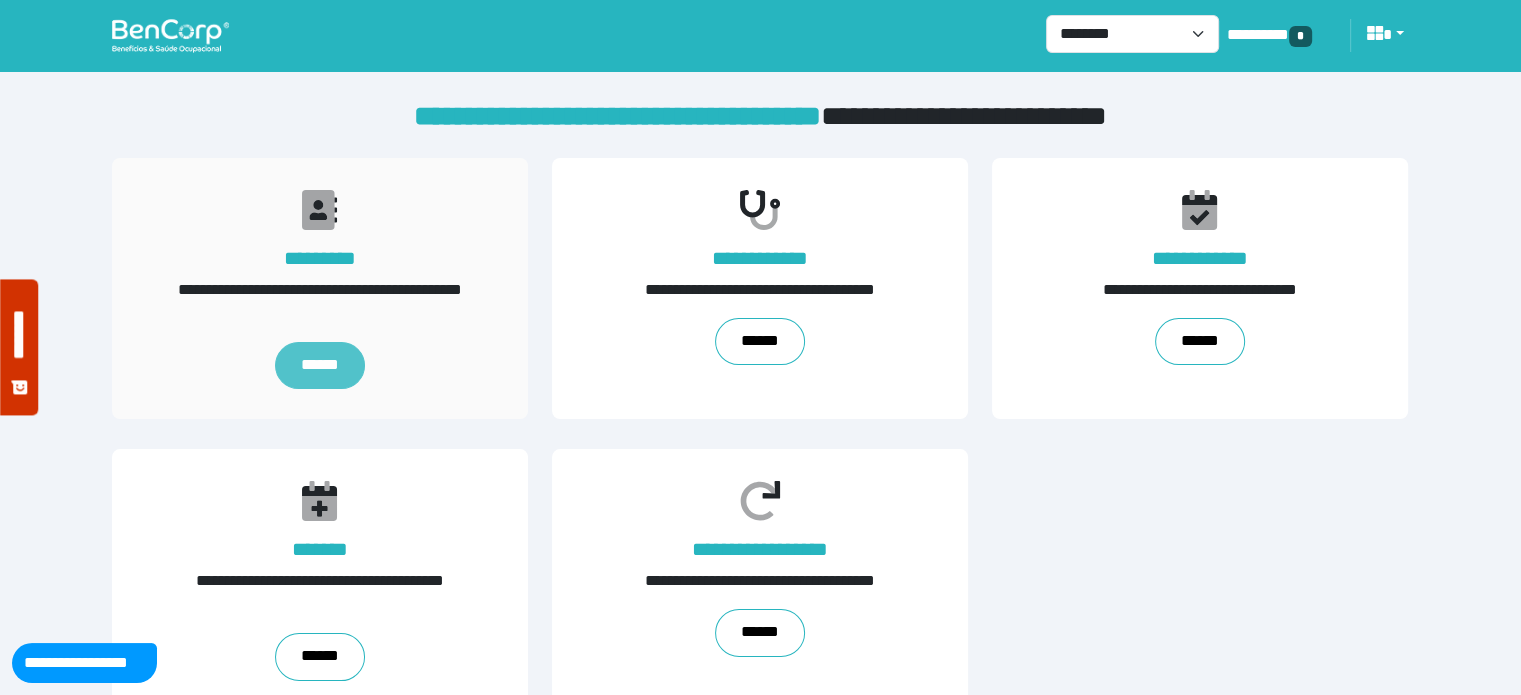 click on "******" at bounding box center [320, 366] 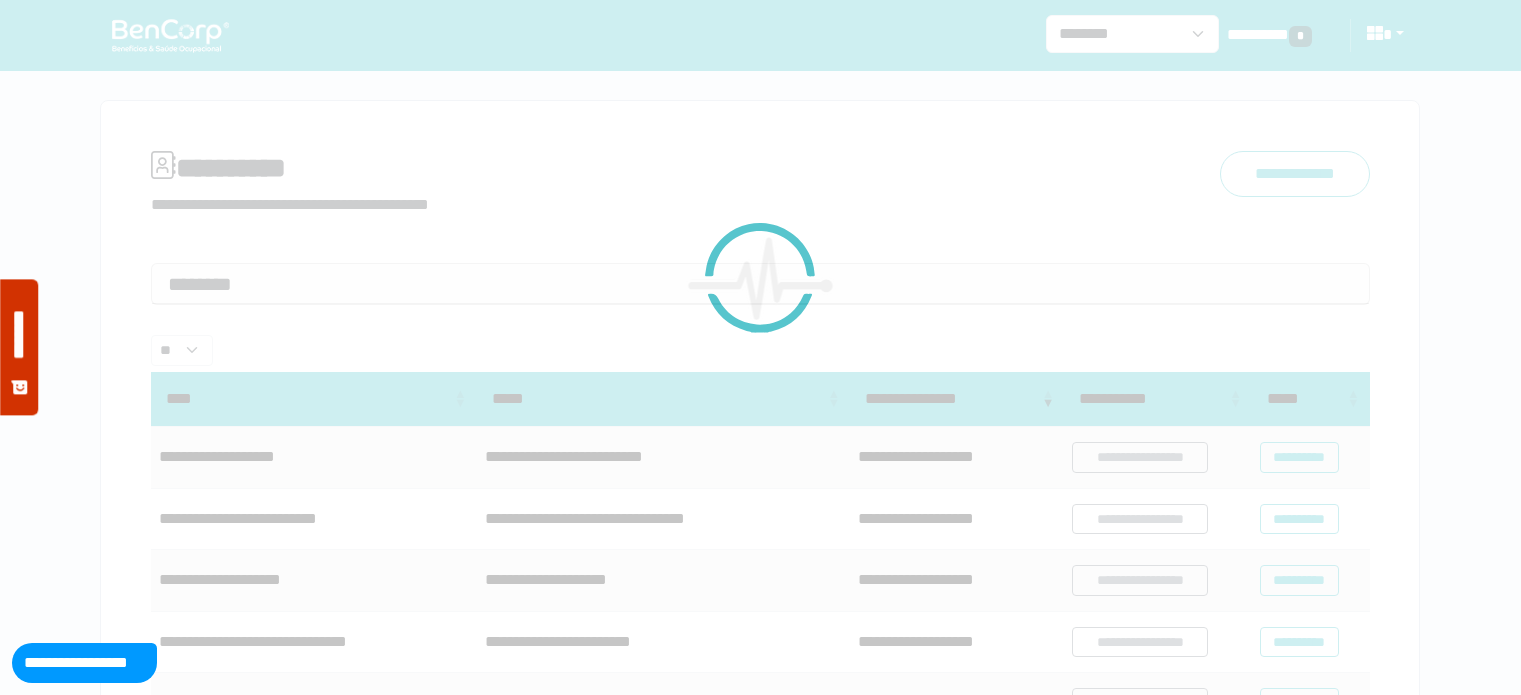 scroll, scrollTop: 0, scrollLeft: 0, axis: both 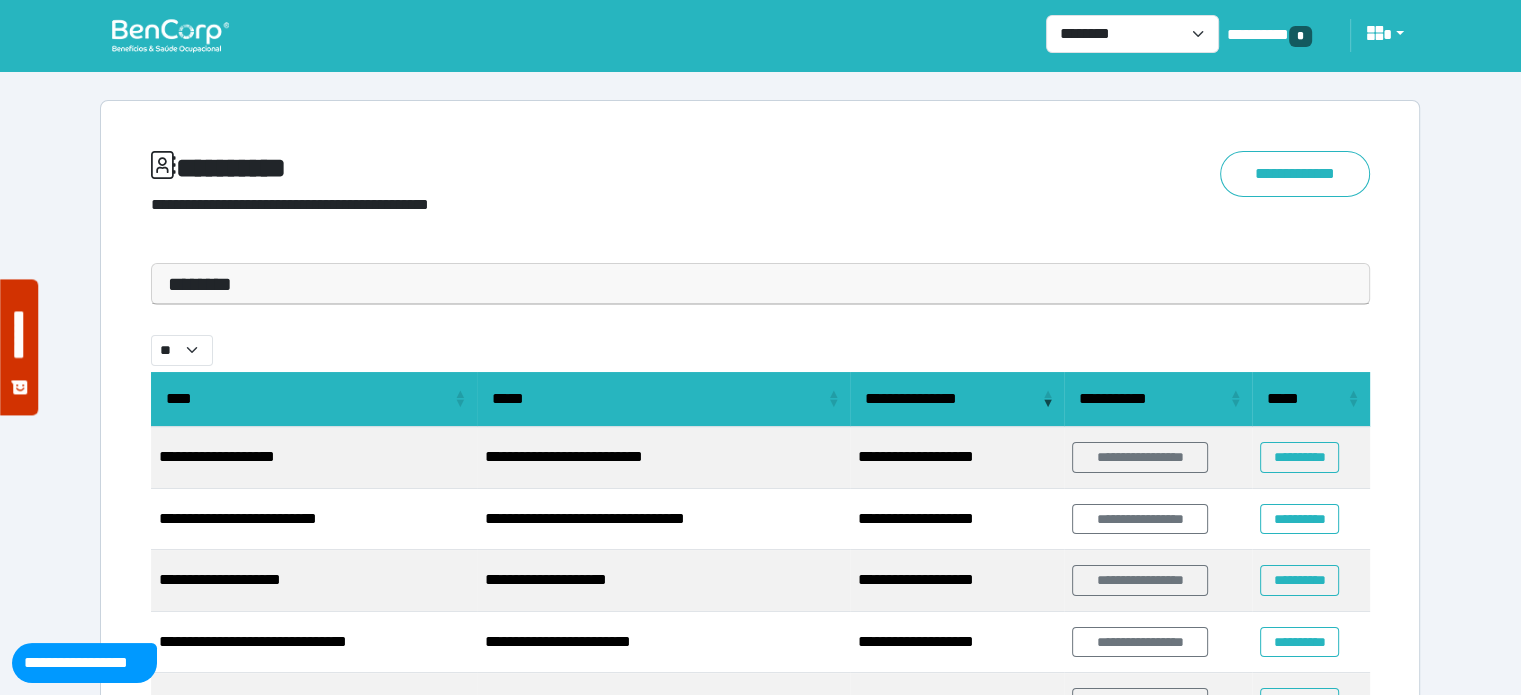 click on "********" at bounding box center [760, 284] 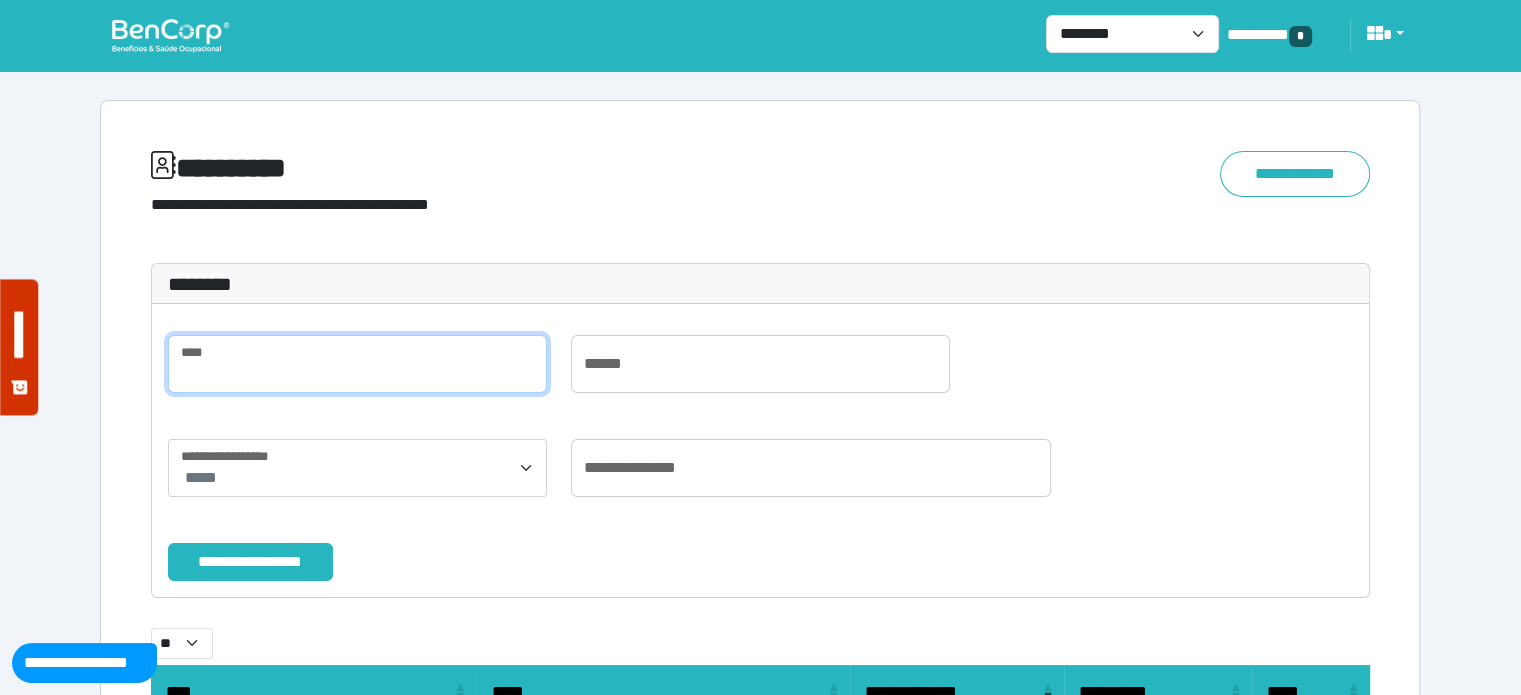 click at bounding box center (357, 364) 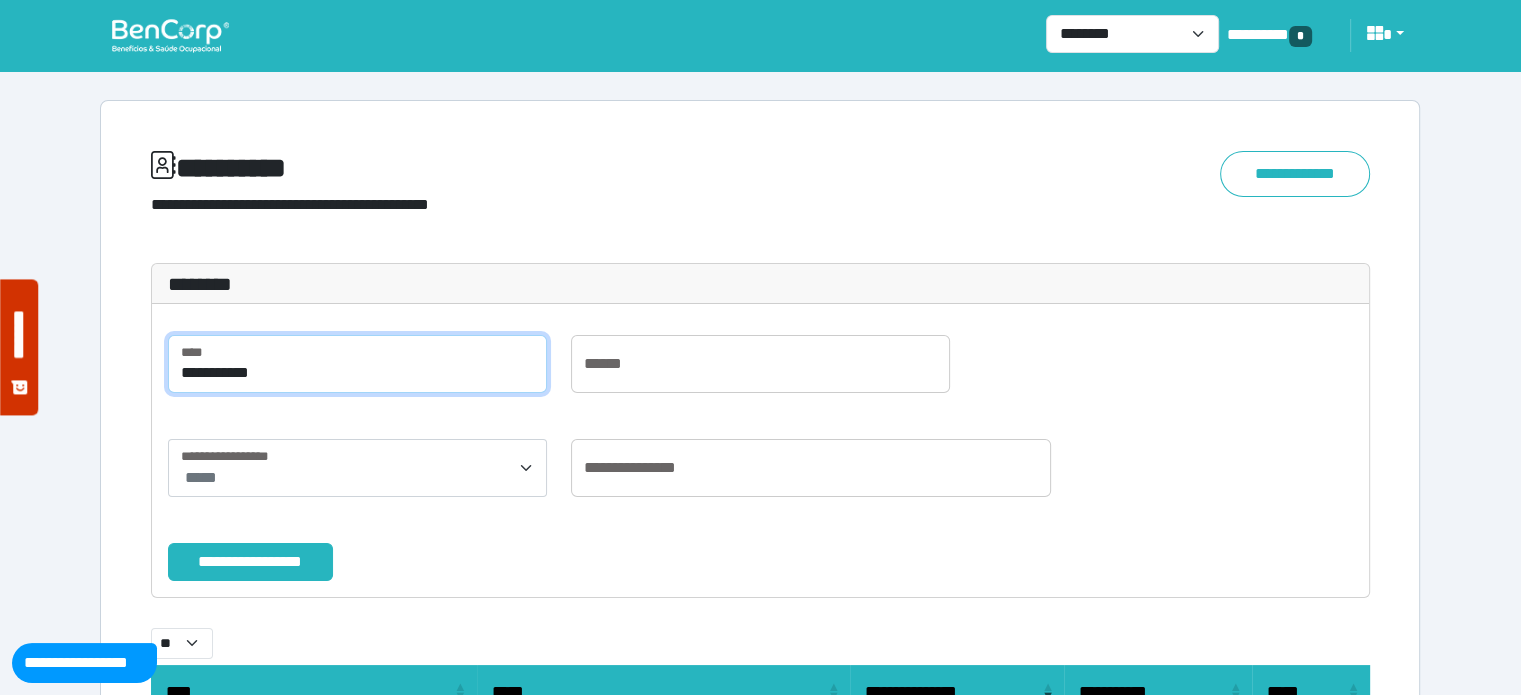 drag, startPoint x: 348, startPoint y: 376, endPoint x: 0, endPoint y: 343, distance: 349.56116 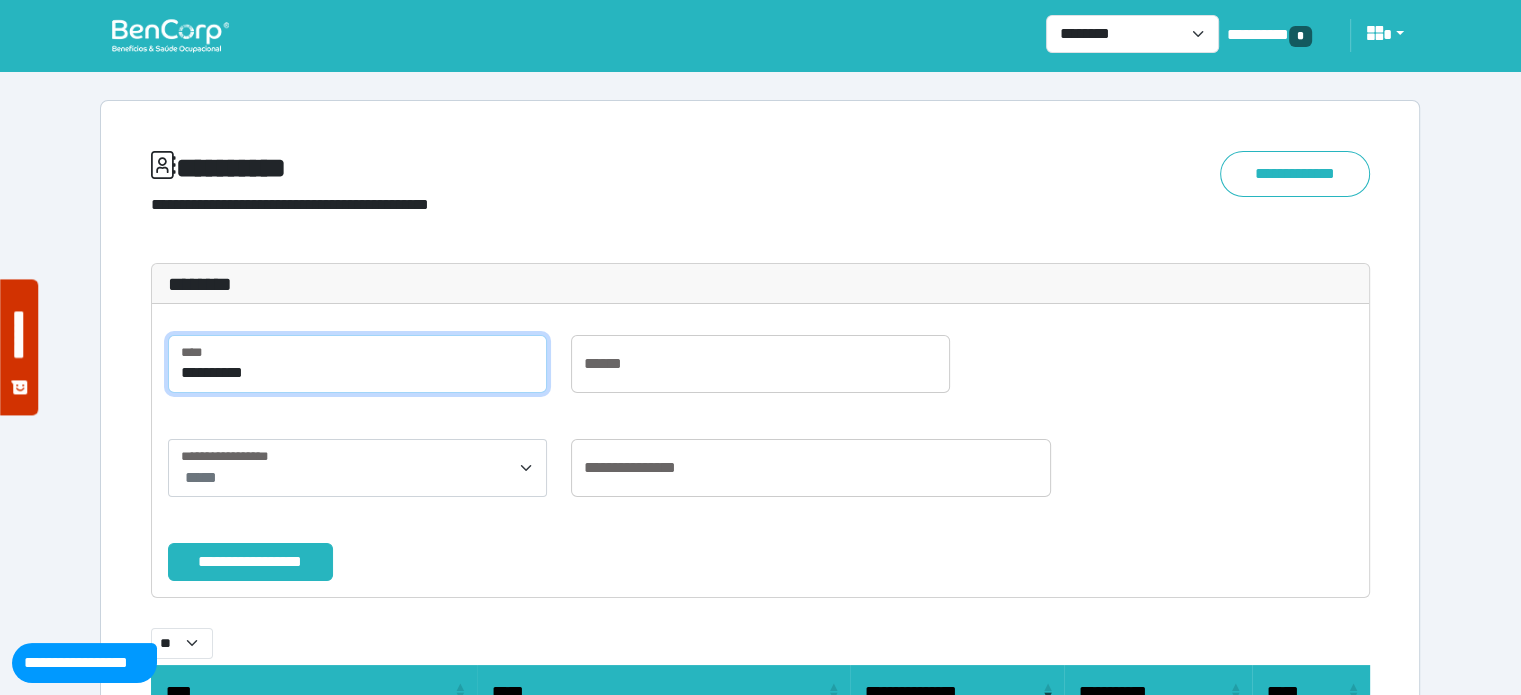 type on "**********" 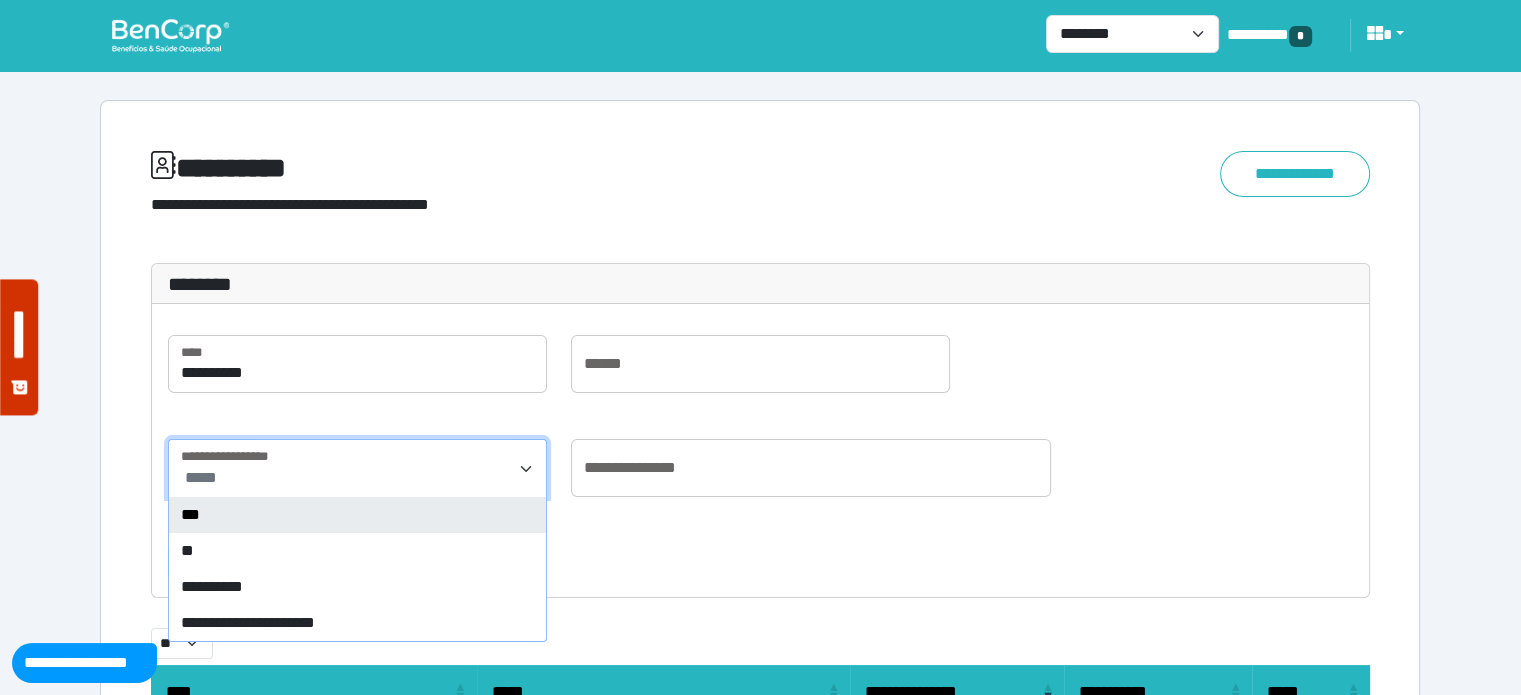 click on "*****" at bounding box center [359, 478] 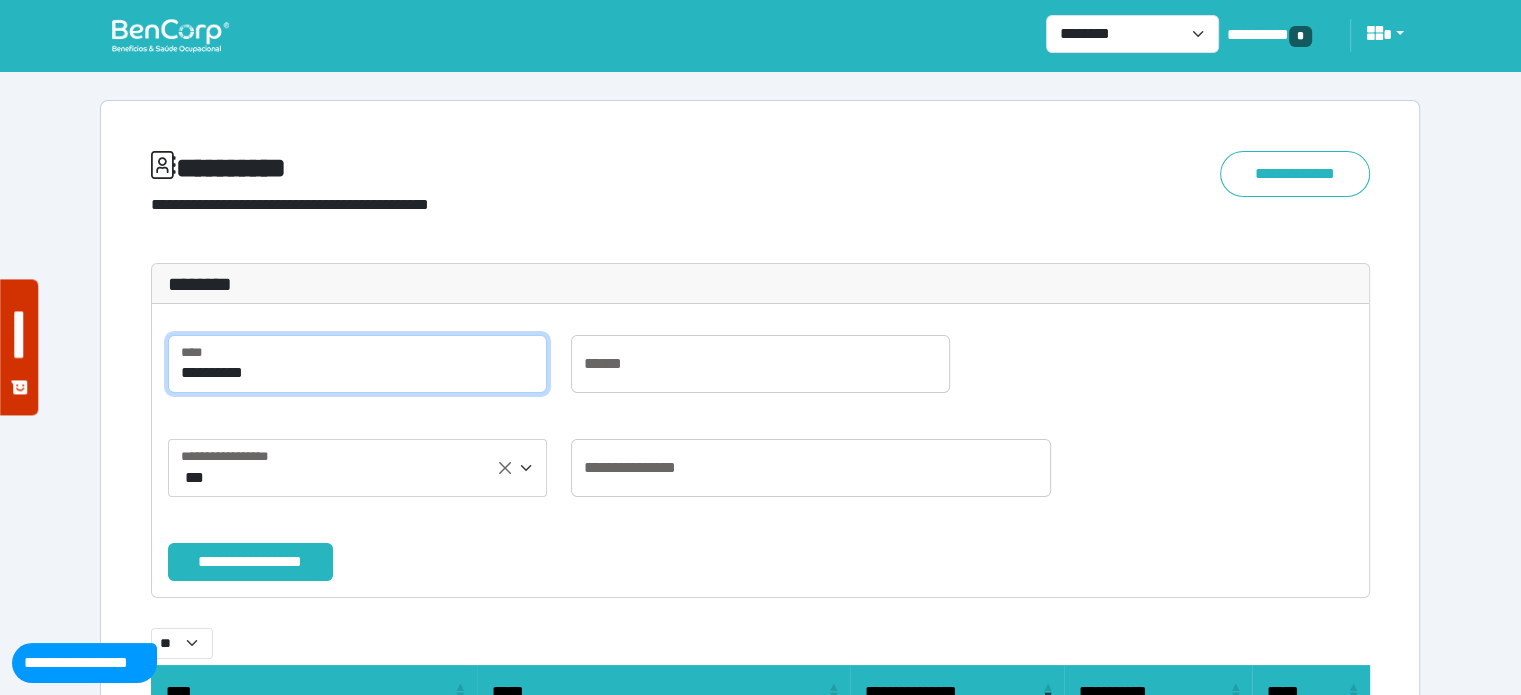 drag, startPoint x: 312, startPoint y: 370, endPoint x: 0, endPoint y: 303, distance: 319.11282 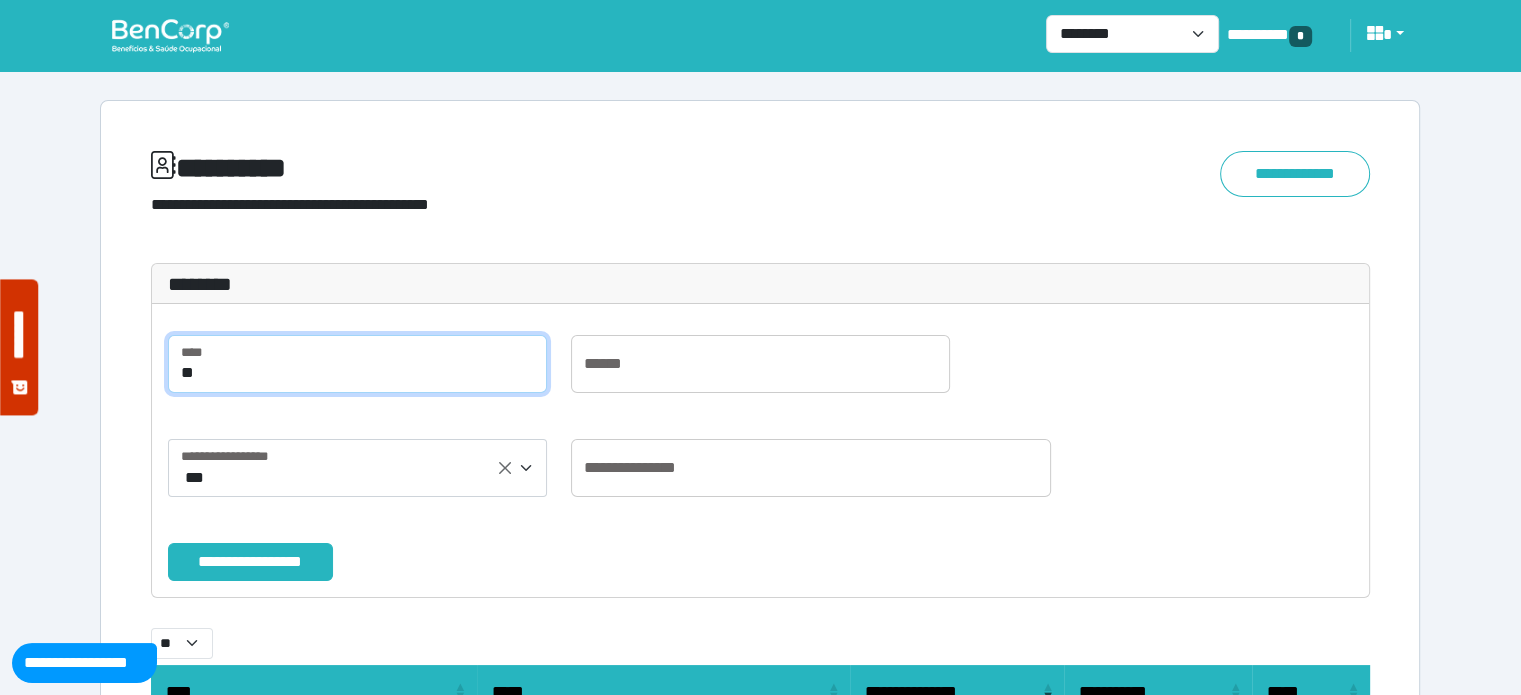 type on "*" 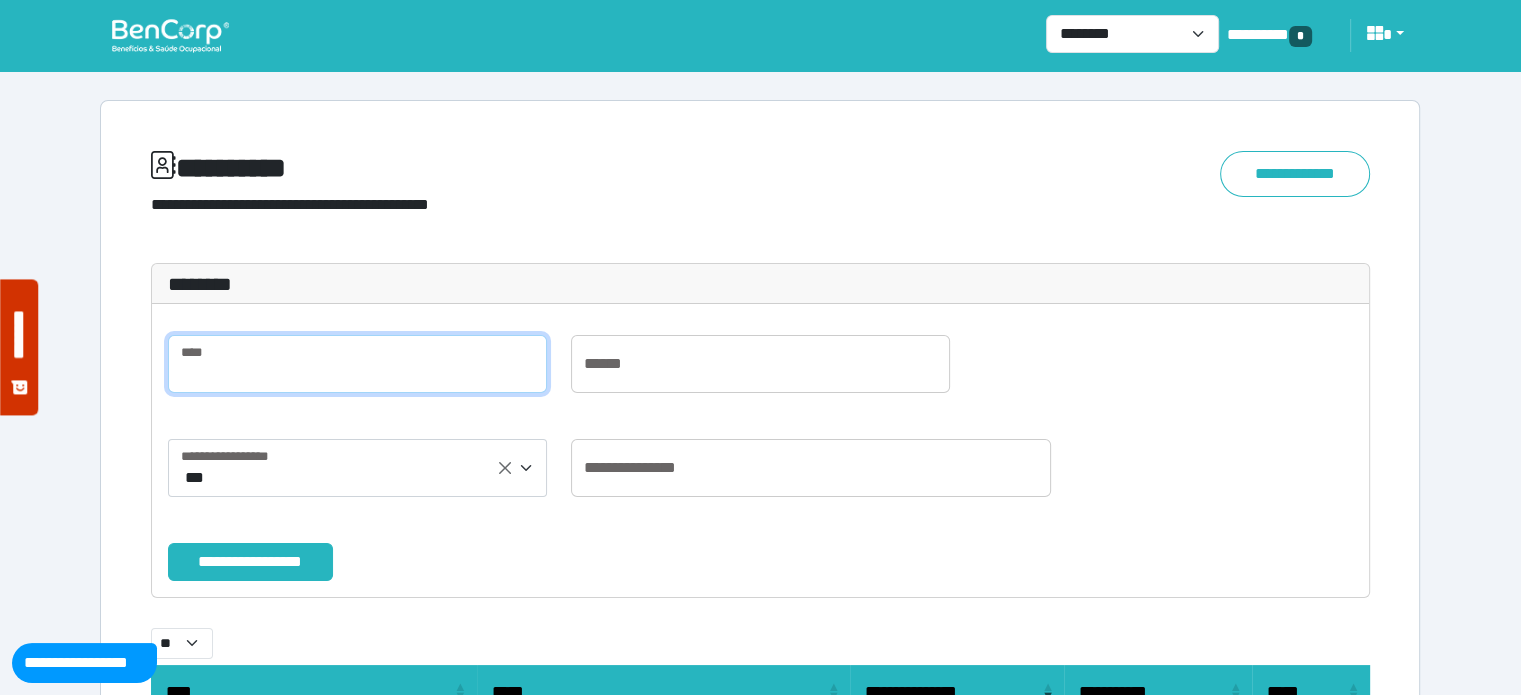 type 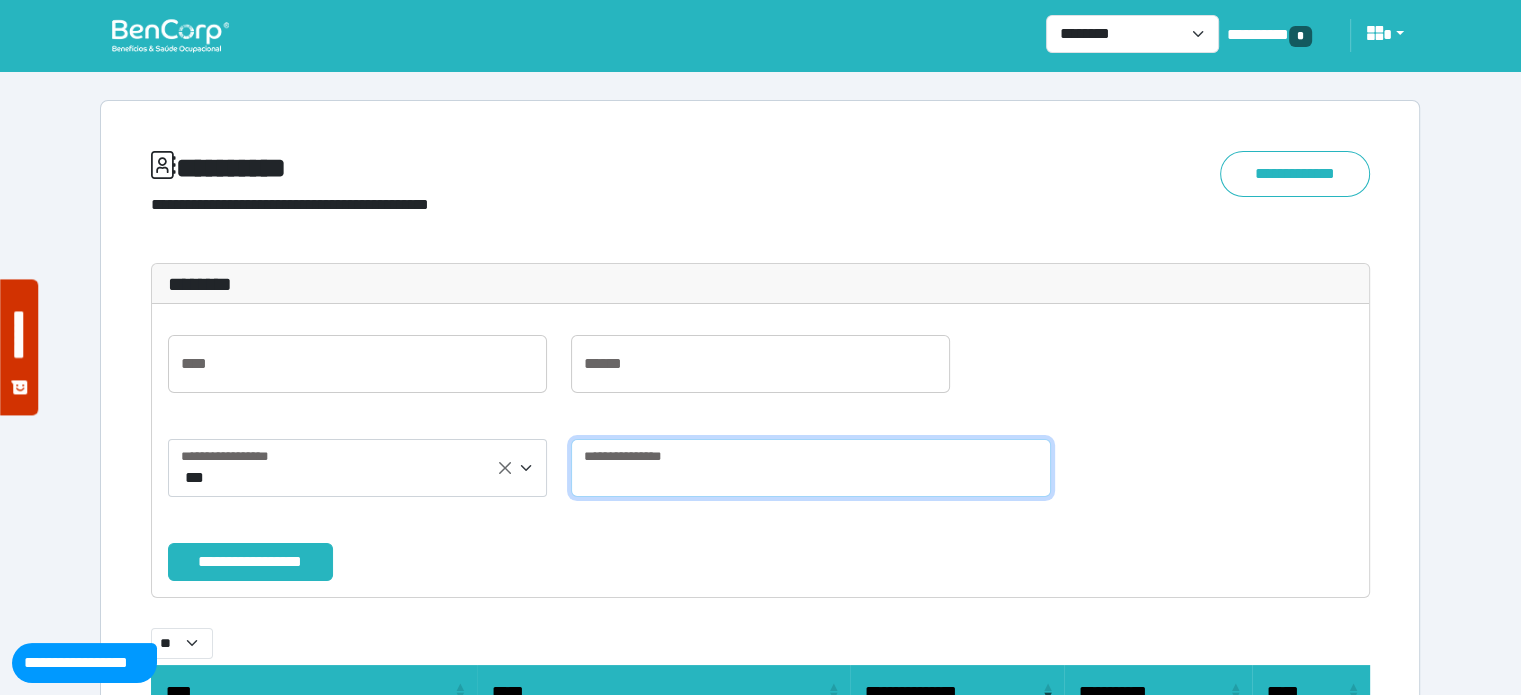 click at bounding box center [811, 468] 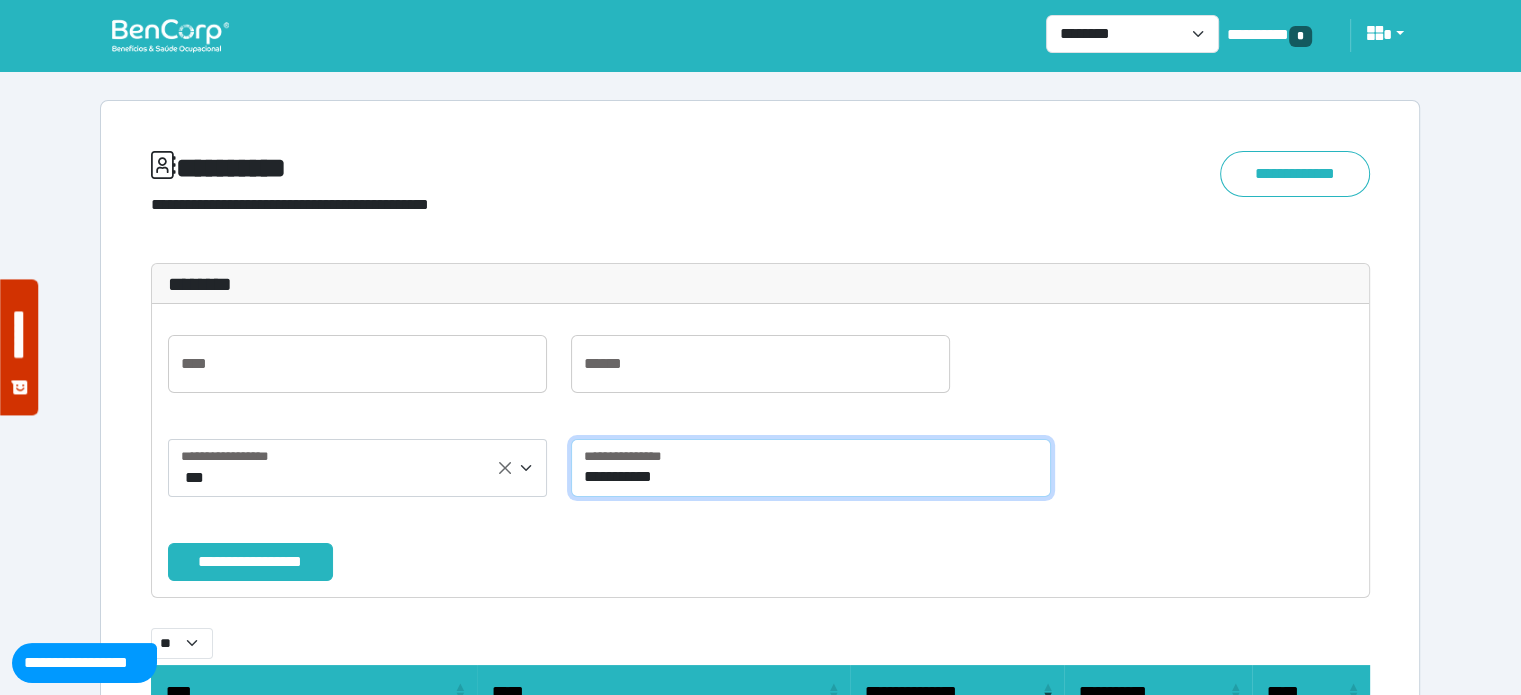 type on "**********" 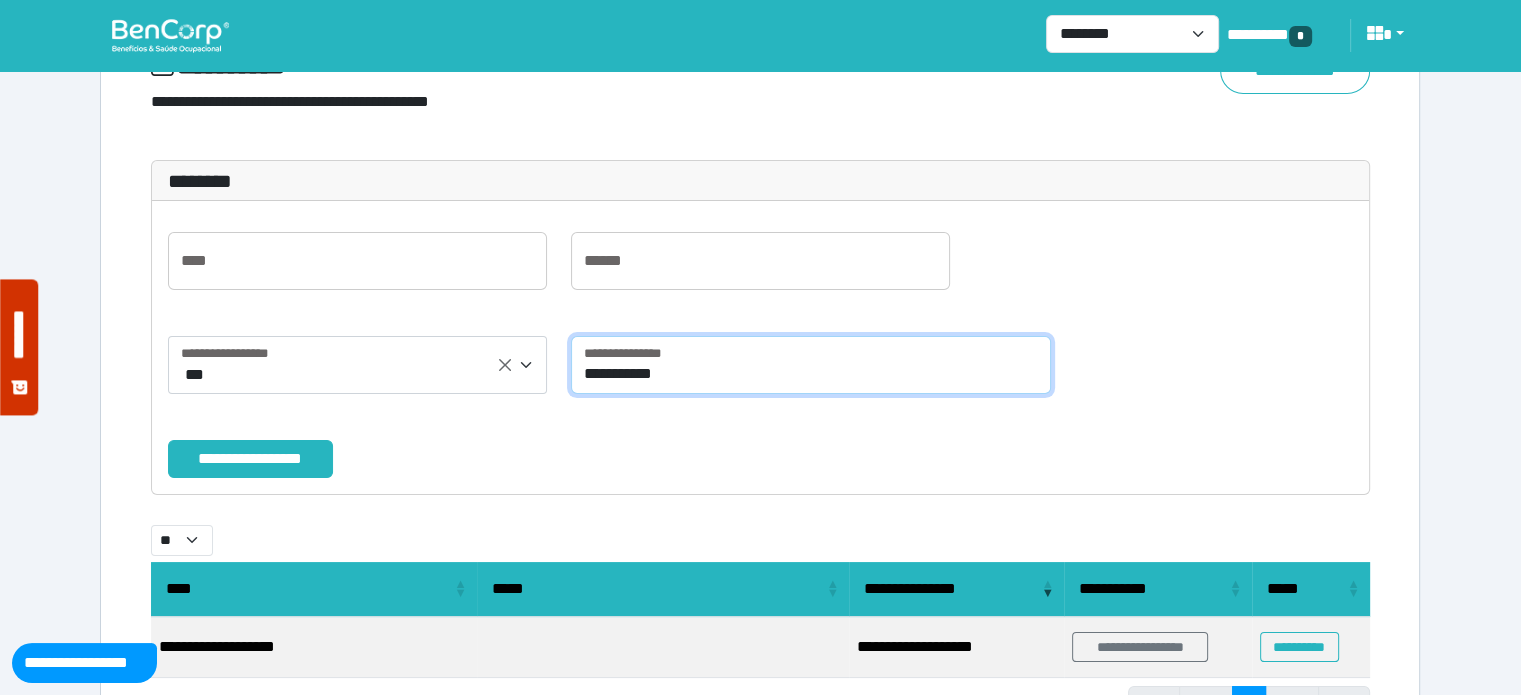 scroll, scrollTop: 203, scrollLeft: 0, axis: vertical 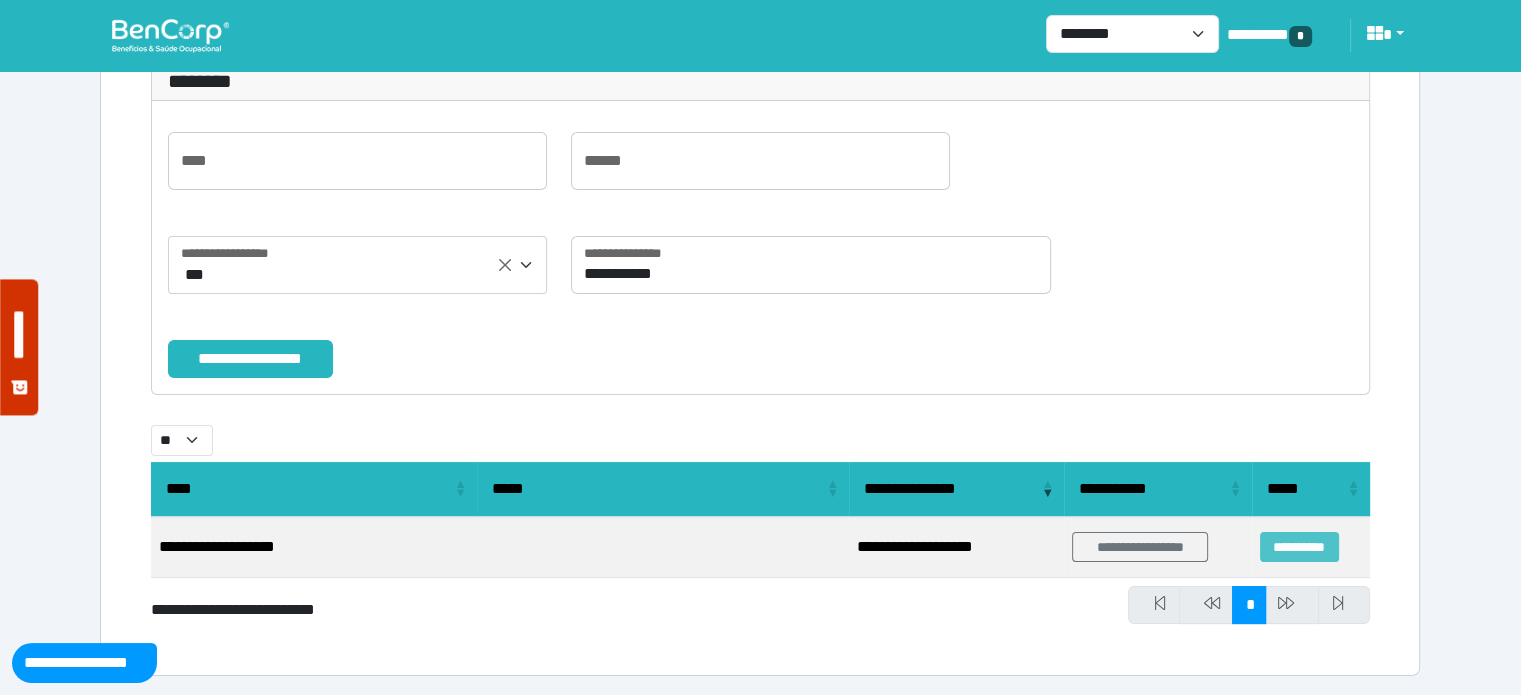 click on "**********" at bounding box center (1299, 547) 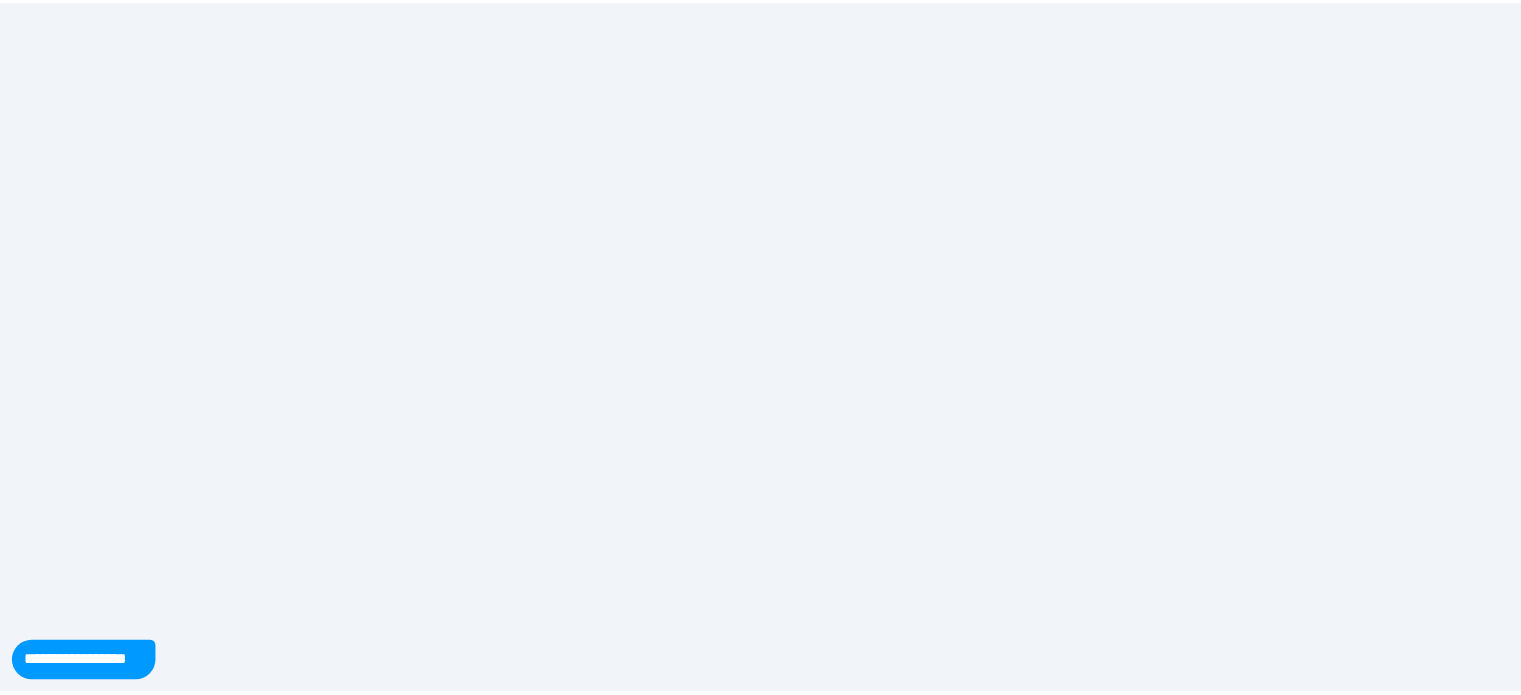 scroll, scrollTop: 0, scrollLeft: 0, axis: both 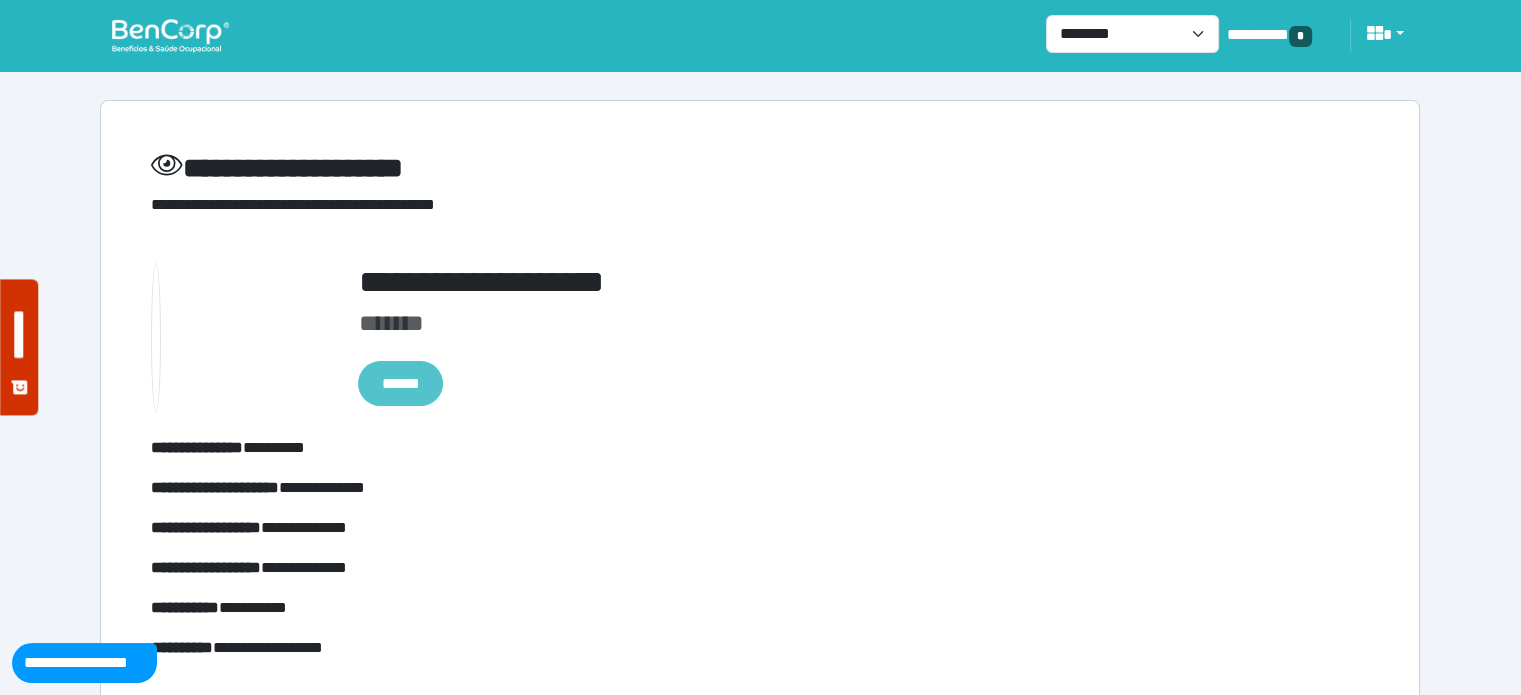 click on "******" at bounding box center [400, 384] 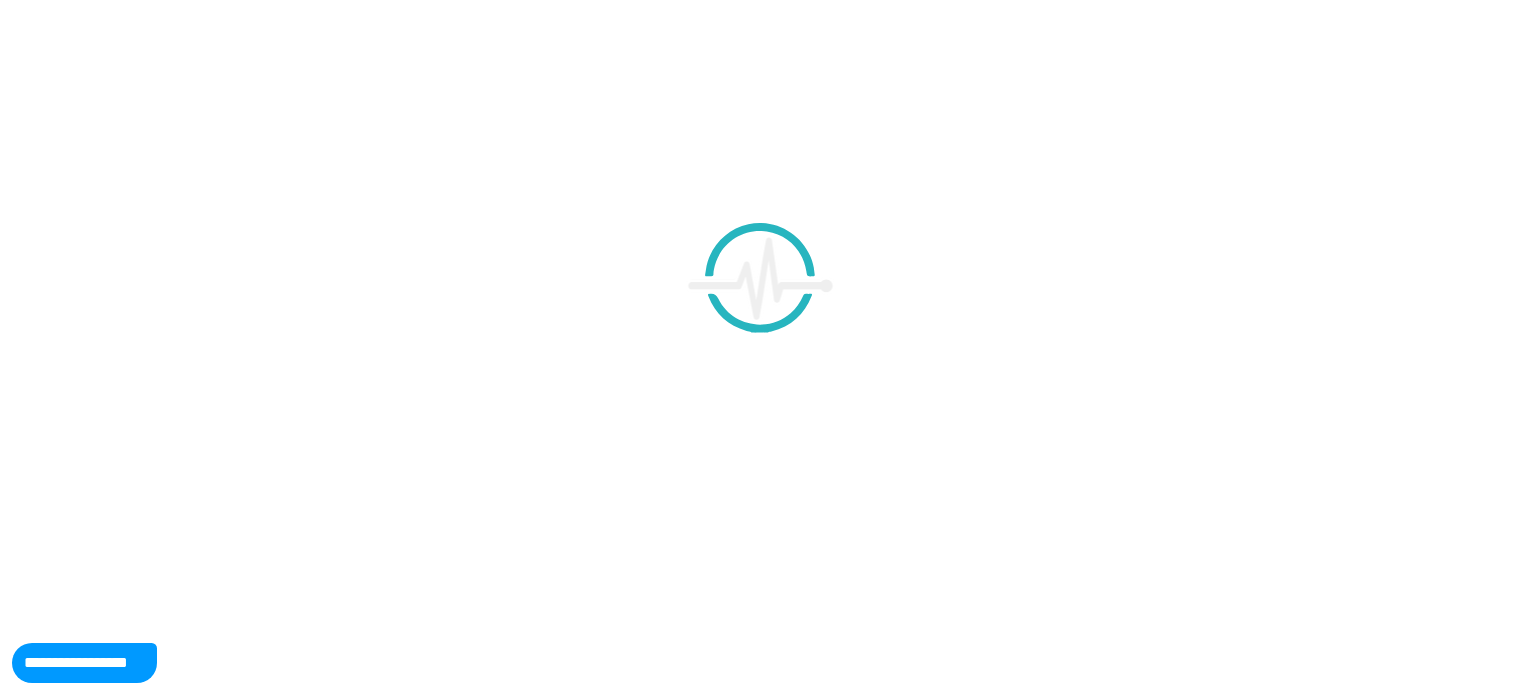 scroll, scrollTop: 0, scrollLeft: 0, axis: both 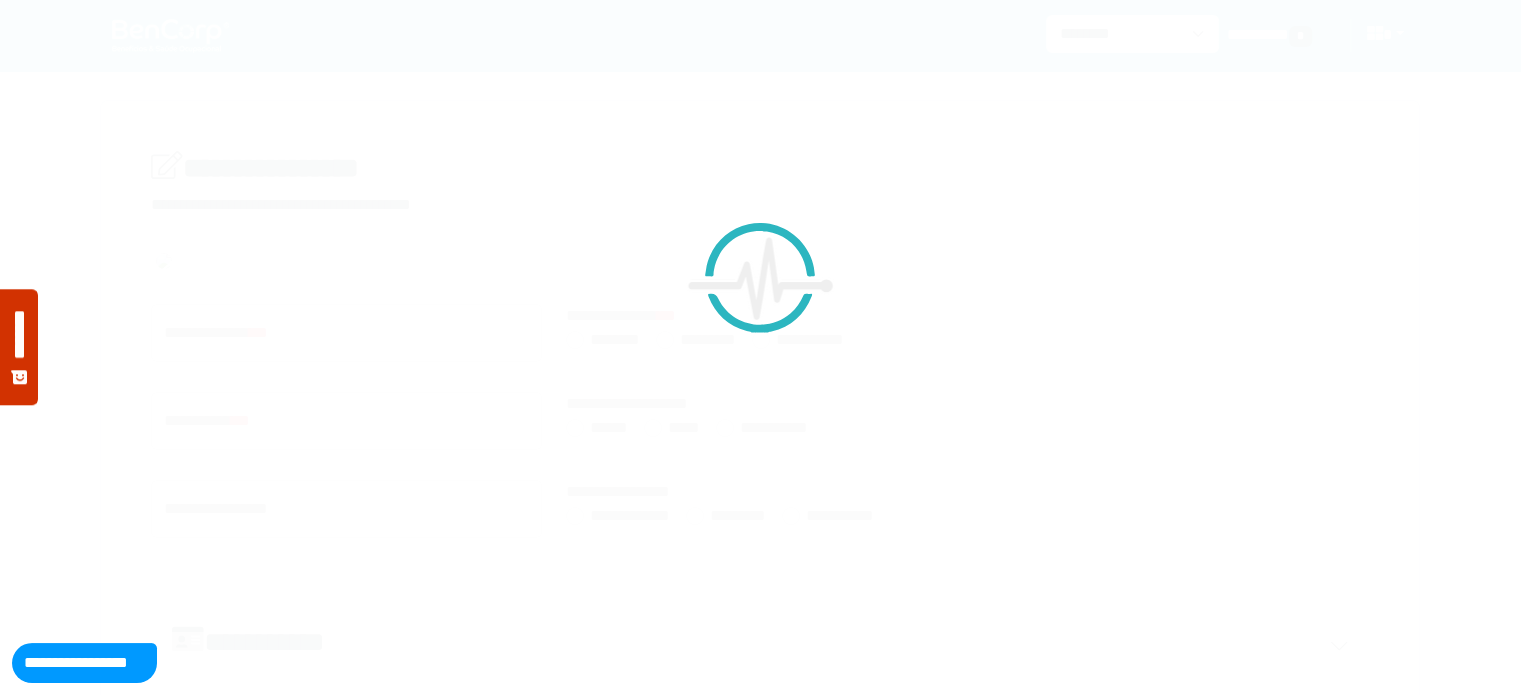 type on "**********" 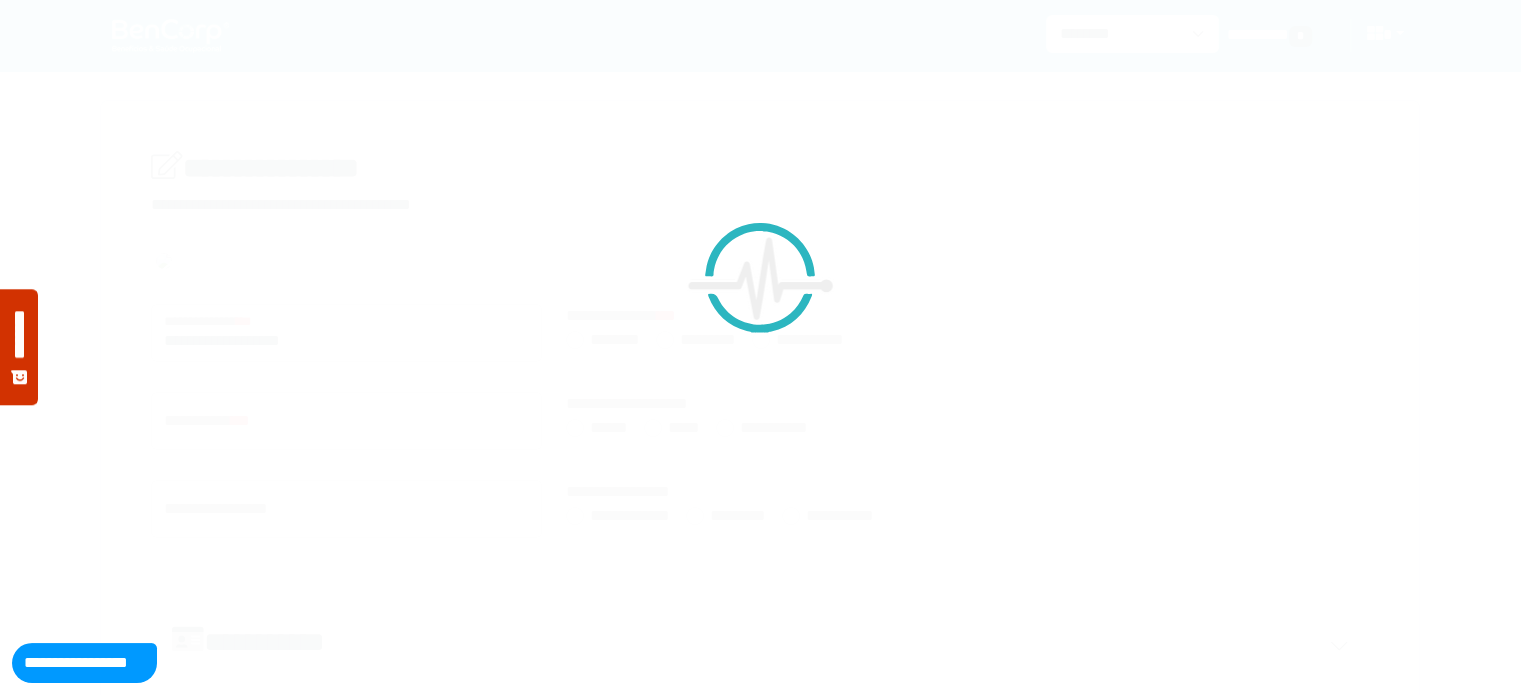 type on "**********" 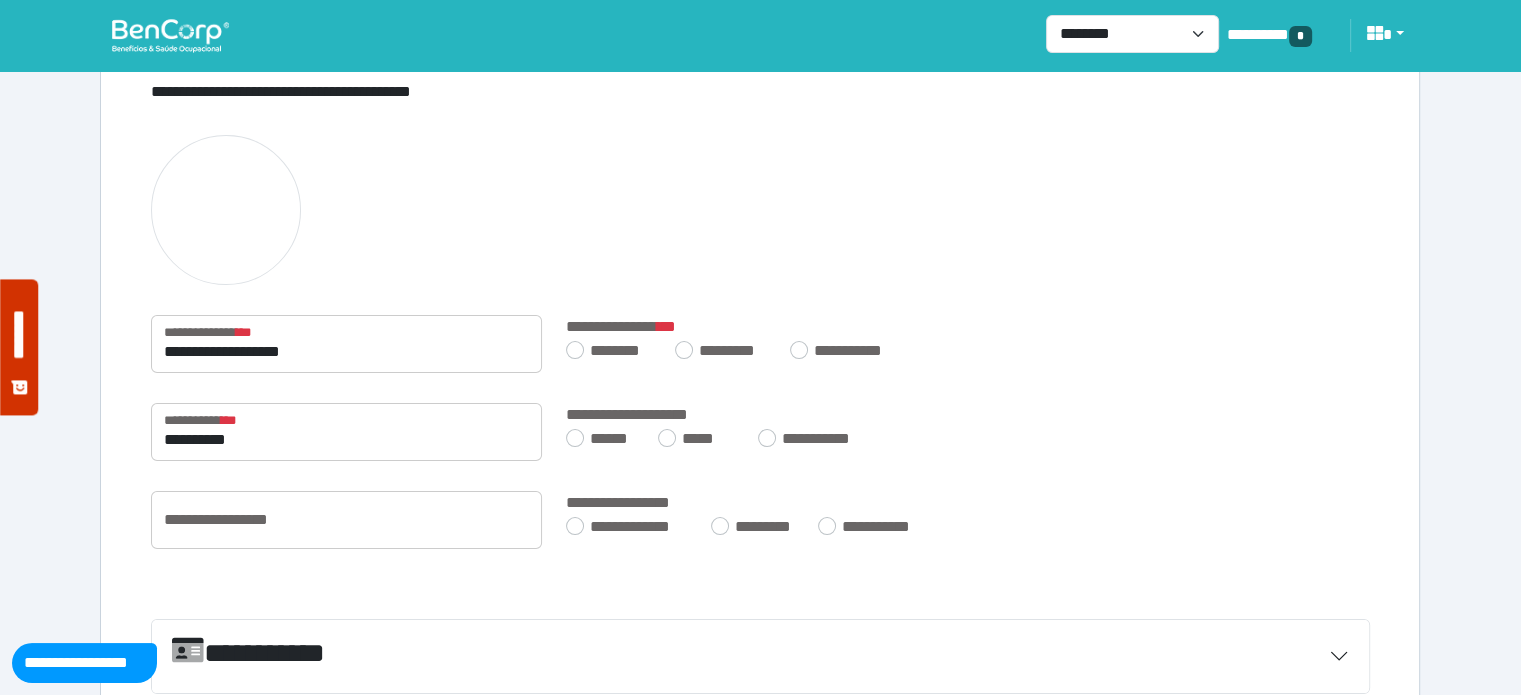 scroll, scrollTop: 200, scrollLeft: 0, axis: vertical 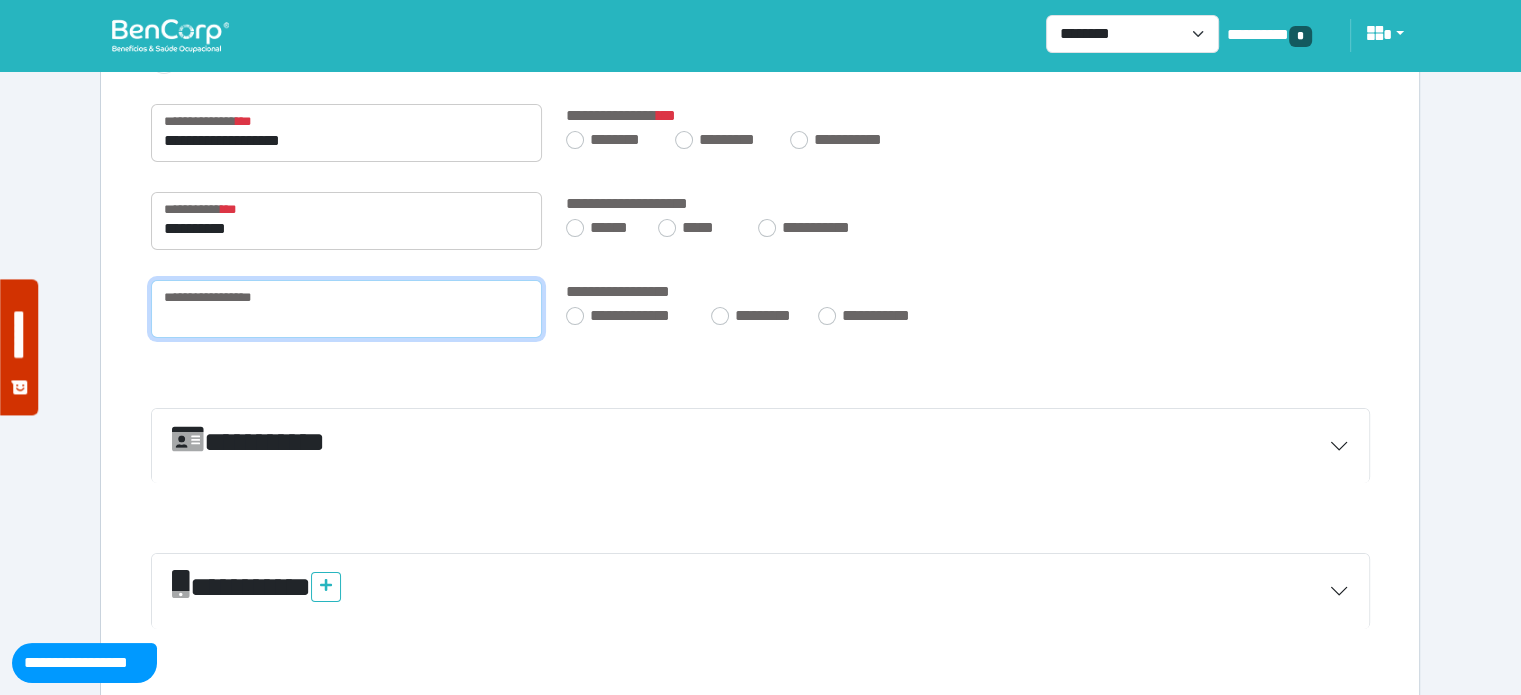 click at bounding box center (346, 309) 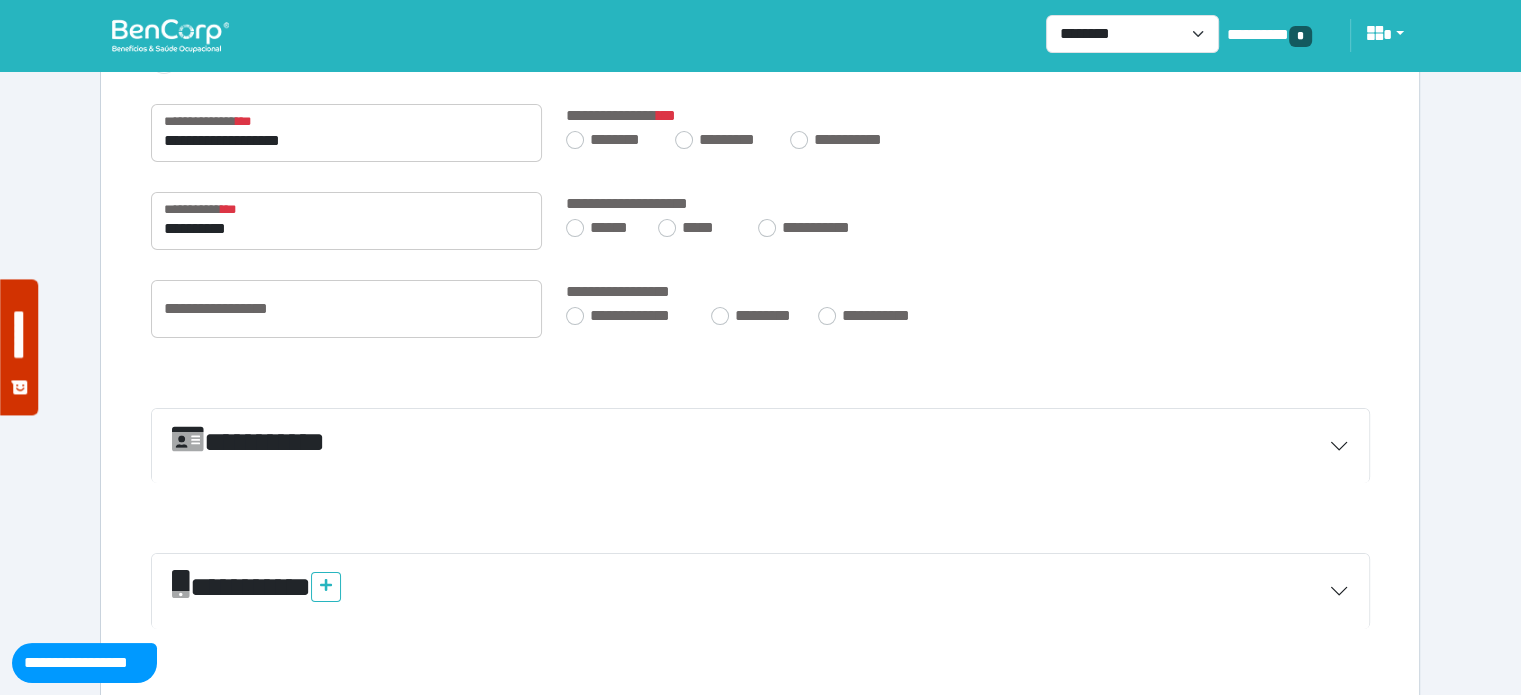 click on "**********" at bounding box center [760, 446] 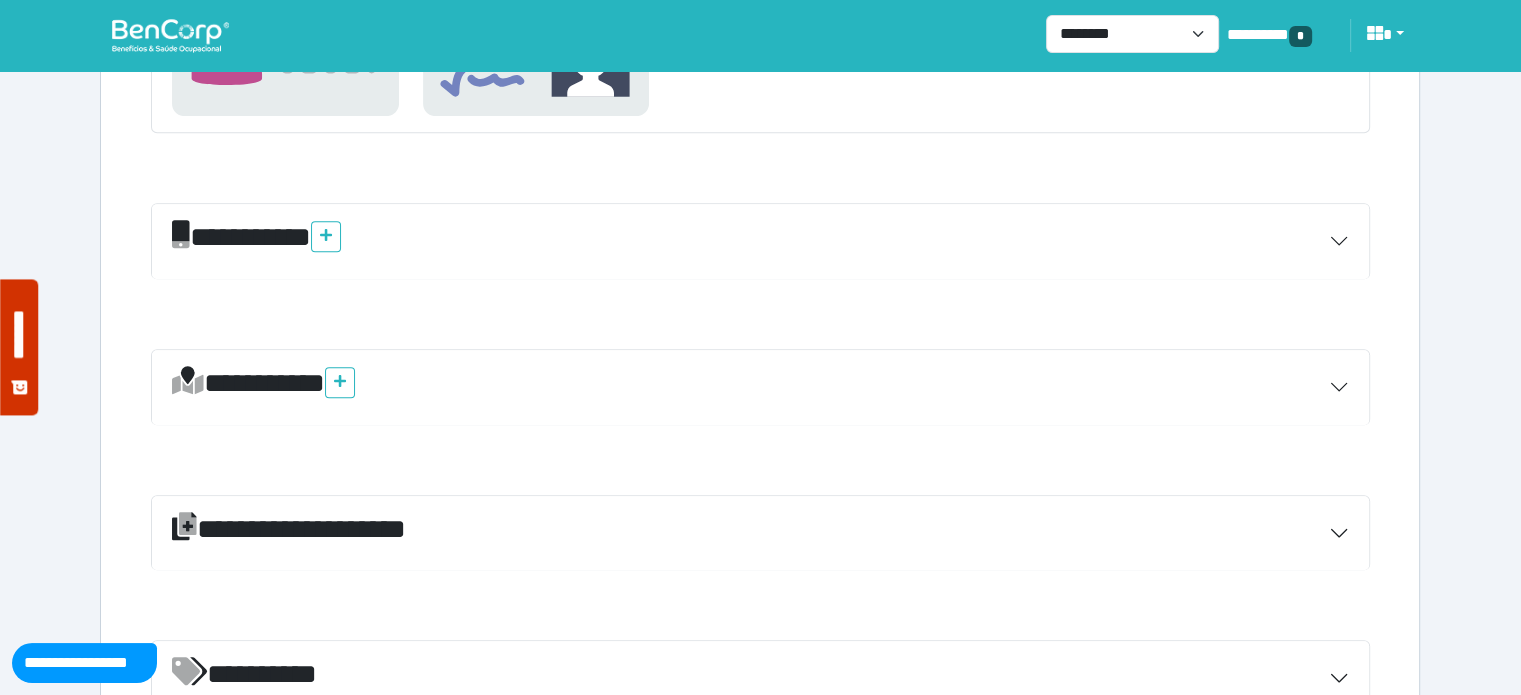 scroll, scrollTop: 900, scrollLeft: 0, axis: vertical 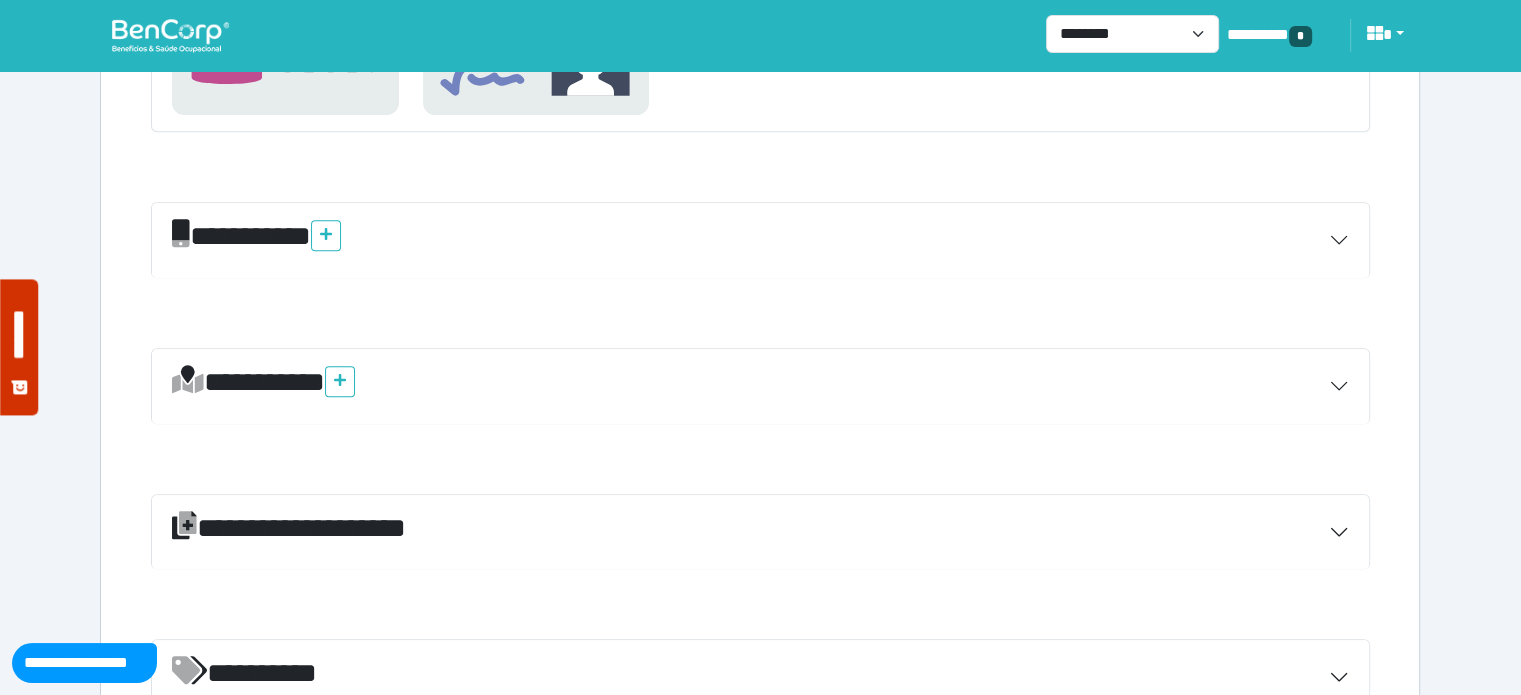 click on "*********" at bounding box center [760, 240] 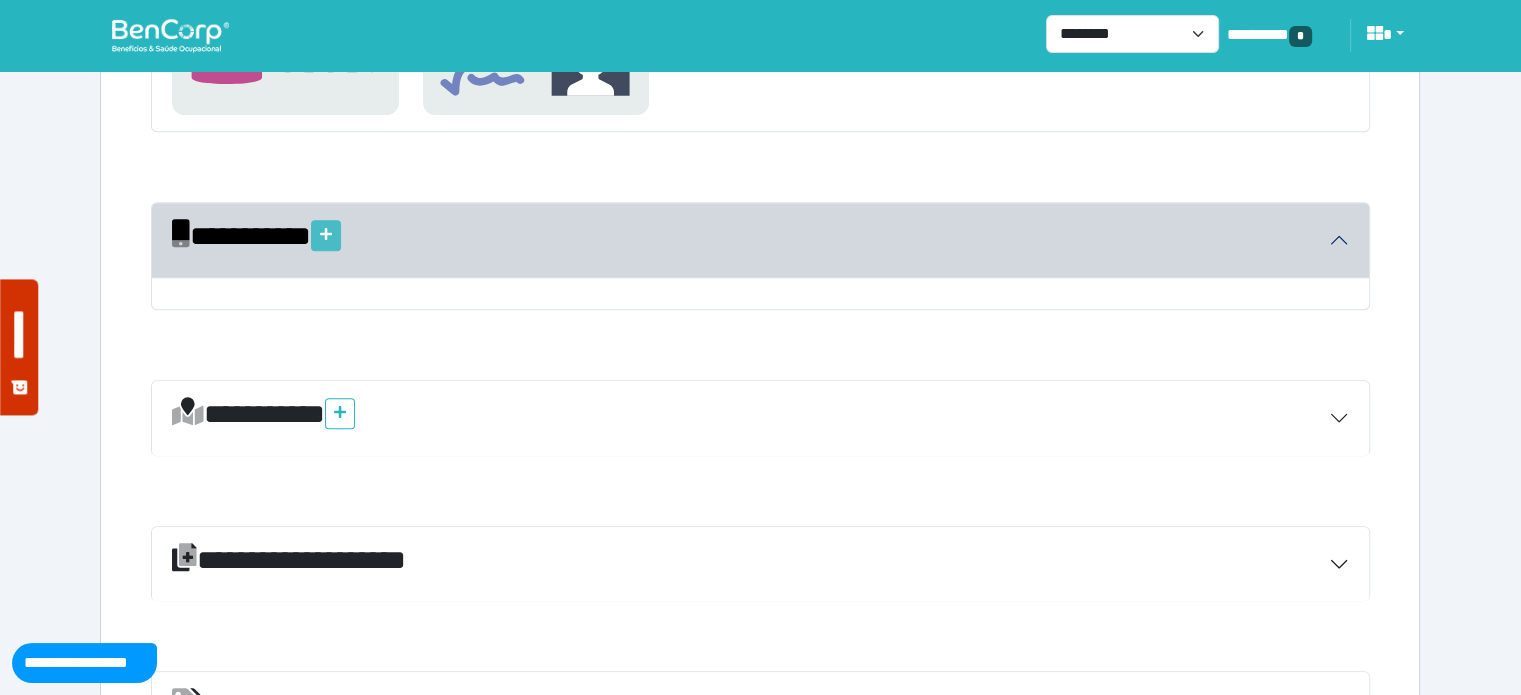 click 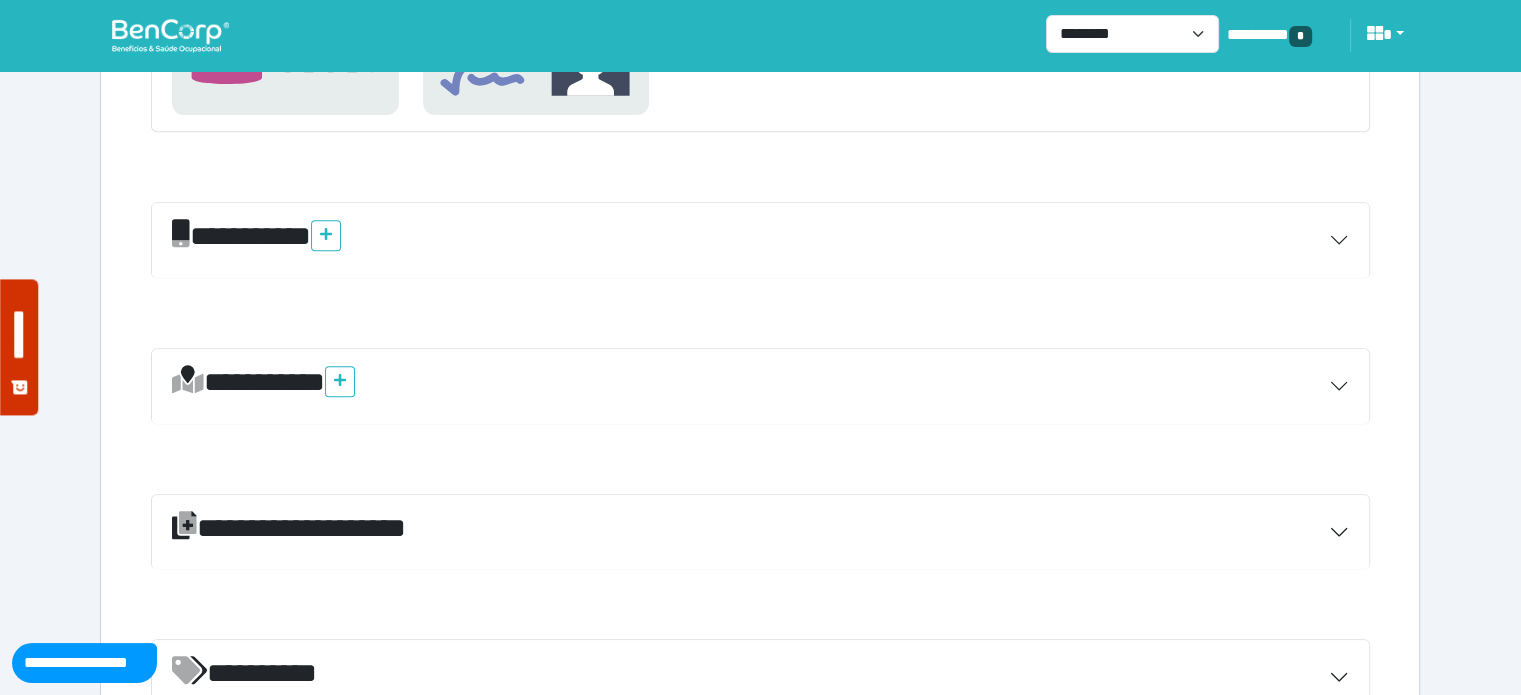 click on "*********" at bounding box center (760, 240) 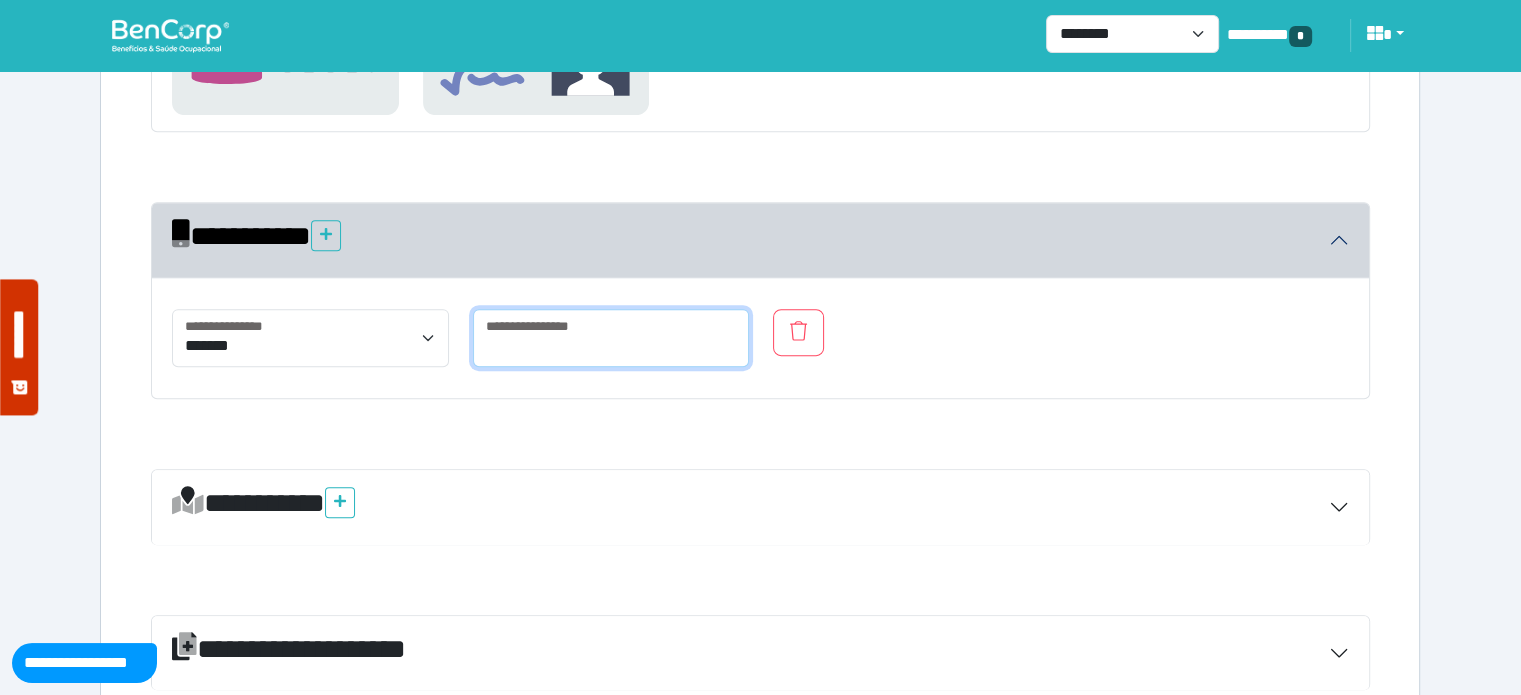 click at bounding box center [611, 338] 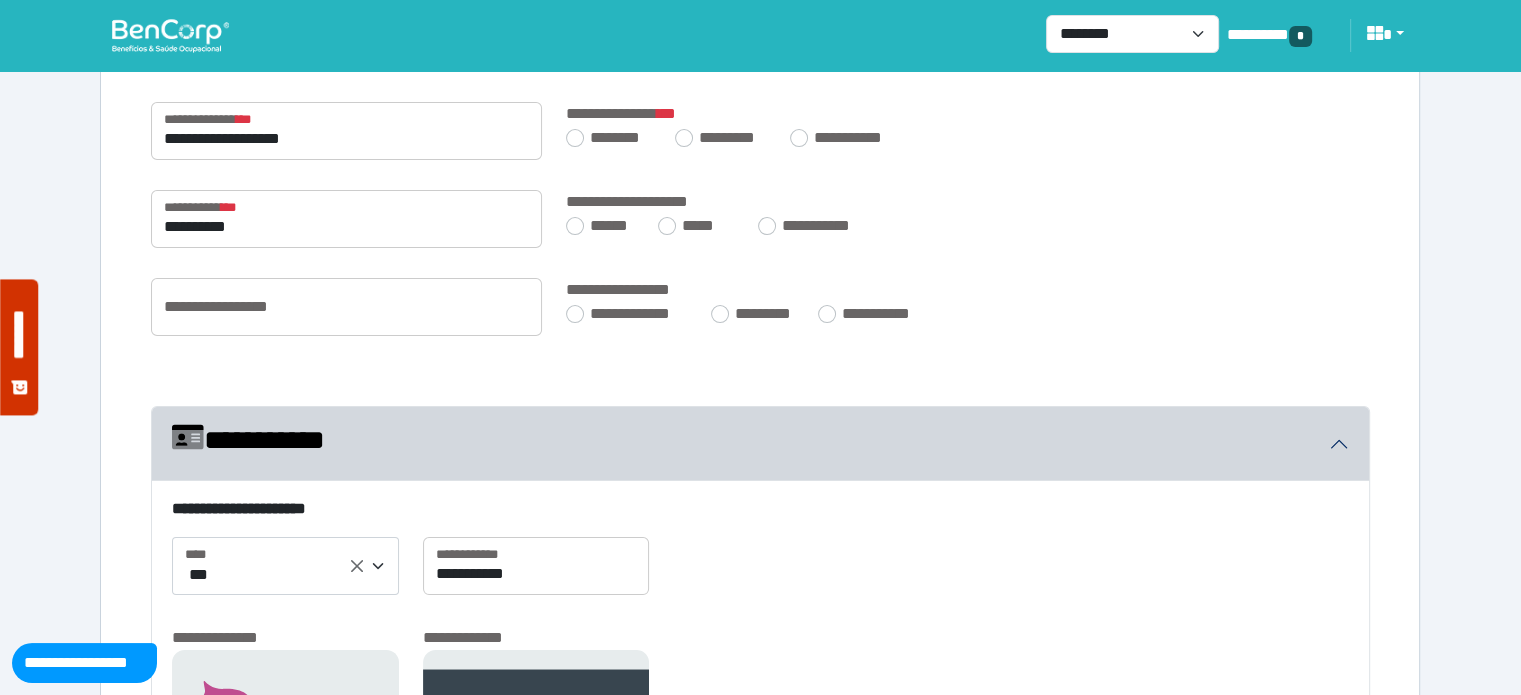 scroll, scrollTop: 100, scrollLeft: 0, axis: vertical 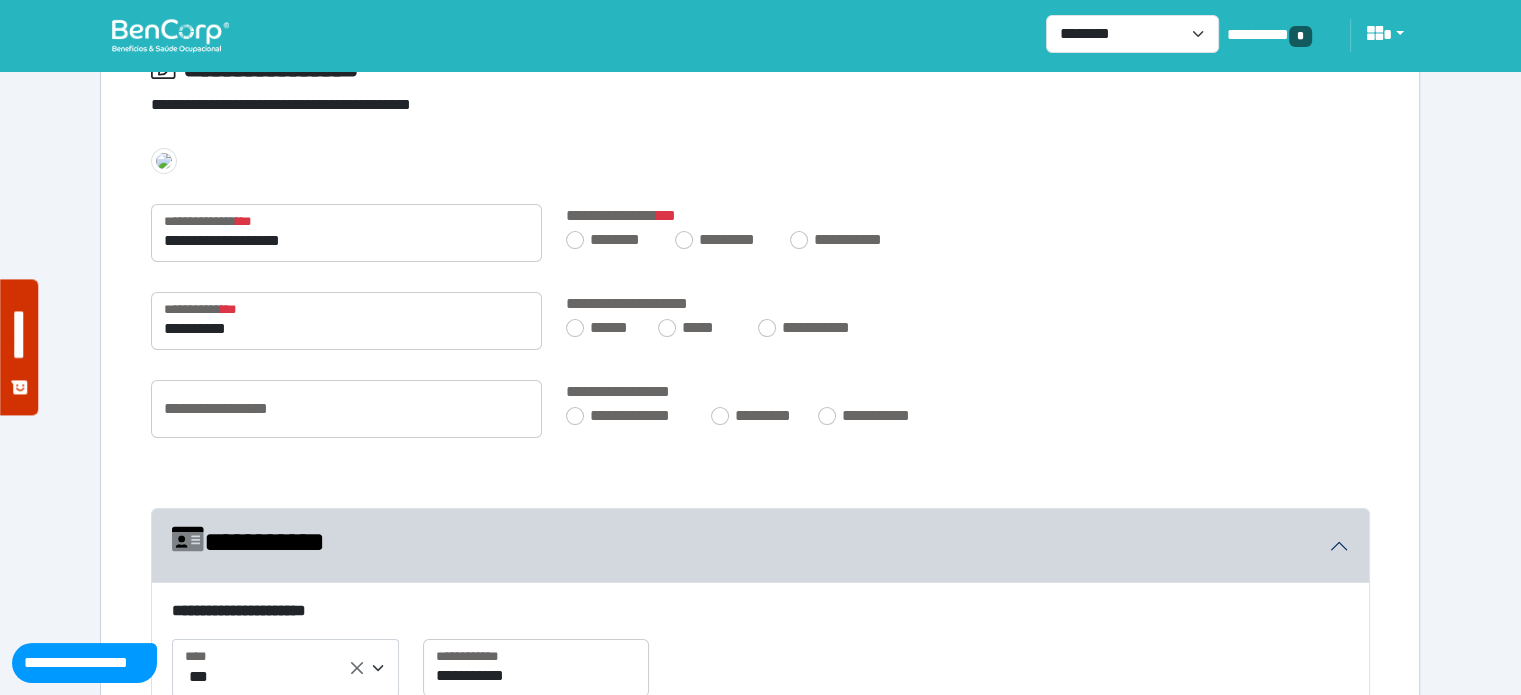 type on "**********" 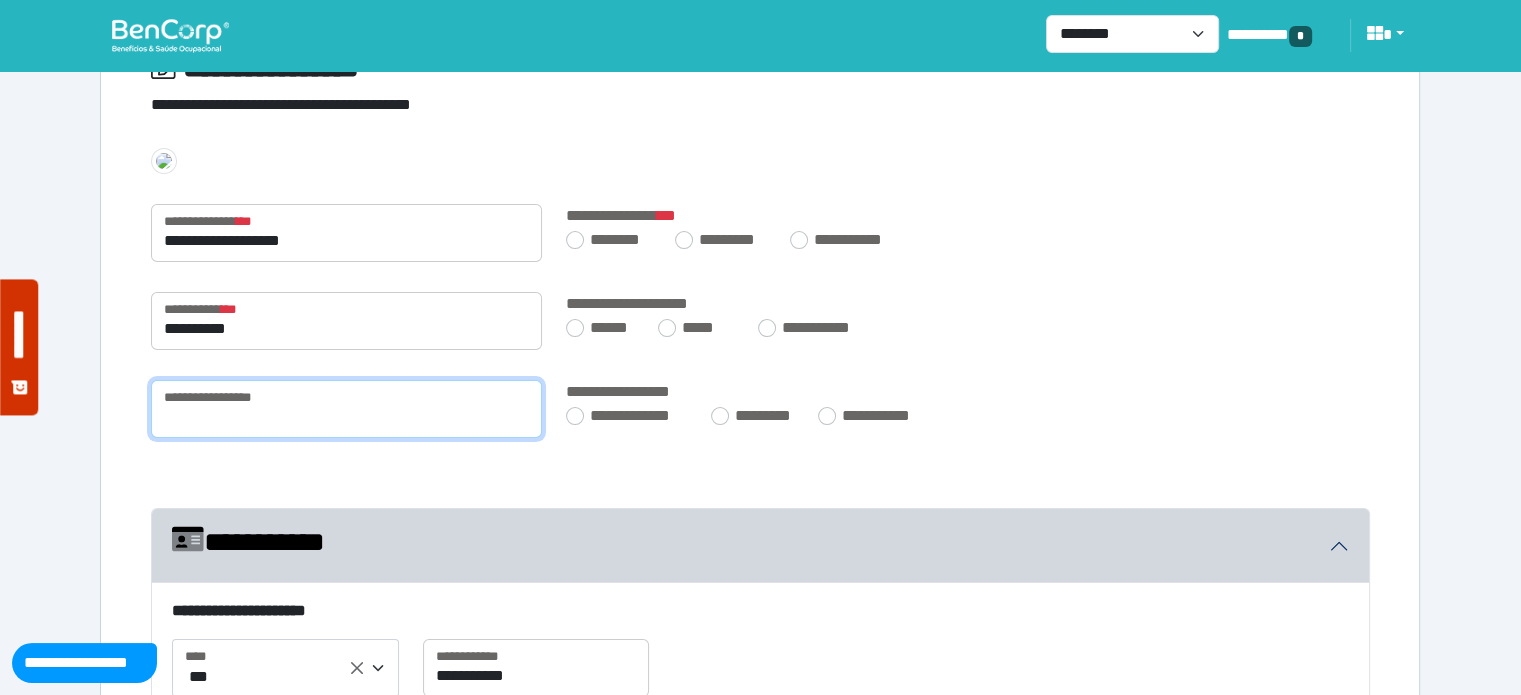 click at bounding box center (346, 409) 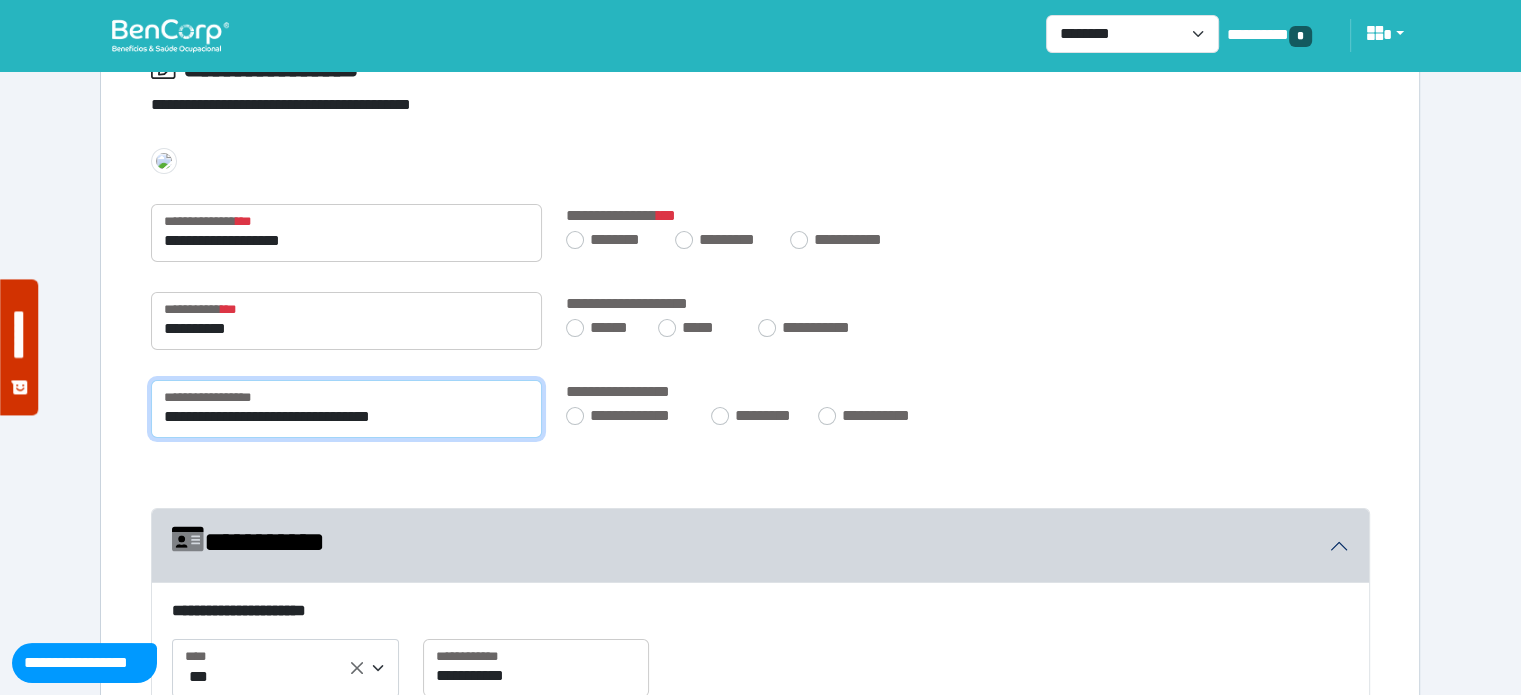 type on "**********" 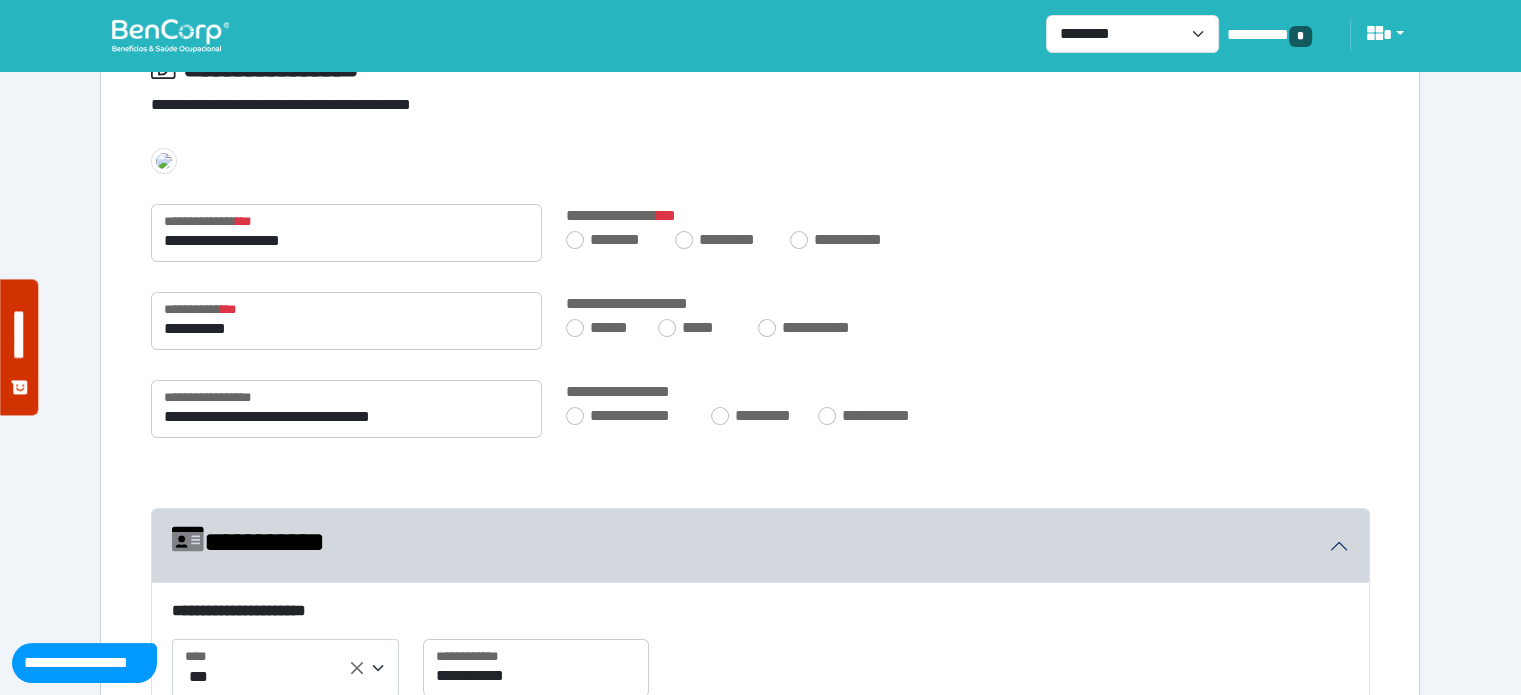 click on "**********" at bounding box center (760, 321) 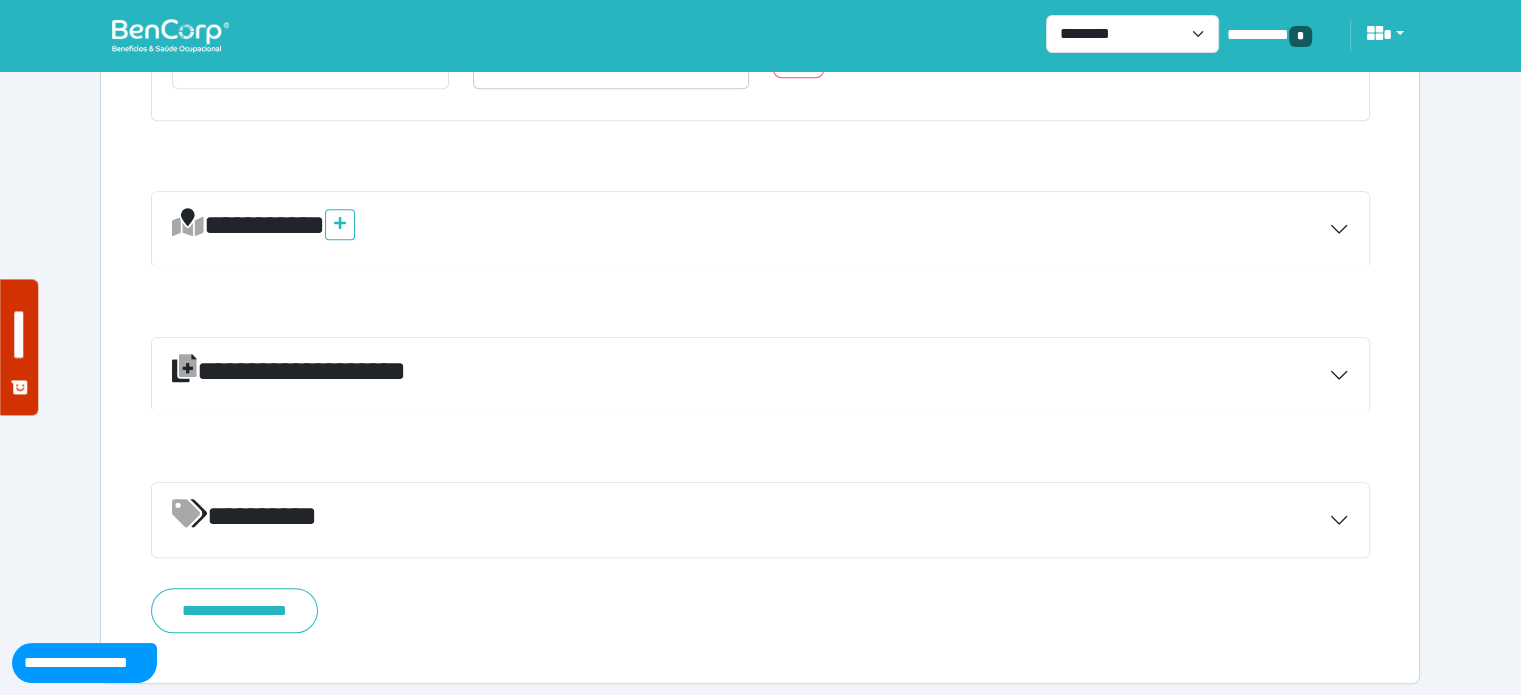scroll, scrollTop: 1186, scrollLeft: 0, axis: vertical 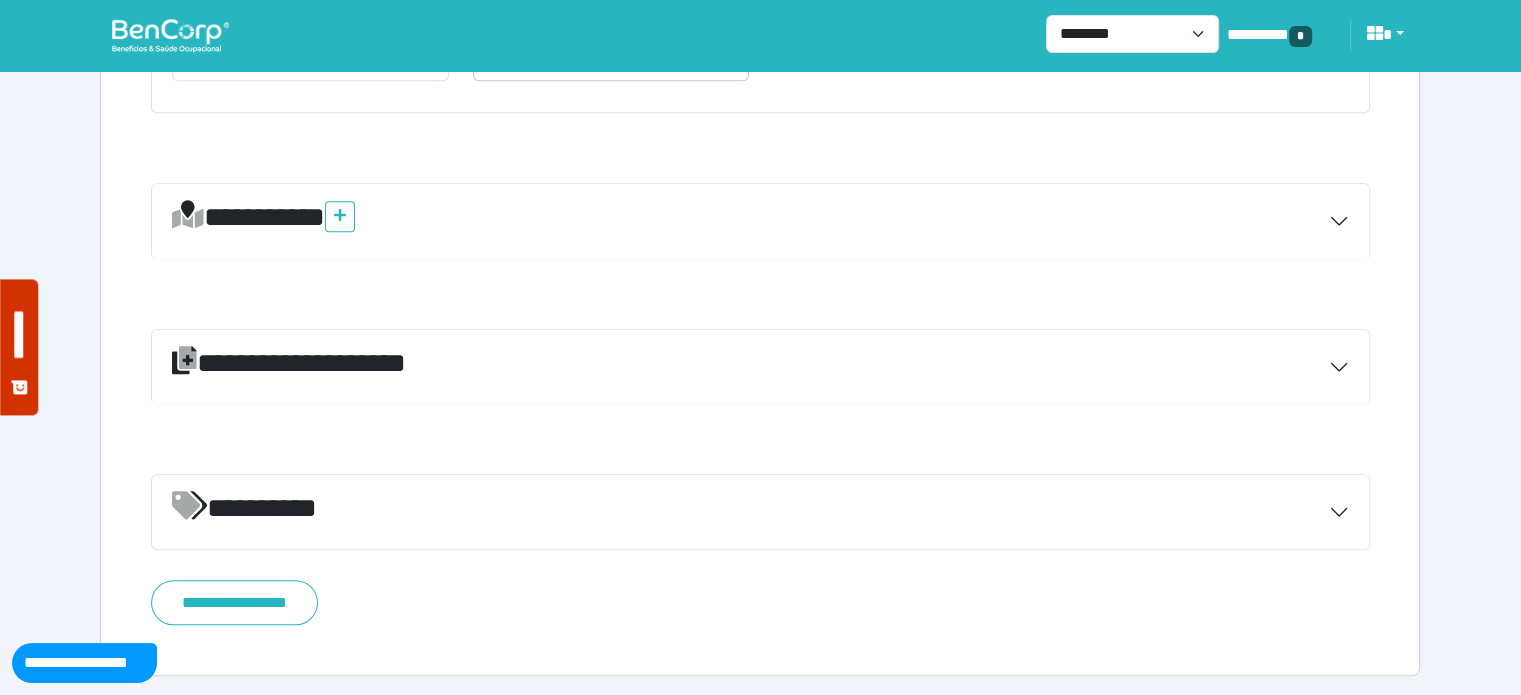 click on "*********" at bounding box center (760, 512) 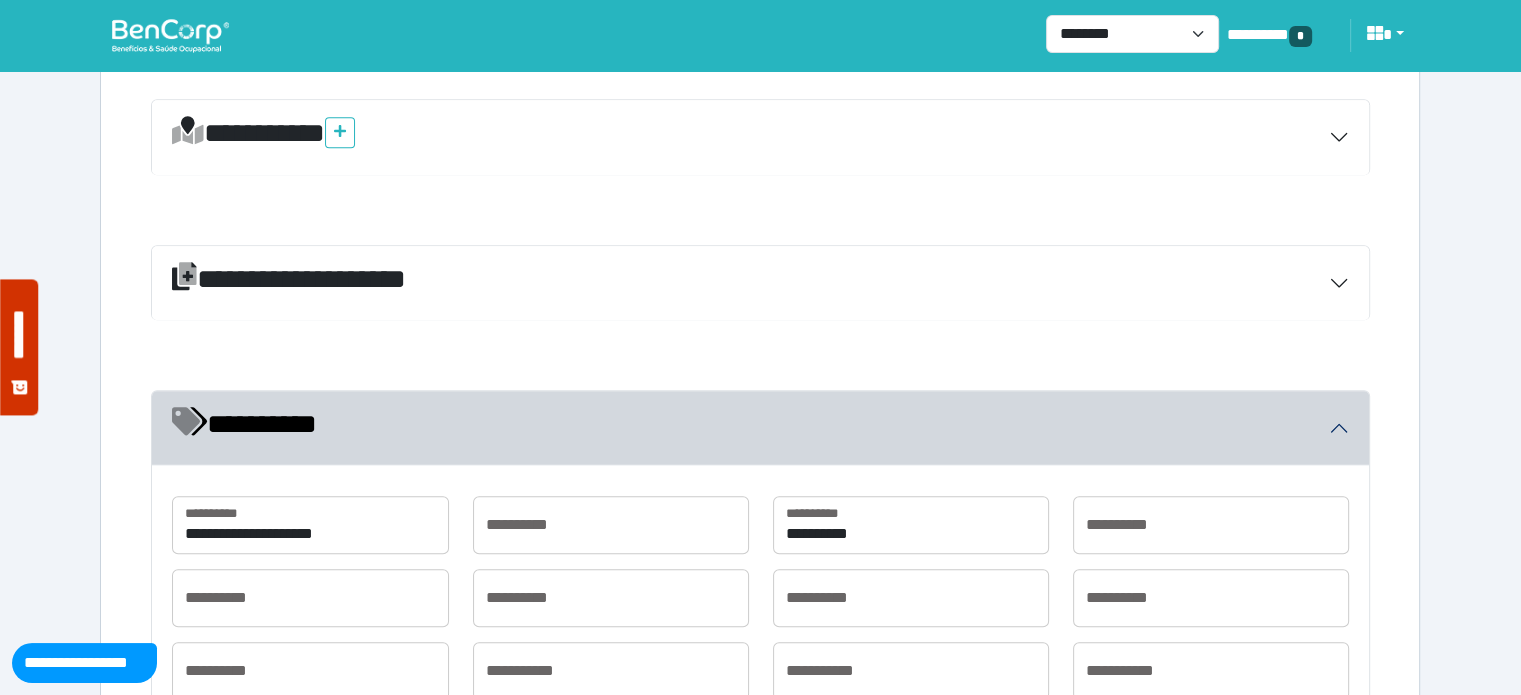 scroll, scrollTop: 1486, scrollLeft: 0, axis: vertical 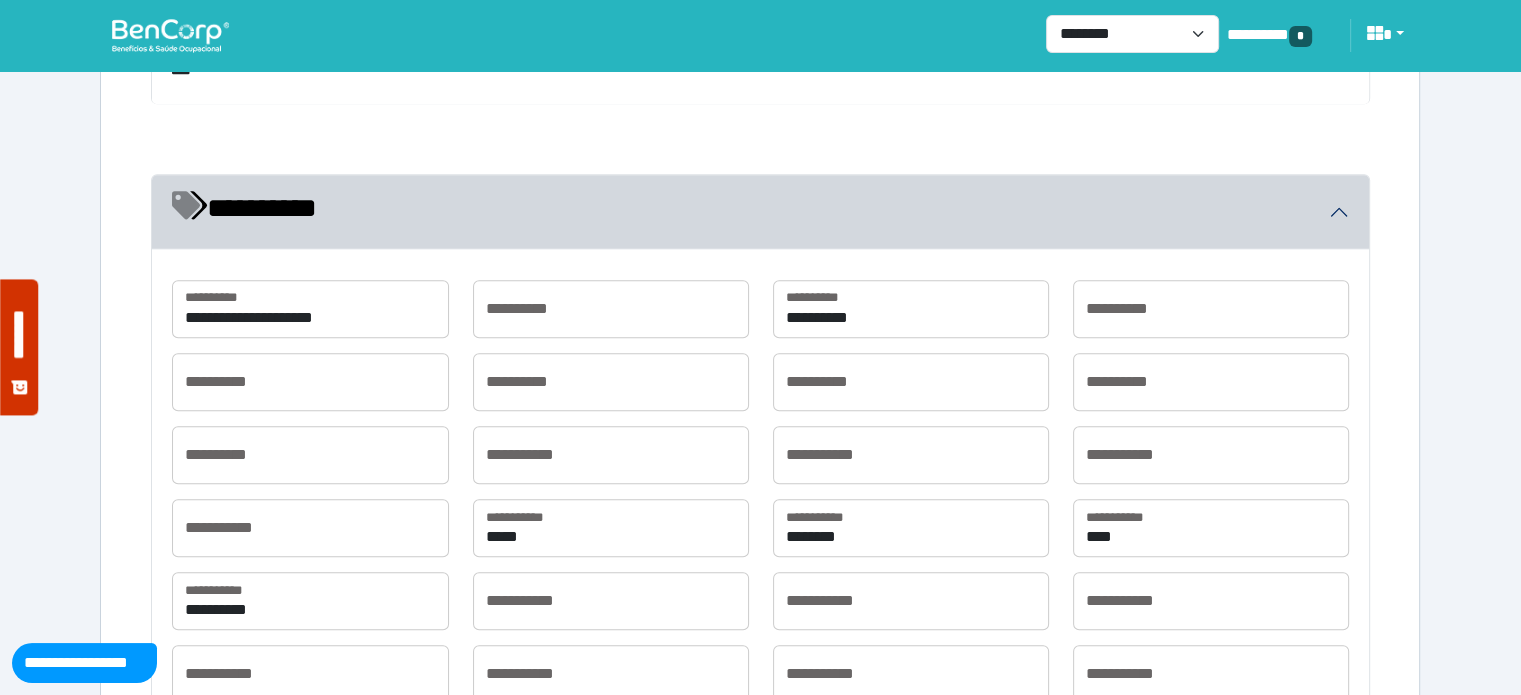 click on "**********" at bounding box center [760, -124] 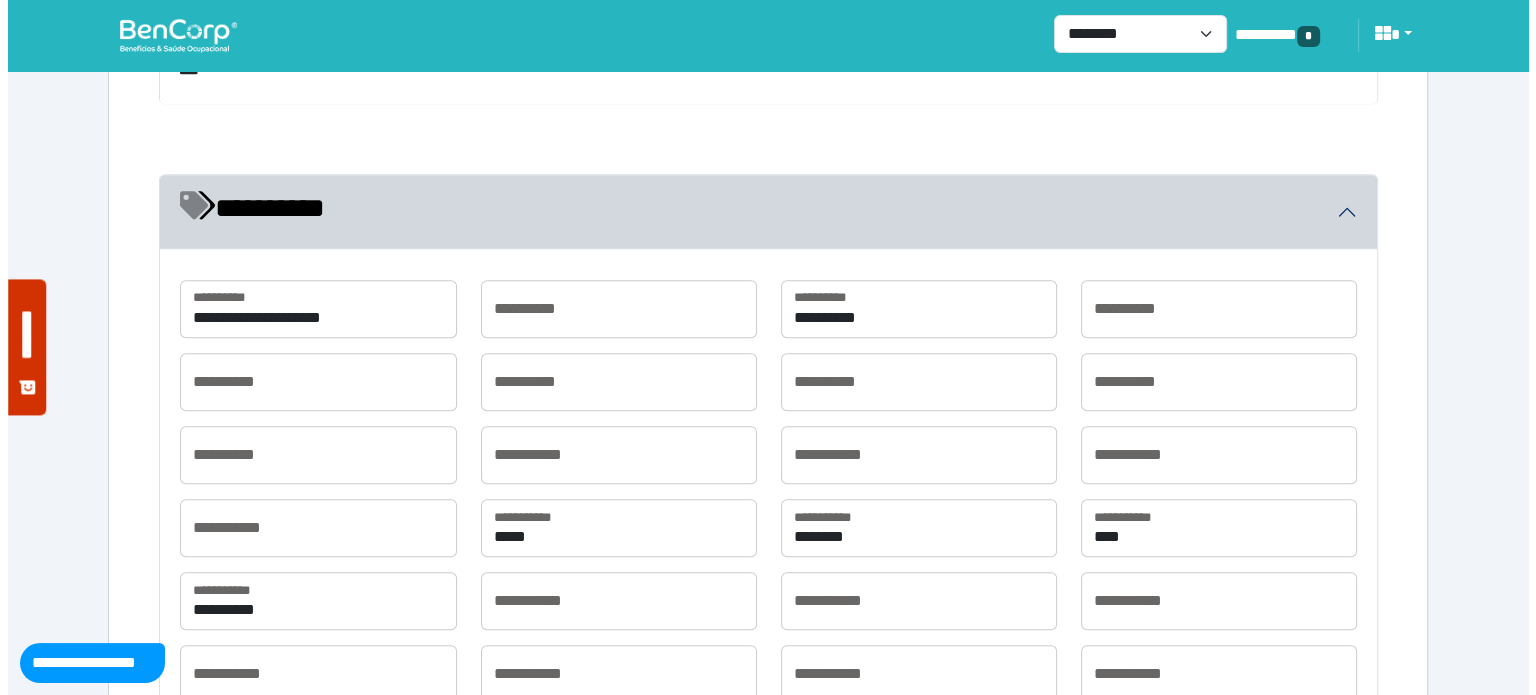 scroll, scrollTop: 1948, scrollLeft: 0, axis: vertical 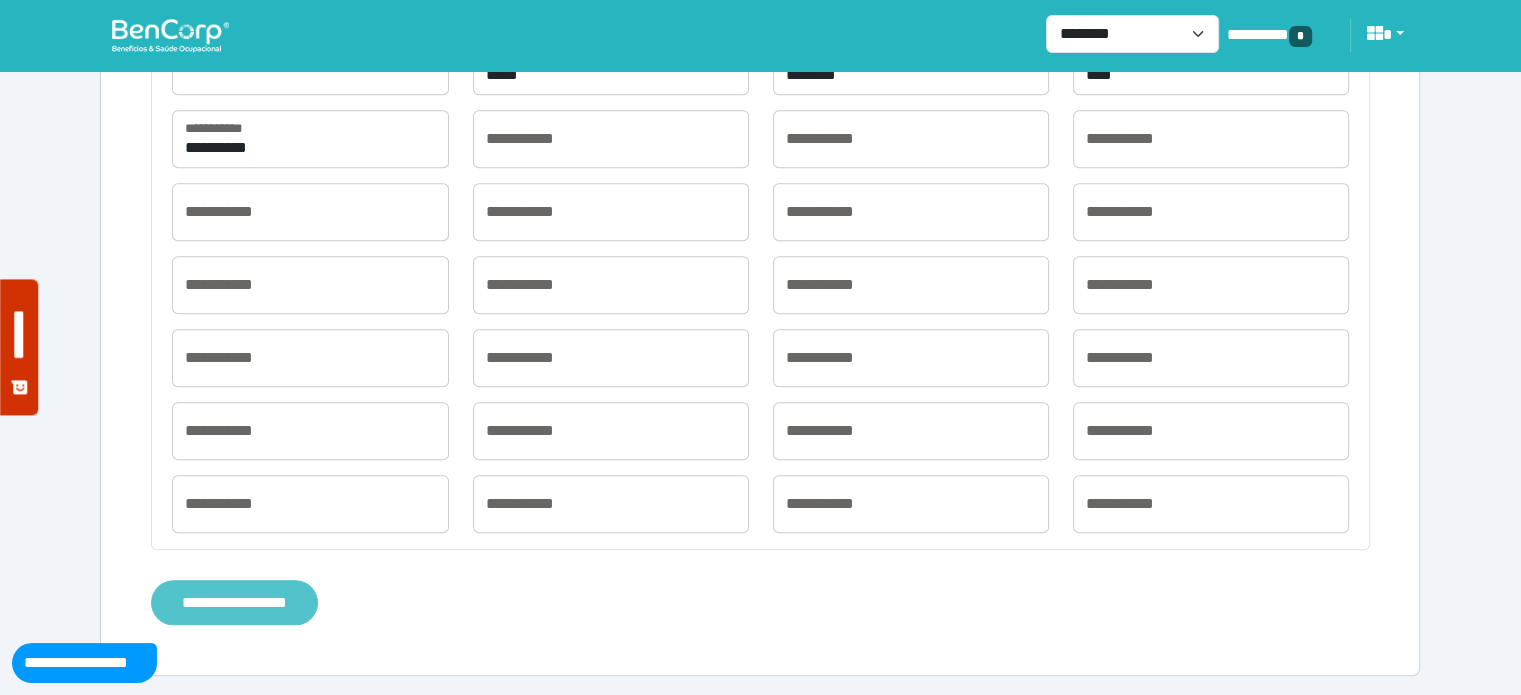 click on "**********" at bounding box center (234, 603) 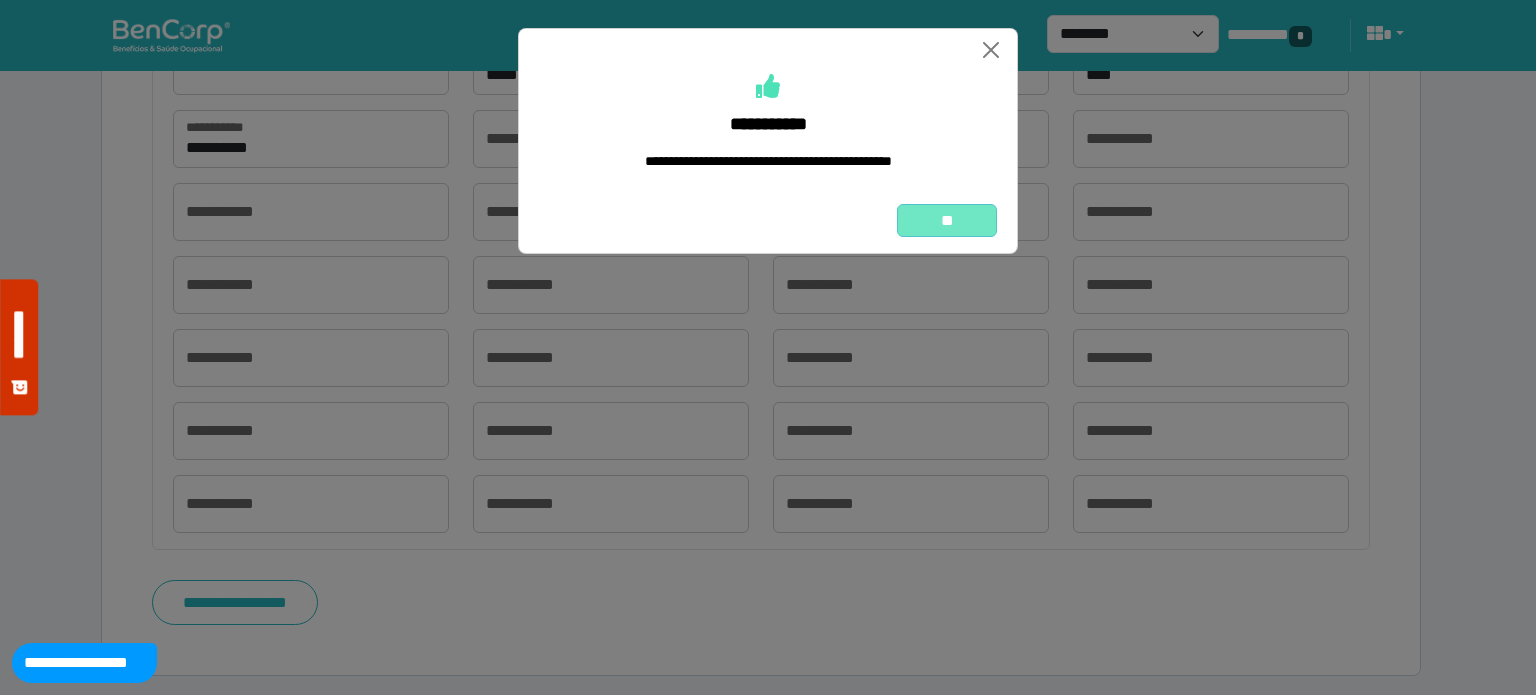 click on "**" at bounding box center (947, 221) 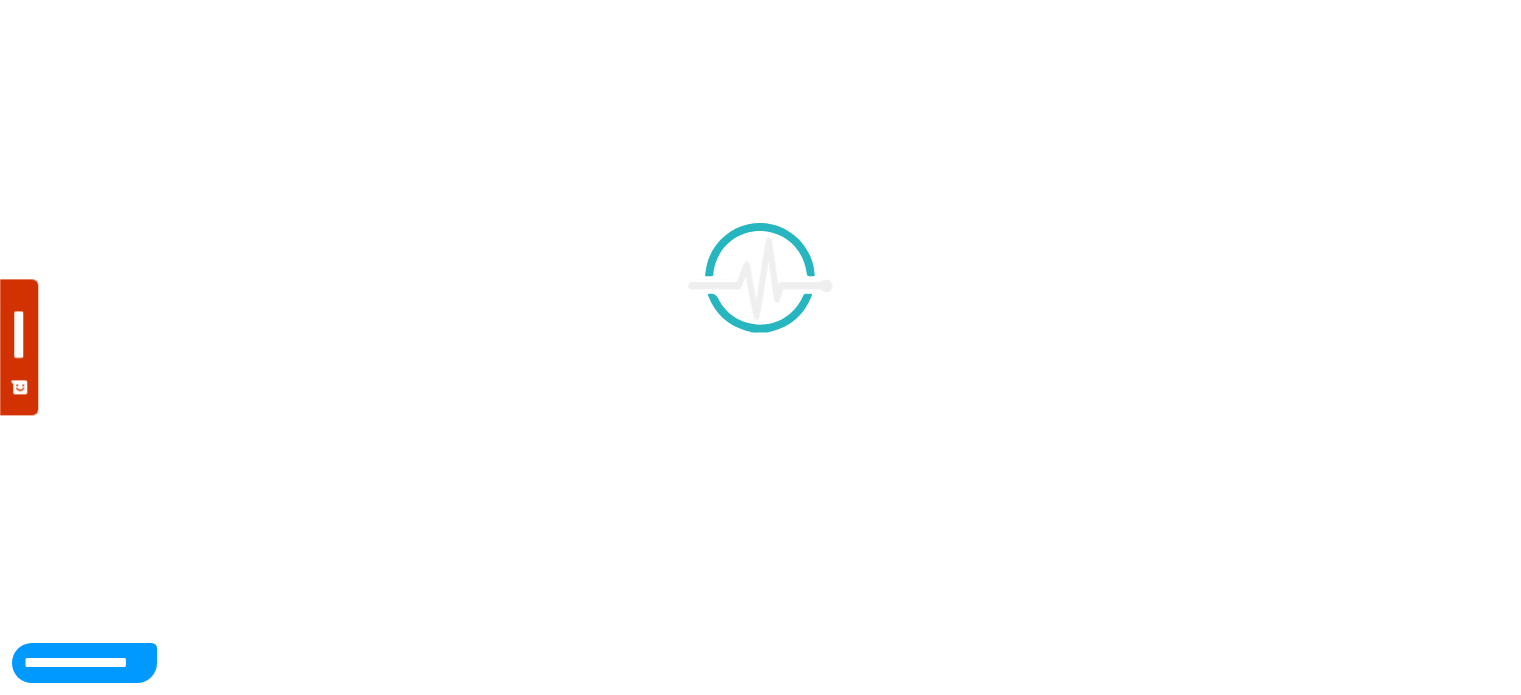 scroll, scrollTop: 0, scrollLeft: 0, axis: both 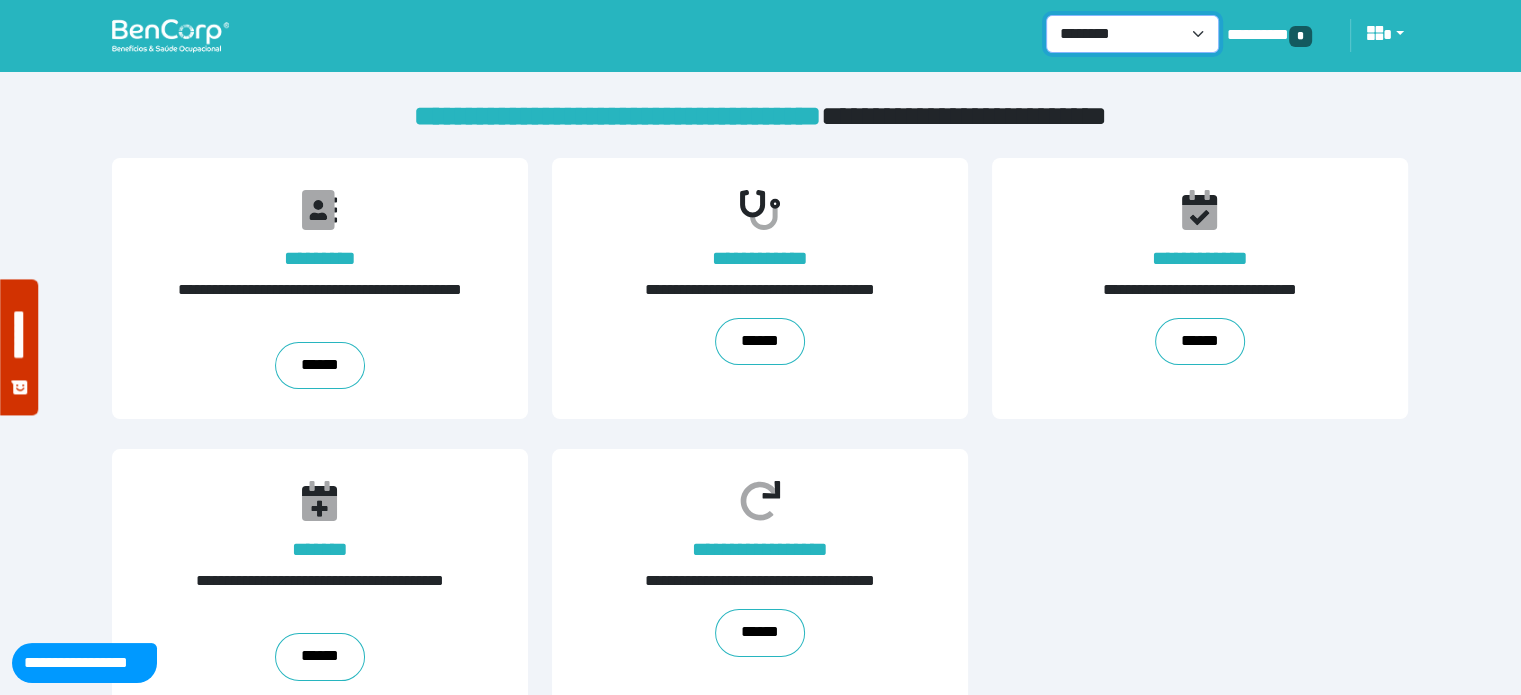 drag, startPoint x: 1111, startPoint y: 39, endPoint x: 1114, endPoint y: 50, distance: 11.401754 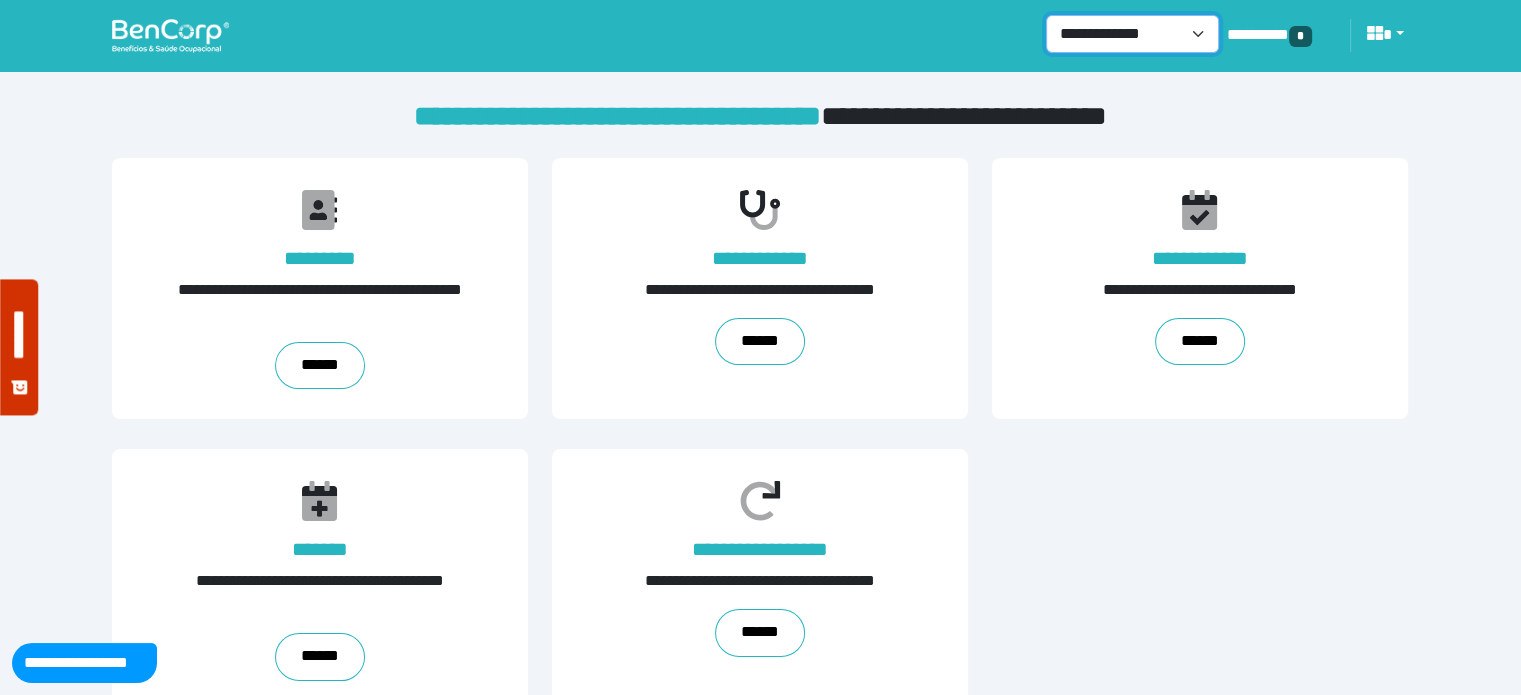 click on "**********" at bounding box center (1132, 34) 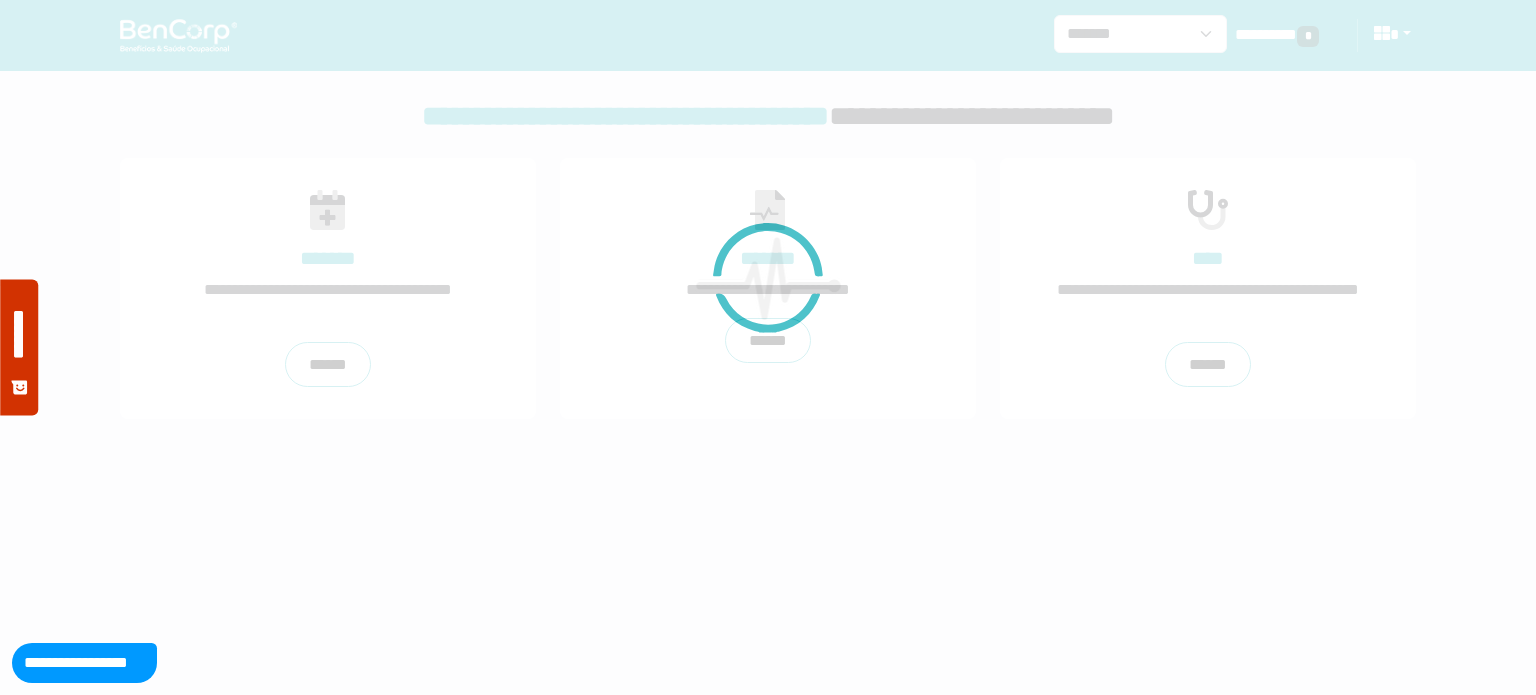 scroll, scrollTop: 0, scrollLeft: 0, axis: both 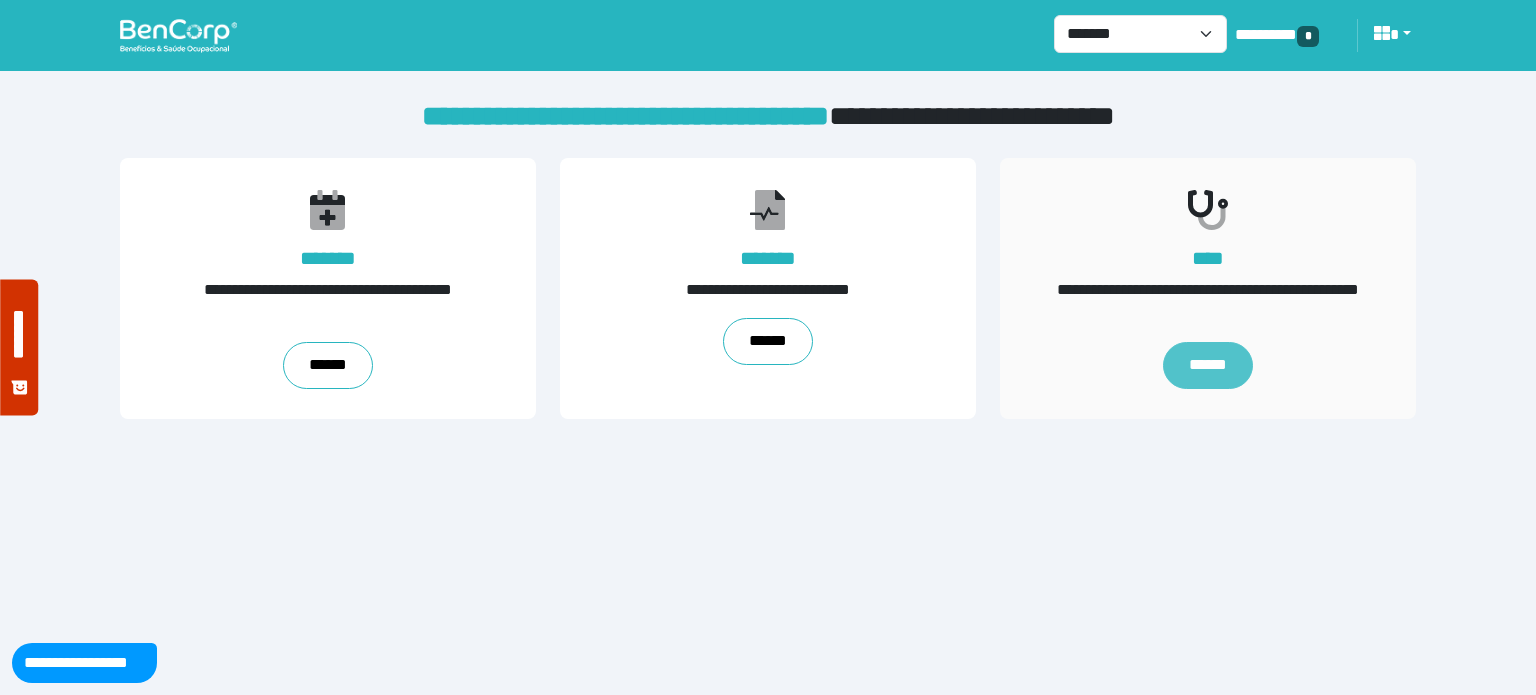 click on "******" at bounding box center [1208, 366] 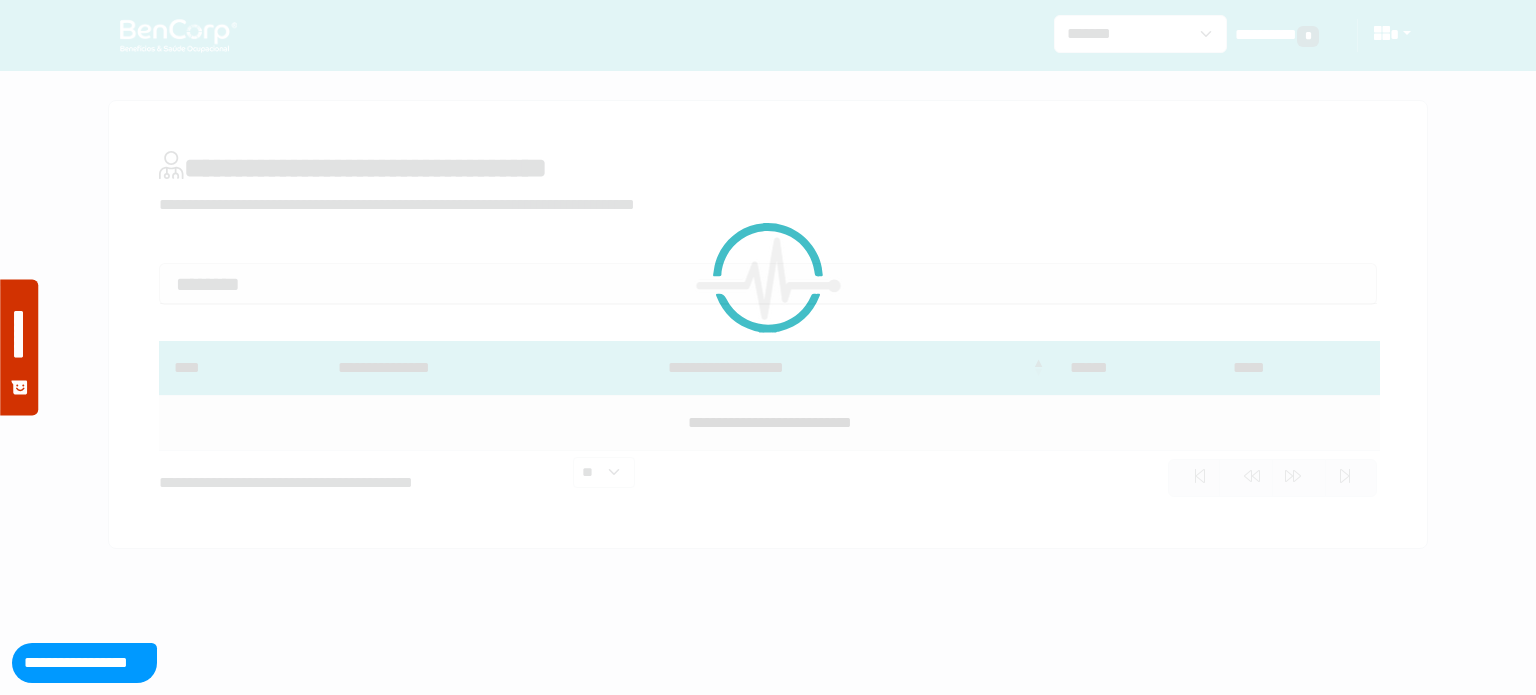 scroll, scrollTop: 0, scrollLeft: 0, axis: both 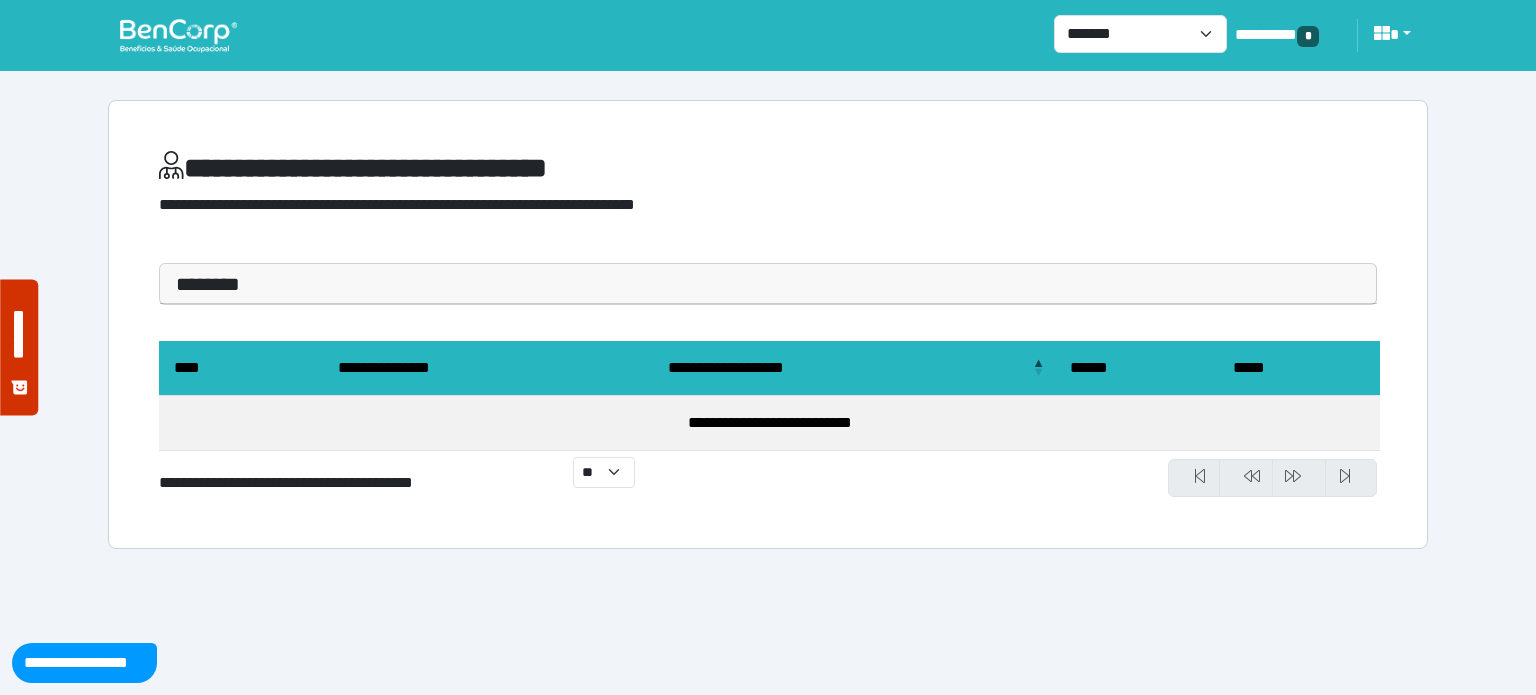 click at bounding box center (178, 35) 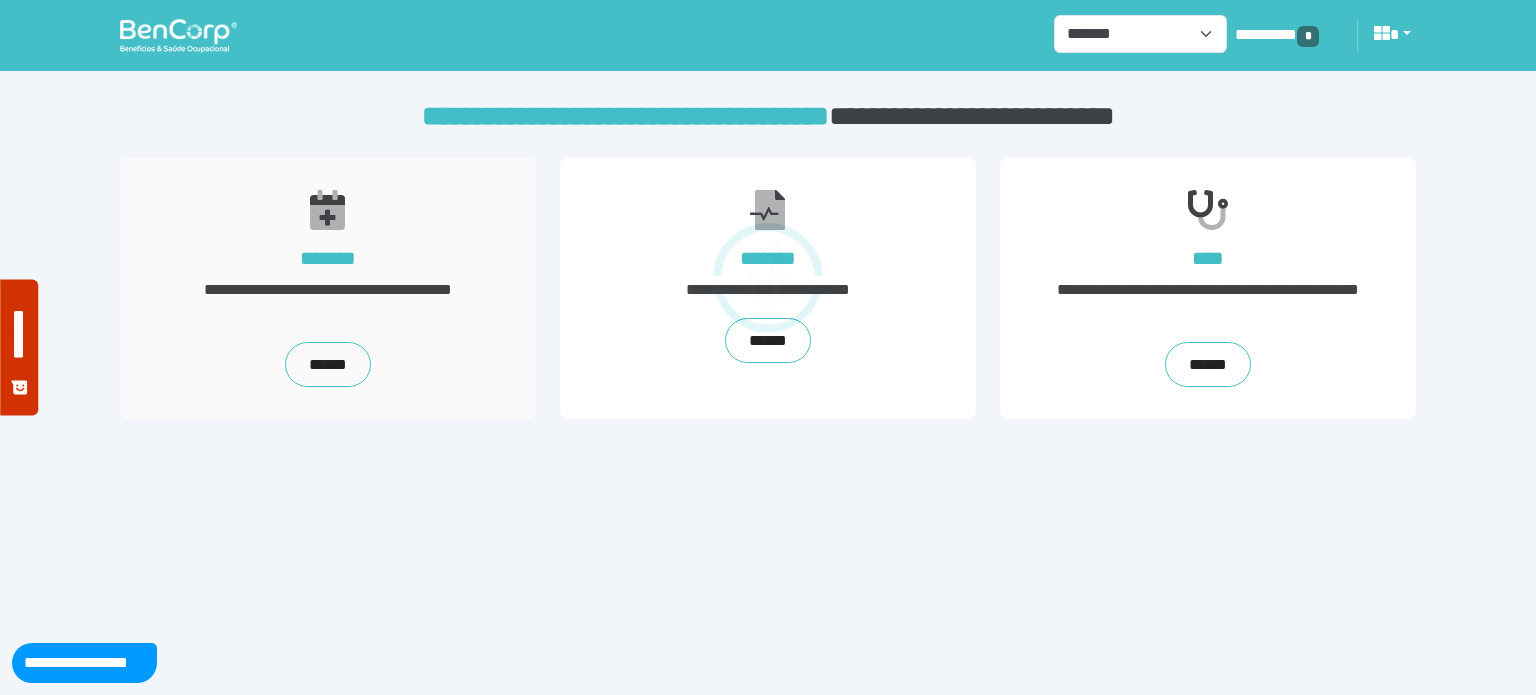 scroll, scrollTop: 0, scrollLeft: 0, axis: both 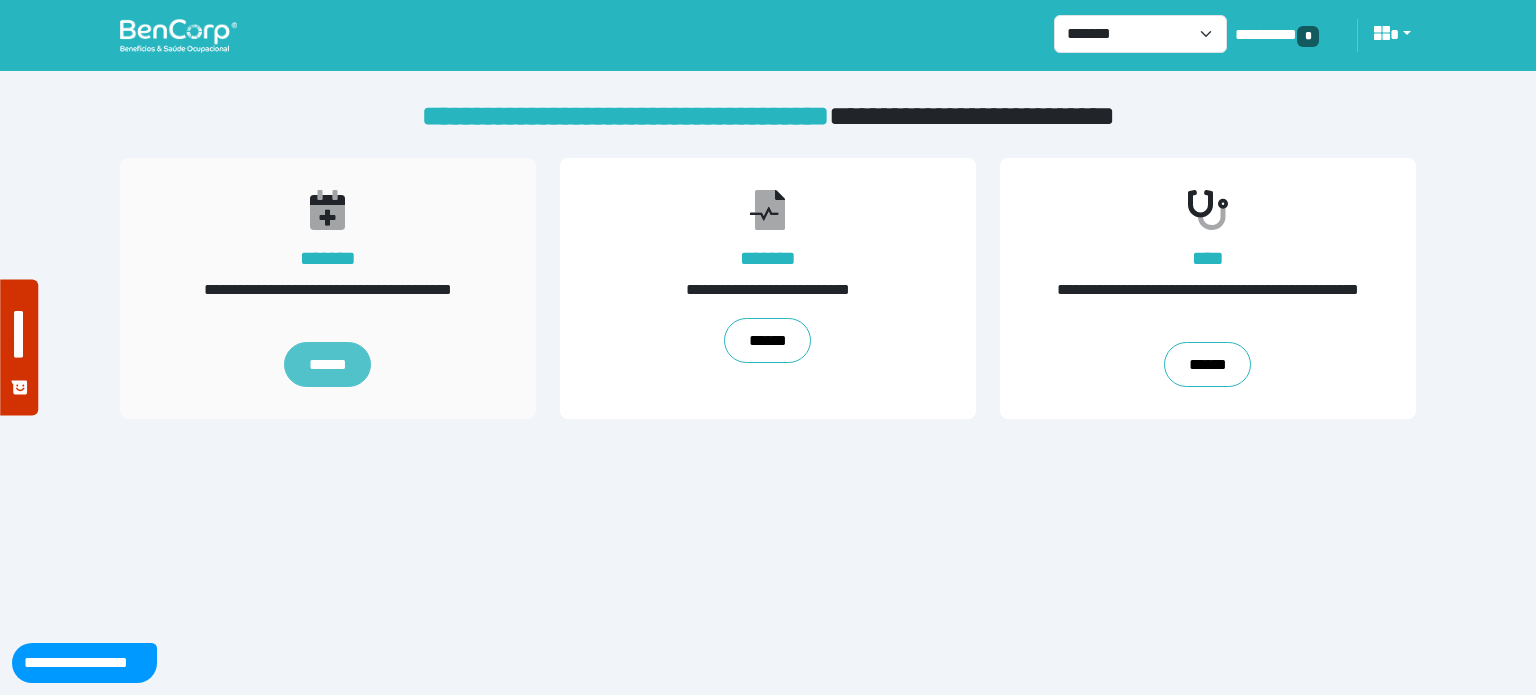 drag, startPoint x: 328, startPoint y: 367, endPoint x: 389, endPoint y: 361, distance: 61.294373 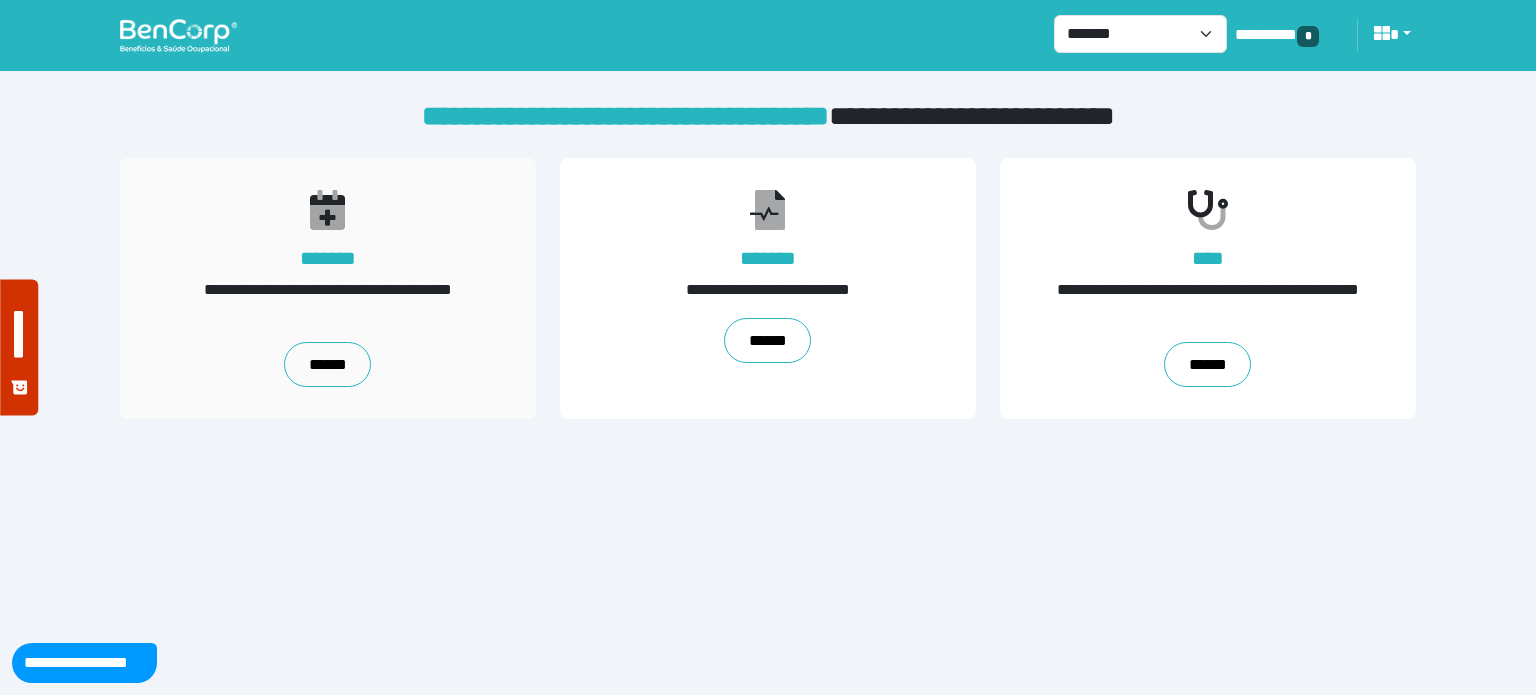 click on "******" at bounding box center (327, 365) 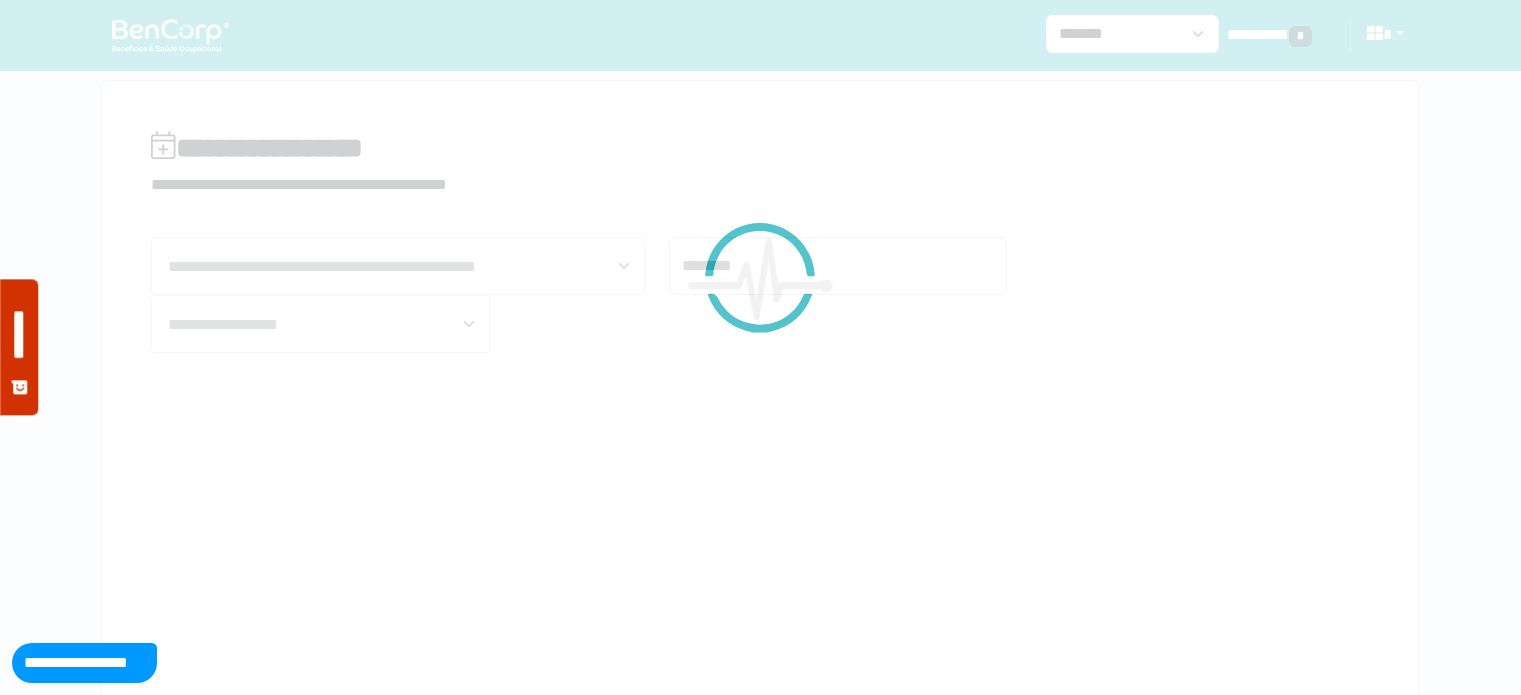 scroll, scrollTop: 0, scrollLeft: 0, axis: both 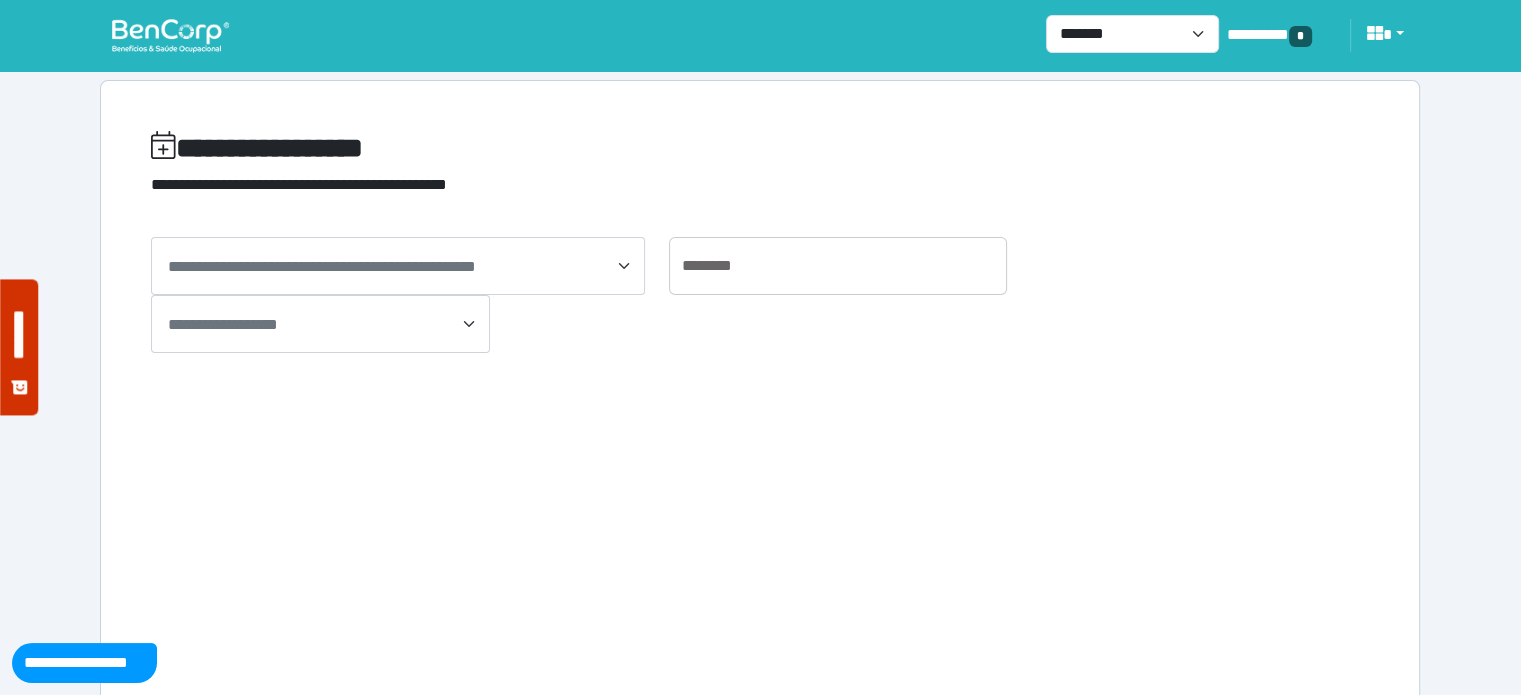 click on "**********" at bounding box center [322, 325] 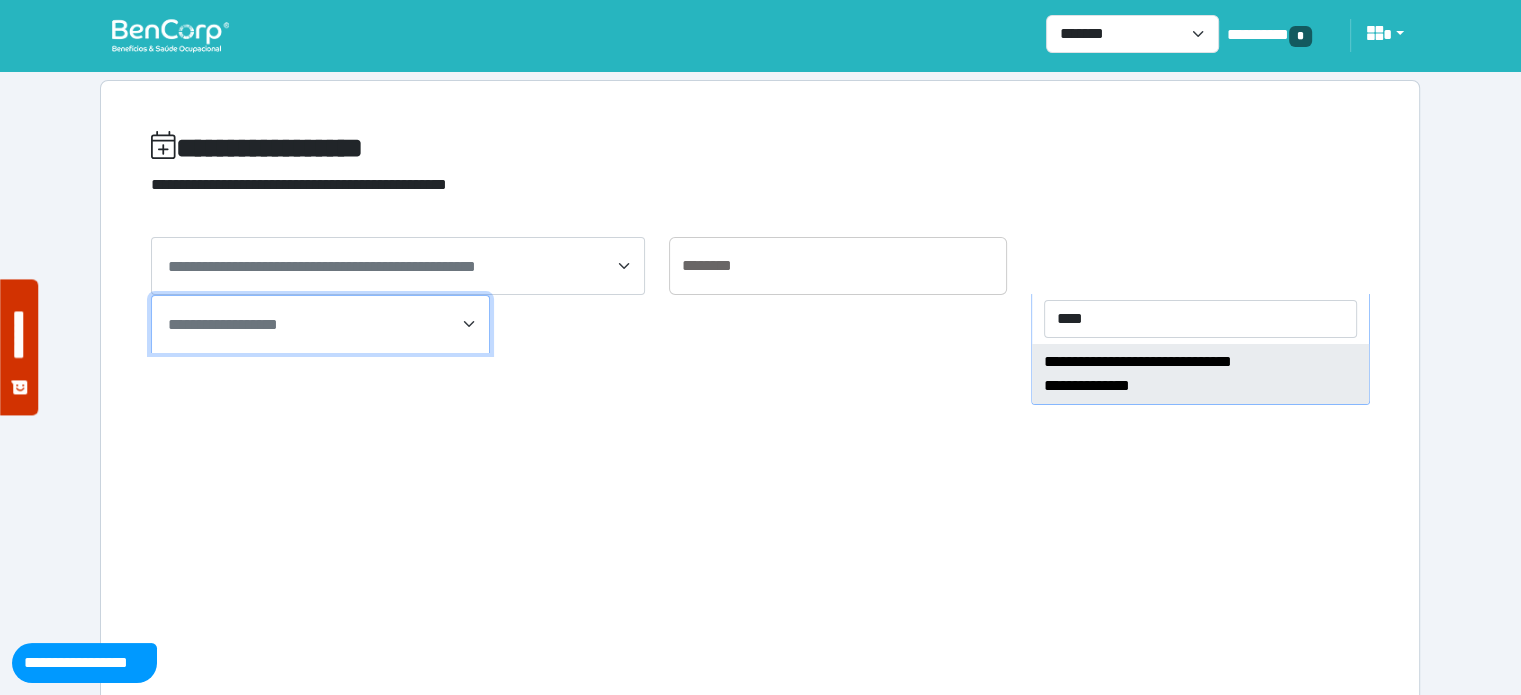 type on "****" 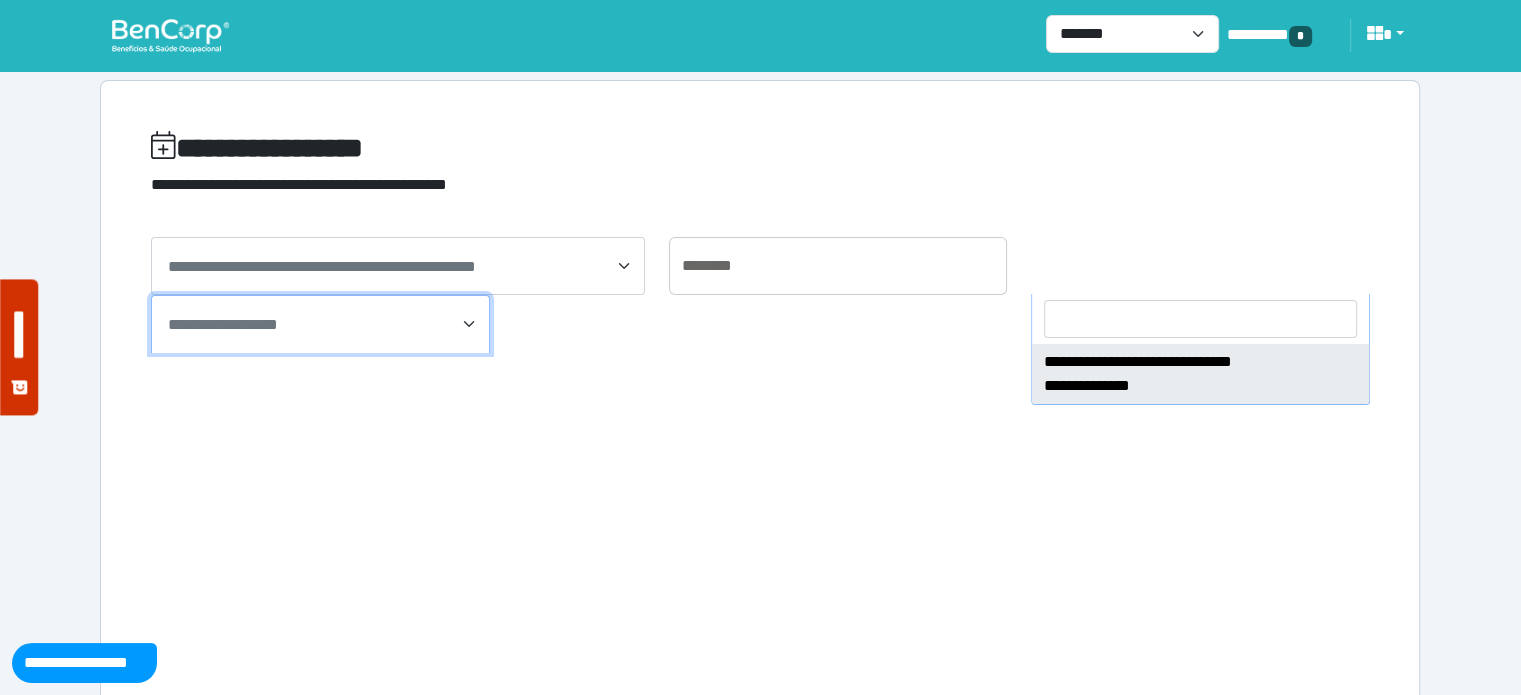 select on "****" 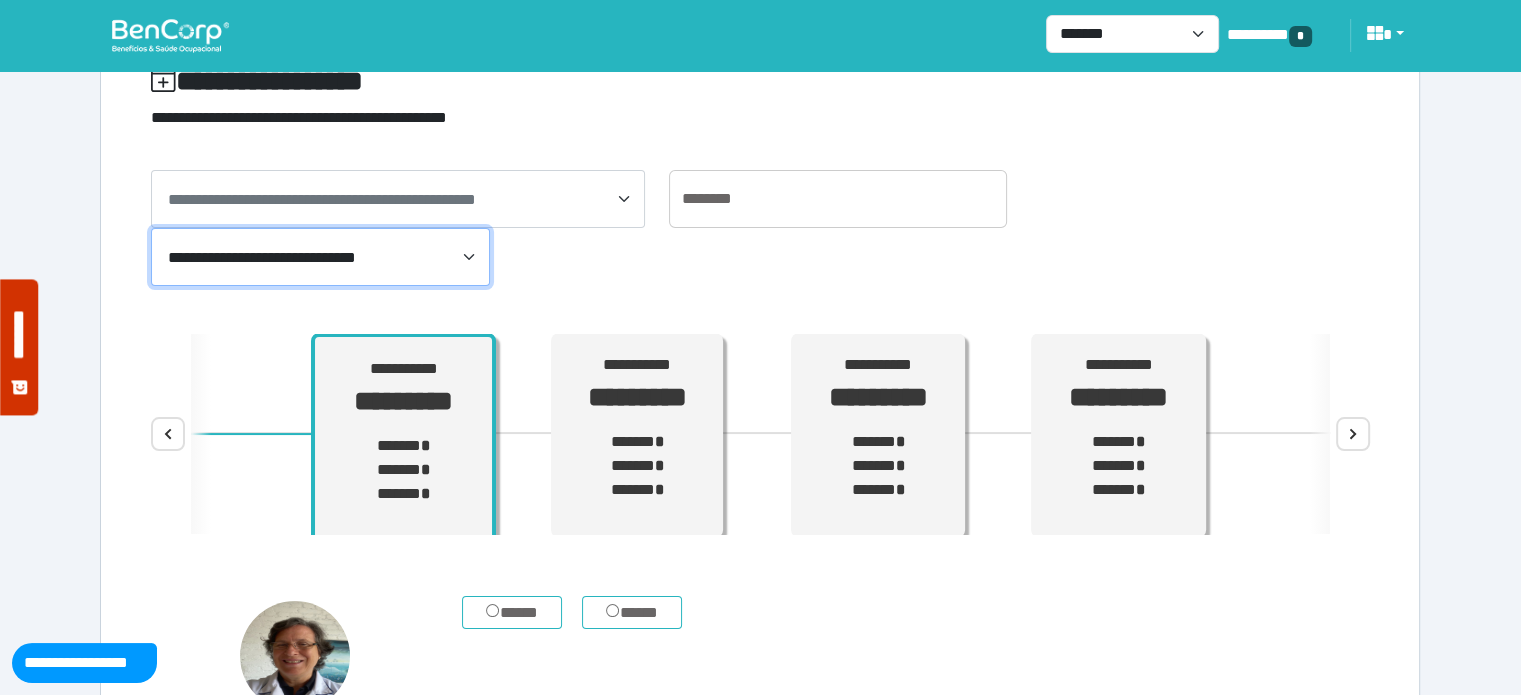 scroll, scrollTop: 100, scrollLeft: 0, axis: vertical 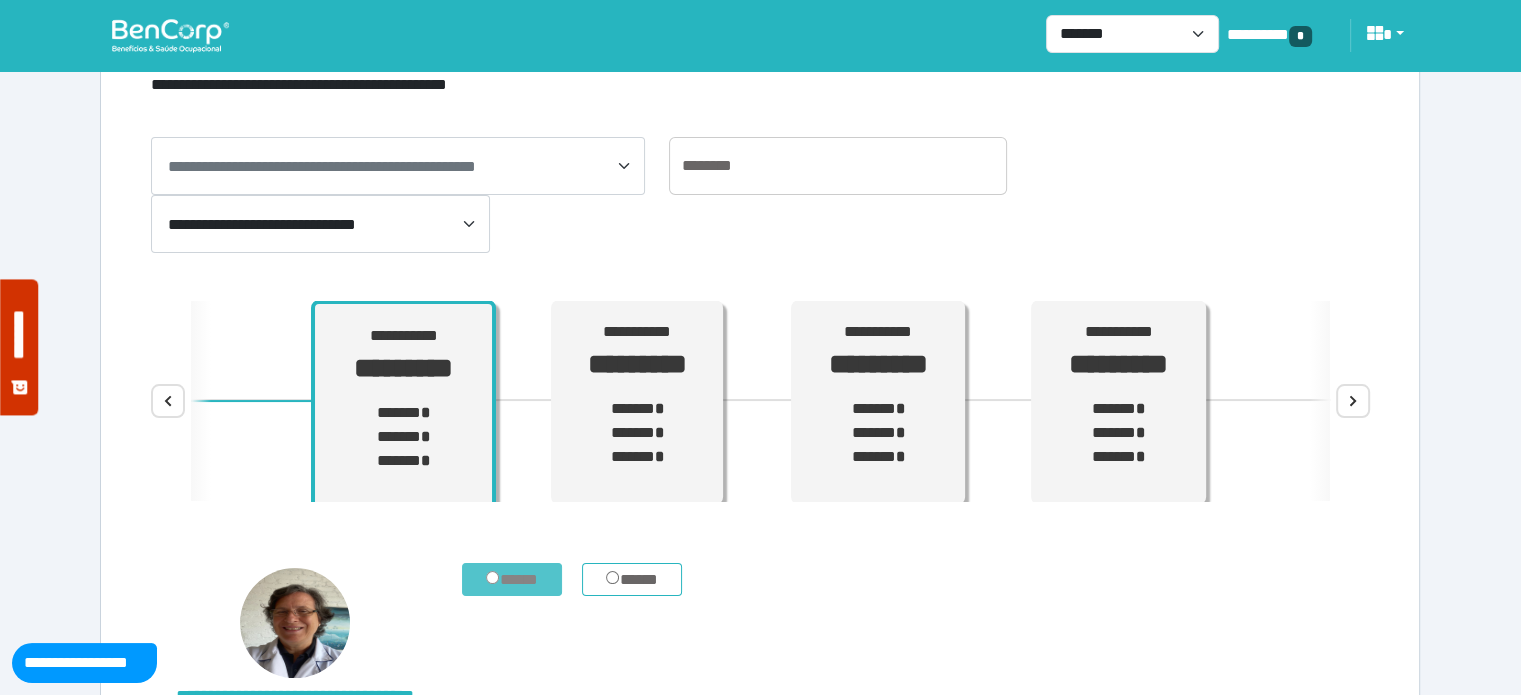 click on "*****" at bounding box center (512, 580) 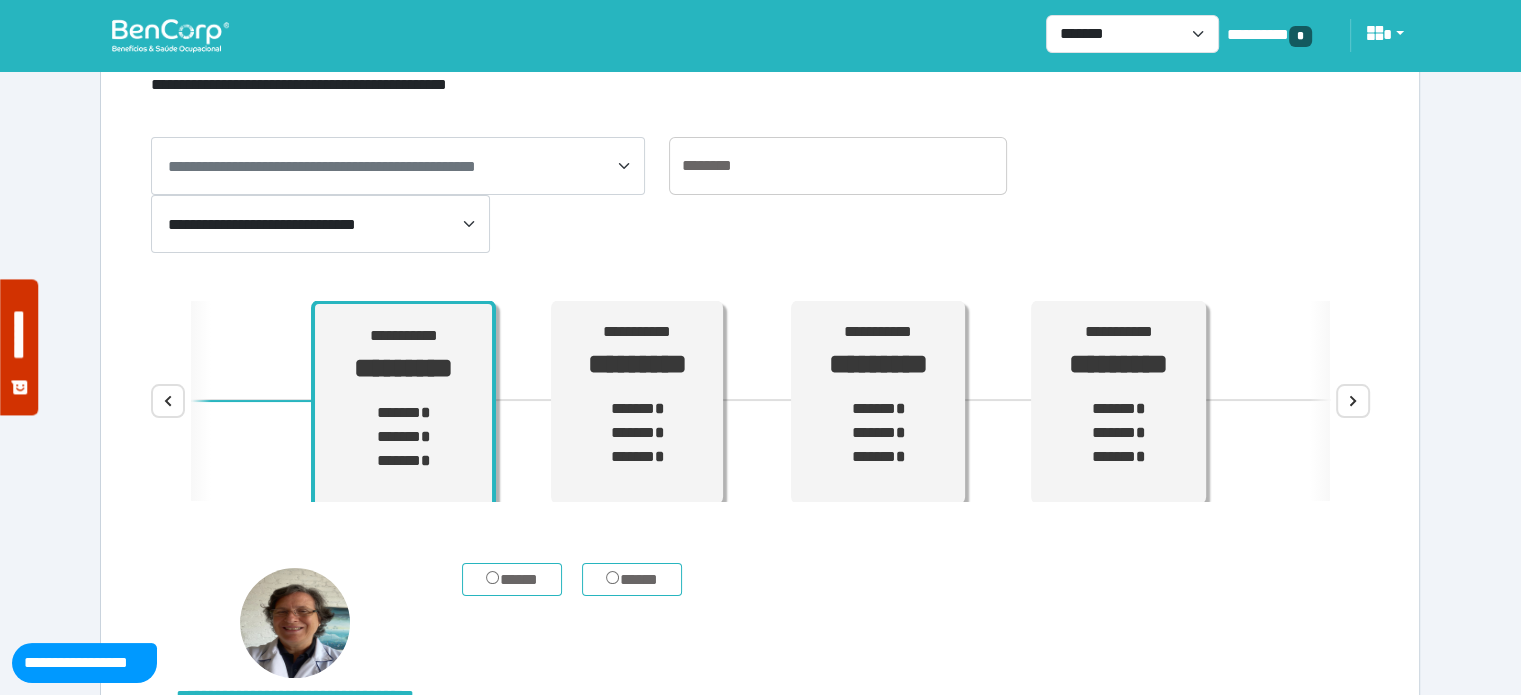 click on "**********" at bounding box center [398, 166] 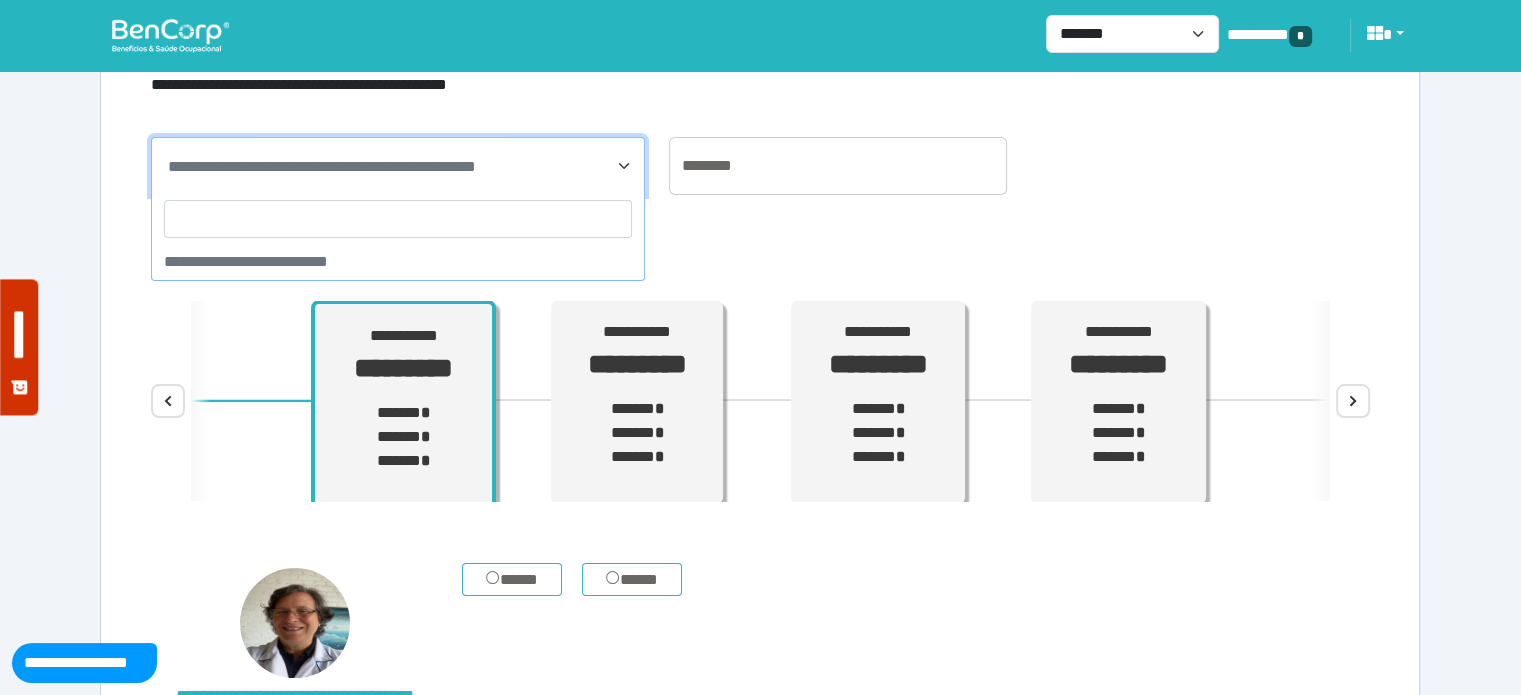 click at bounding box center (398, 219) 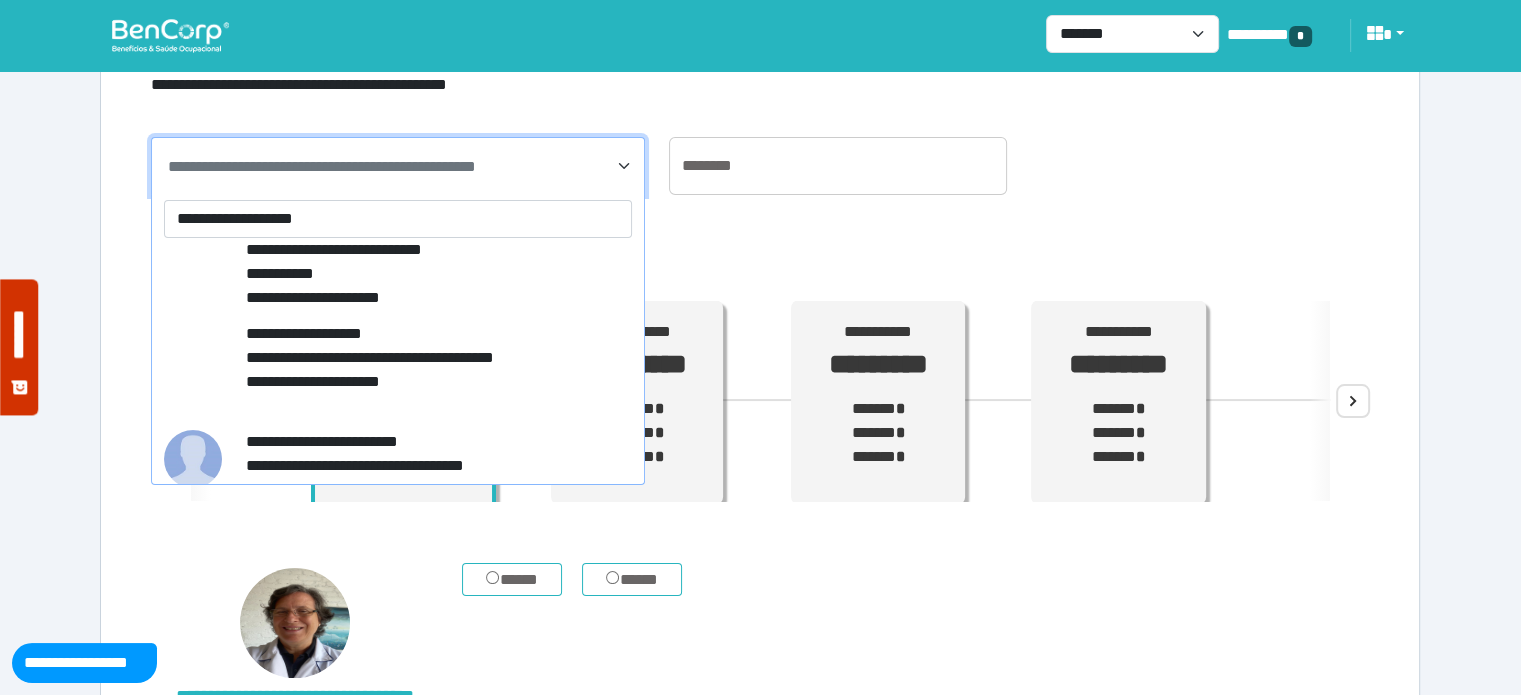 scroll, scrollTop: 300, scrollLeft: 0, axis: vertical 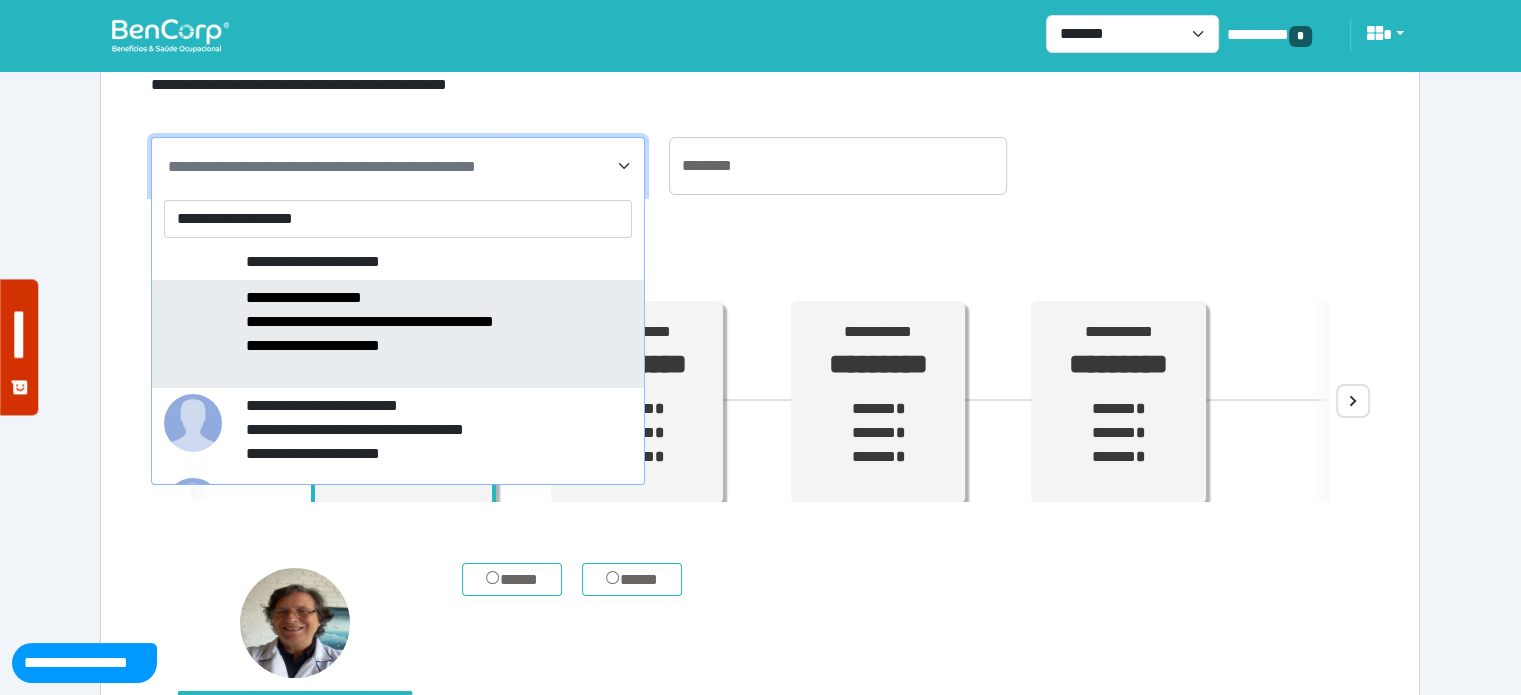 type on "**********" 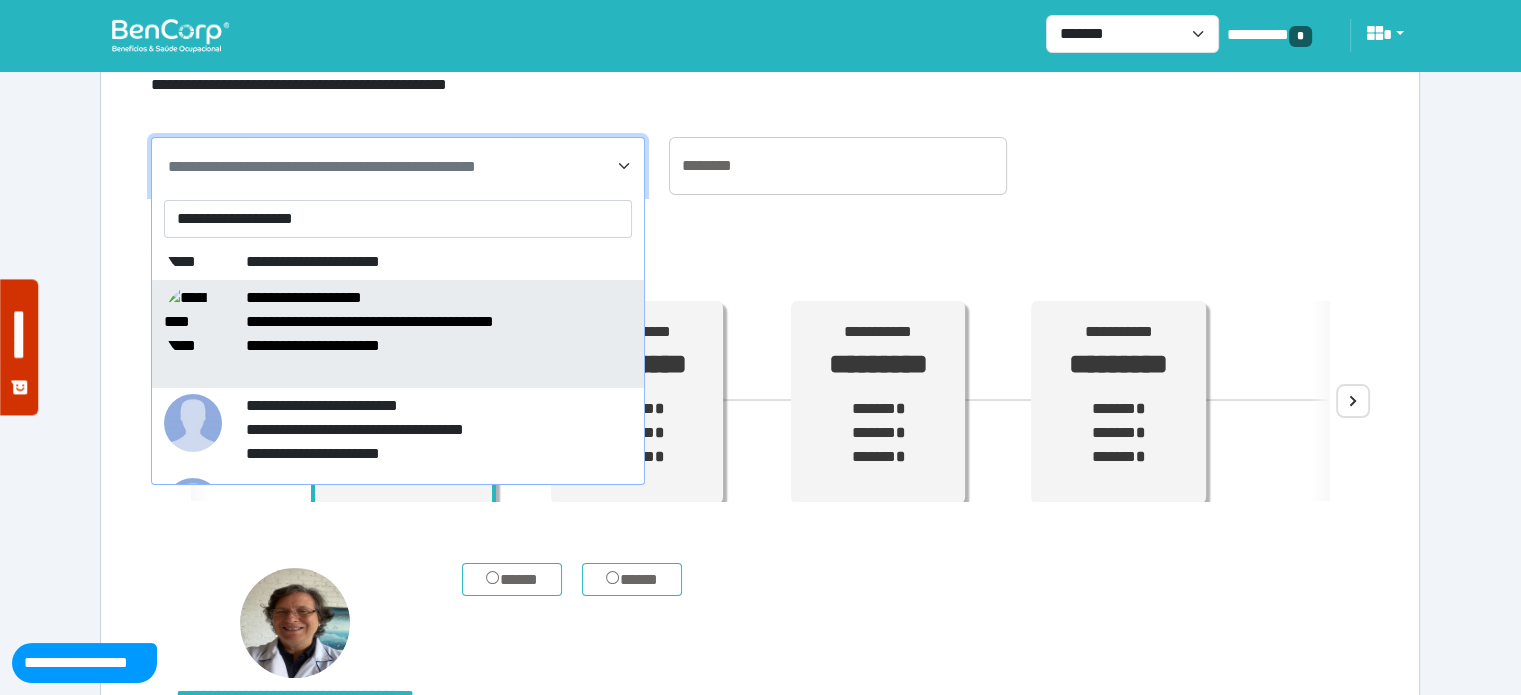 type on "**********" 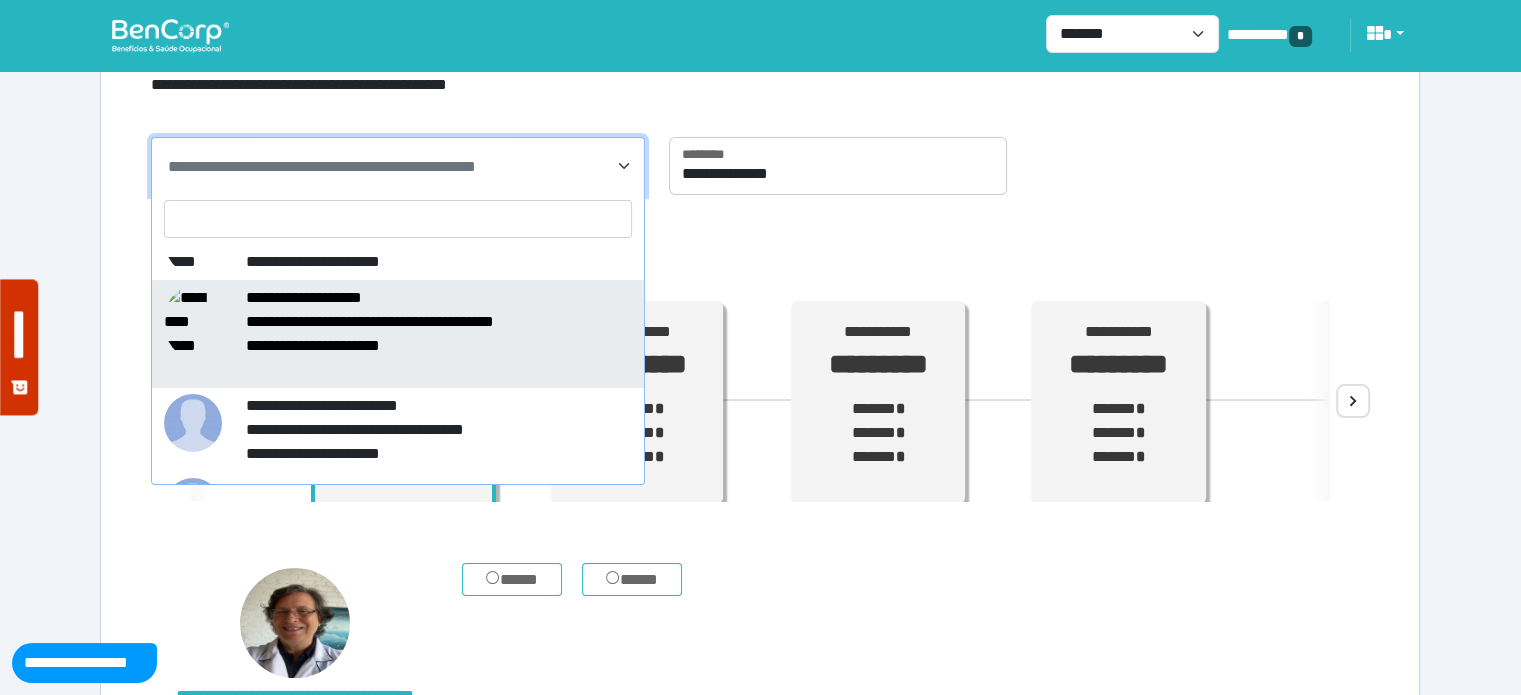 select on "*****" 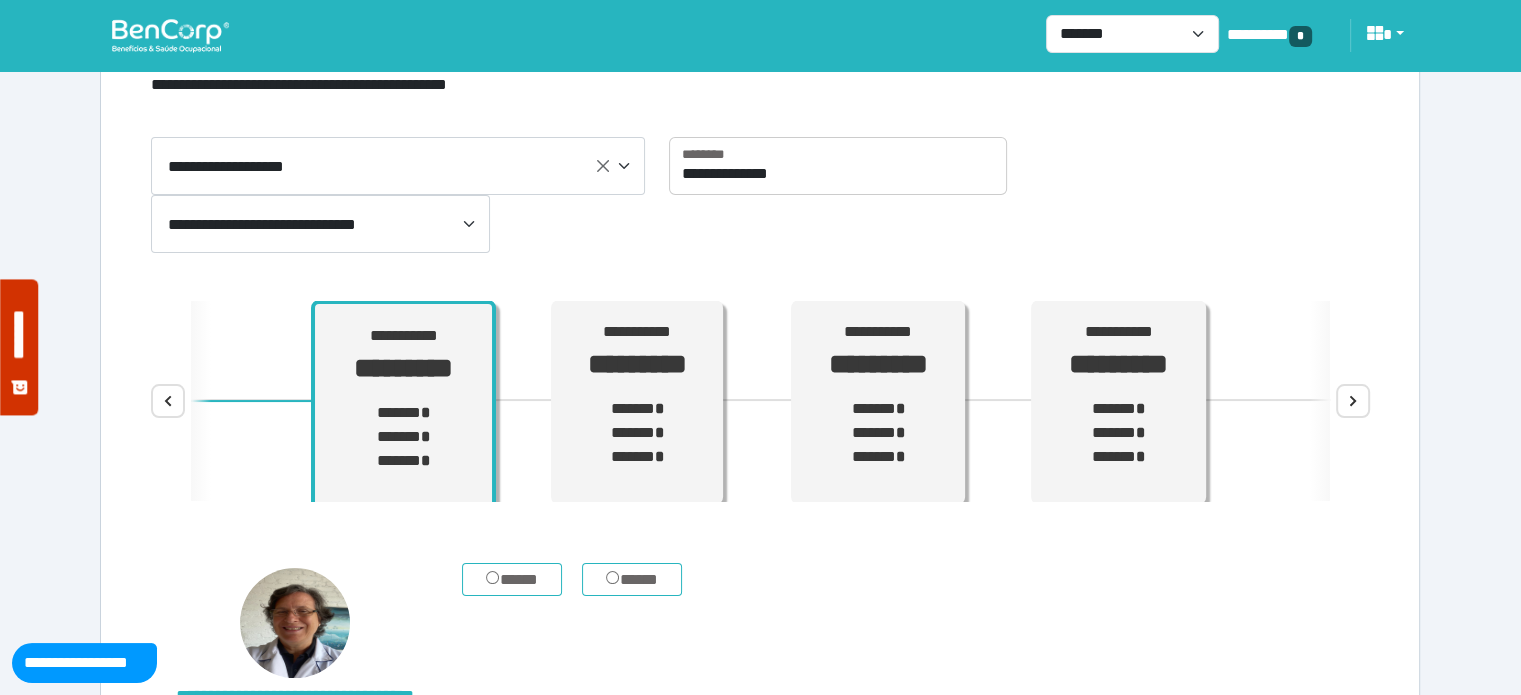 click on "***** *****" at bounding box center [916, 666] 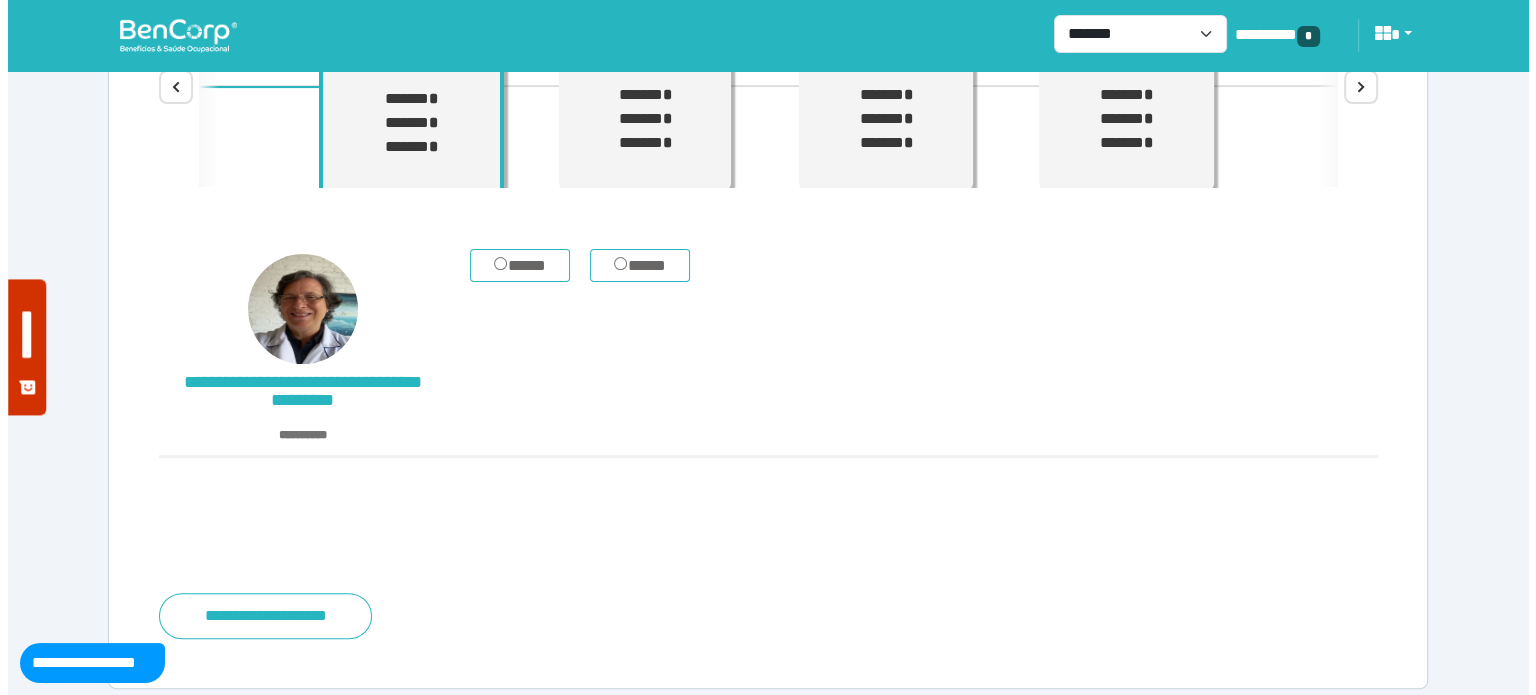 scroll, scrollTop: 428, scrollLeft: 0, axis: vertical 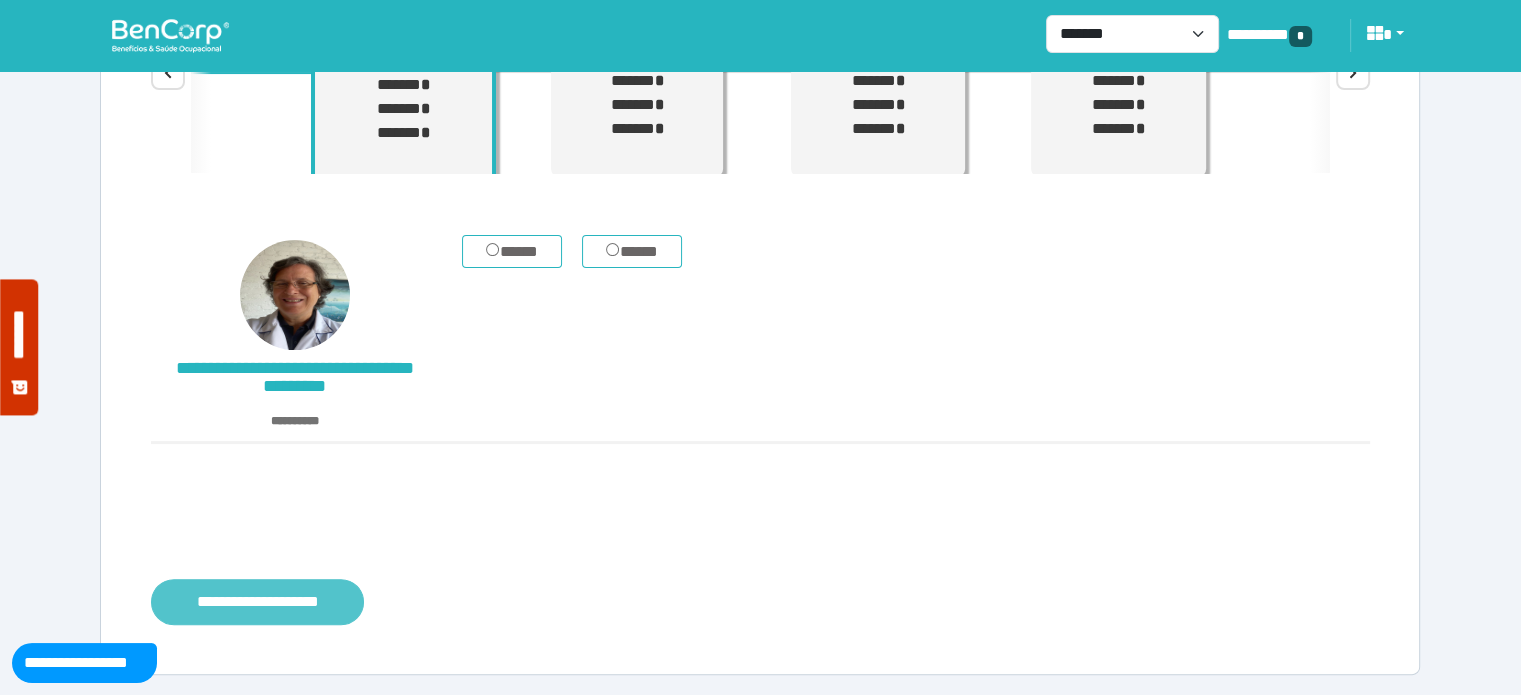 click on "**********" at bounding box center [257, 602] 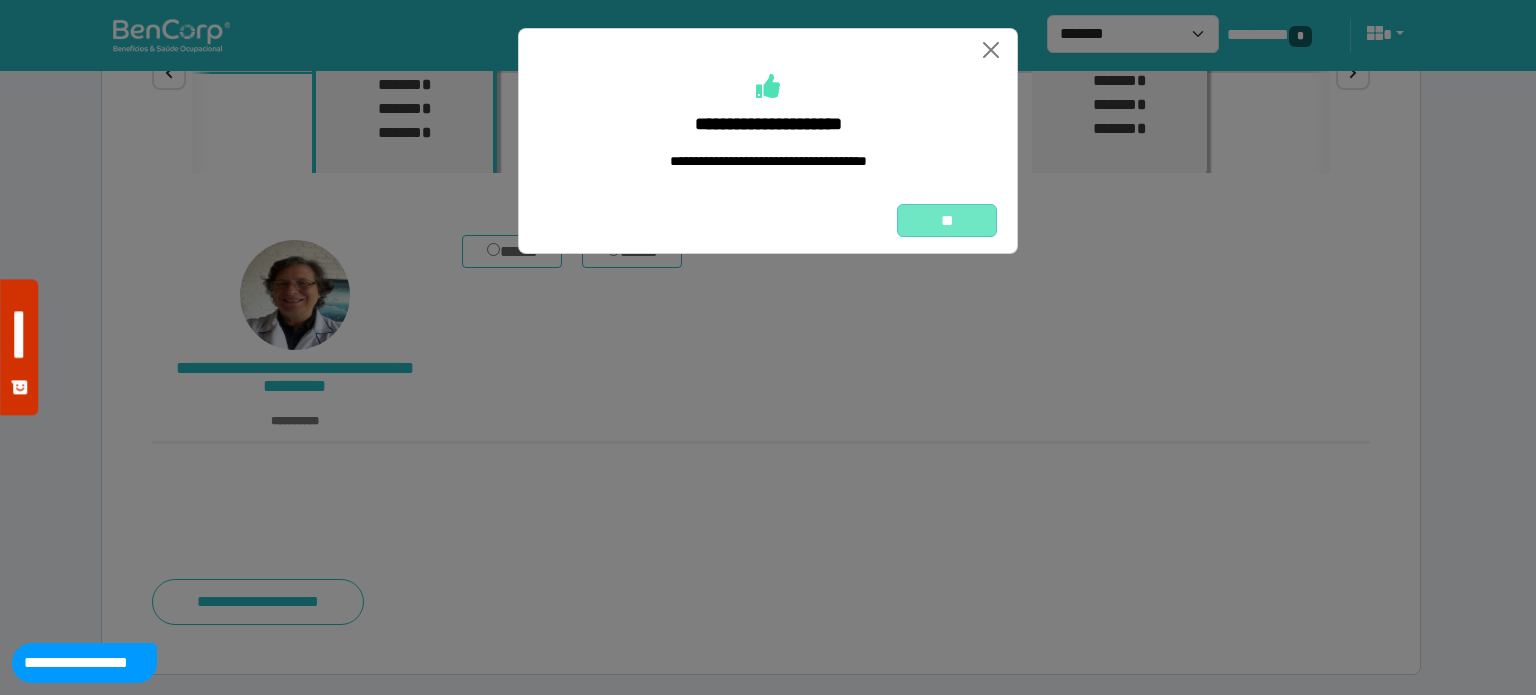 click on "**" at bounding box center (947, 221) 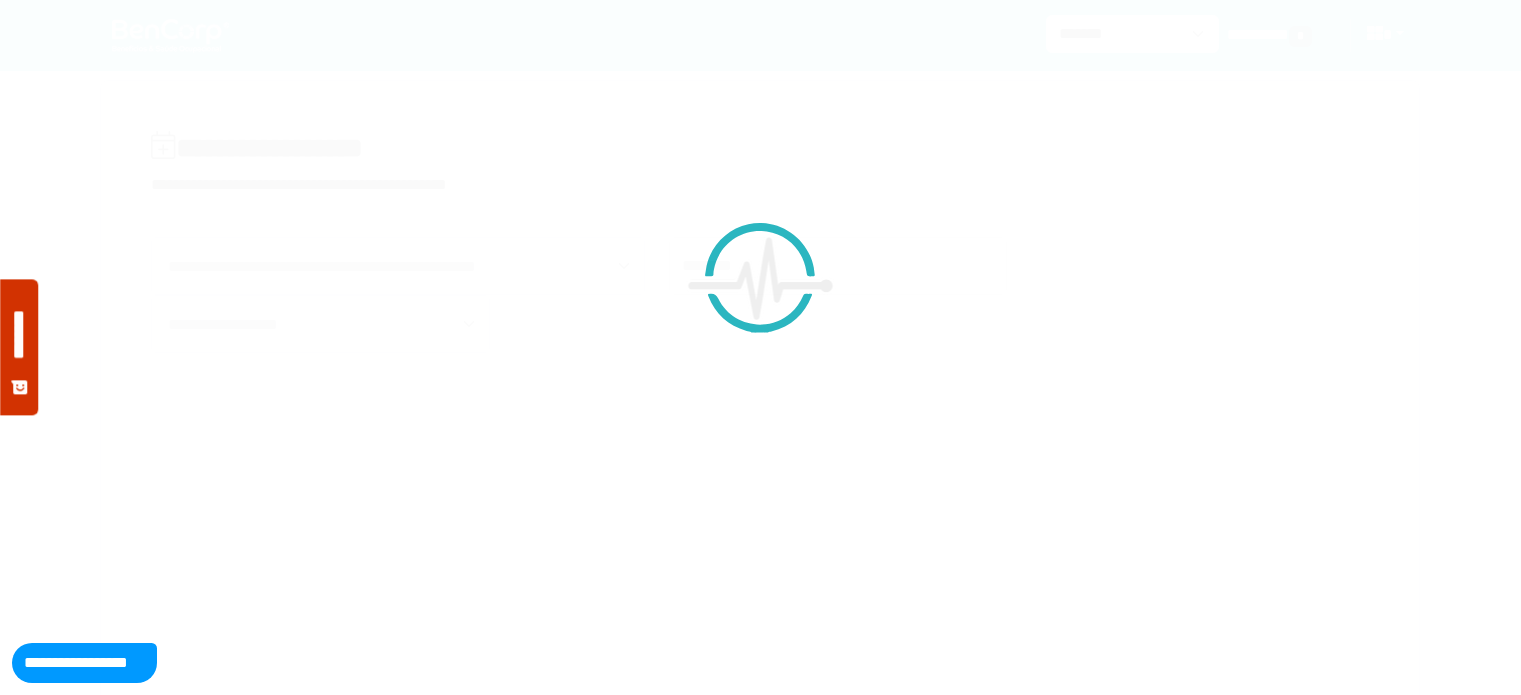 scroll, scrollTop: 0, scrollLeft: 0, axis: both 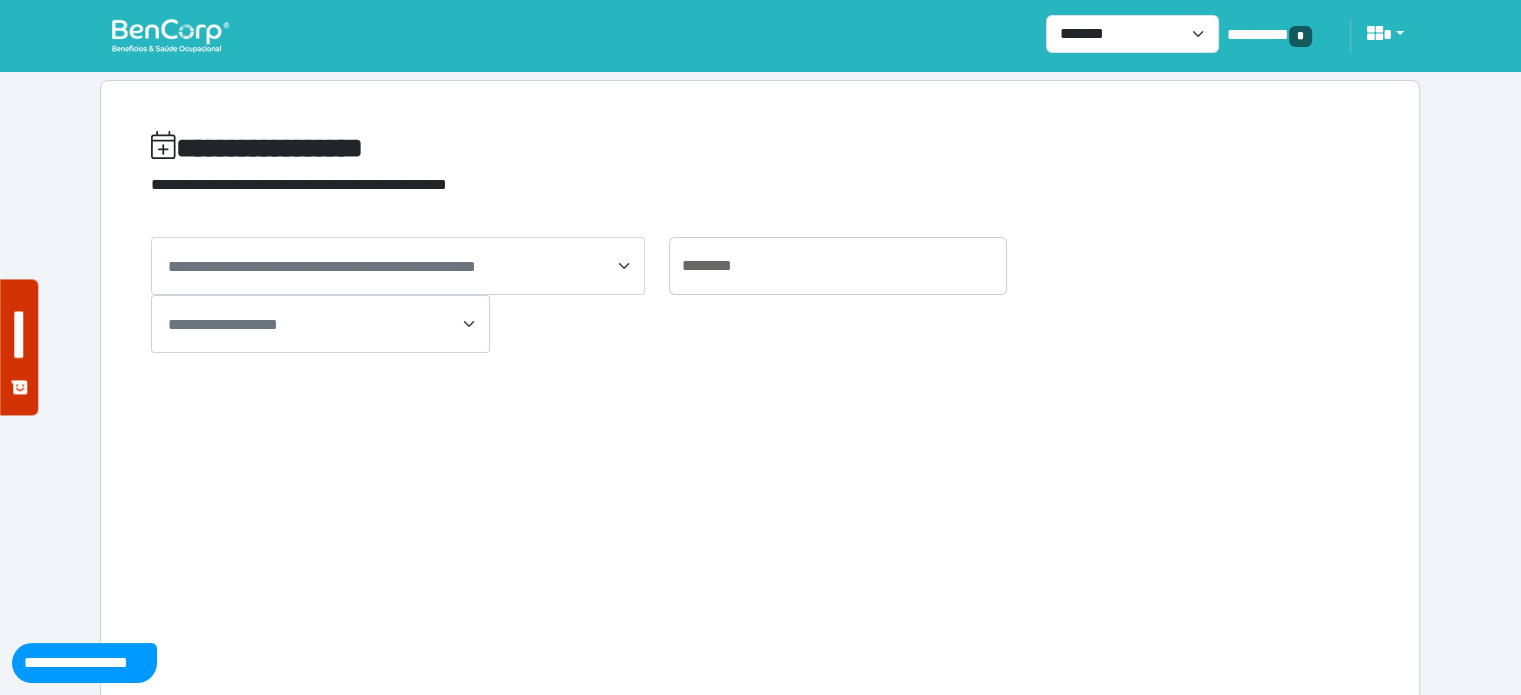 click at bounding box center [170, 35] 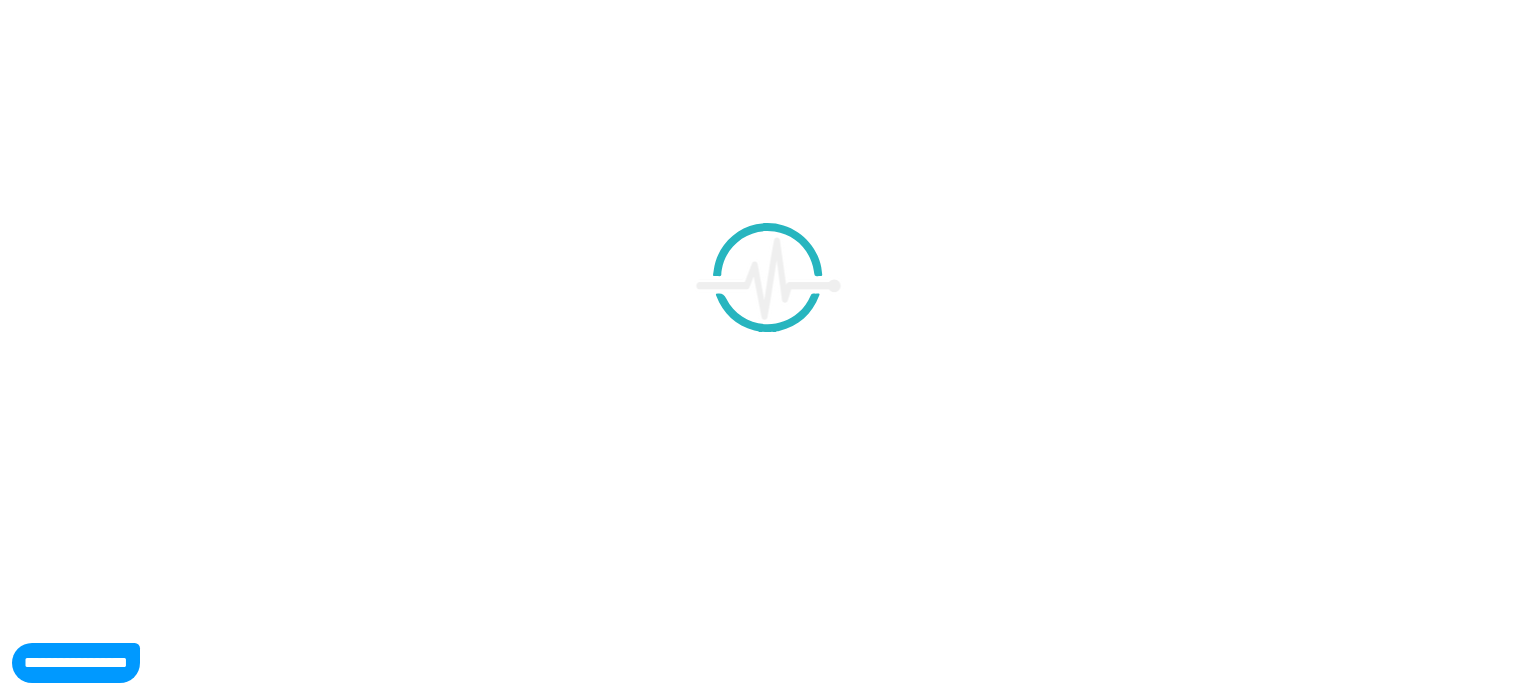 scroll, scrollTop: 0, scrollLeft: 0, axis: both 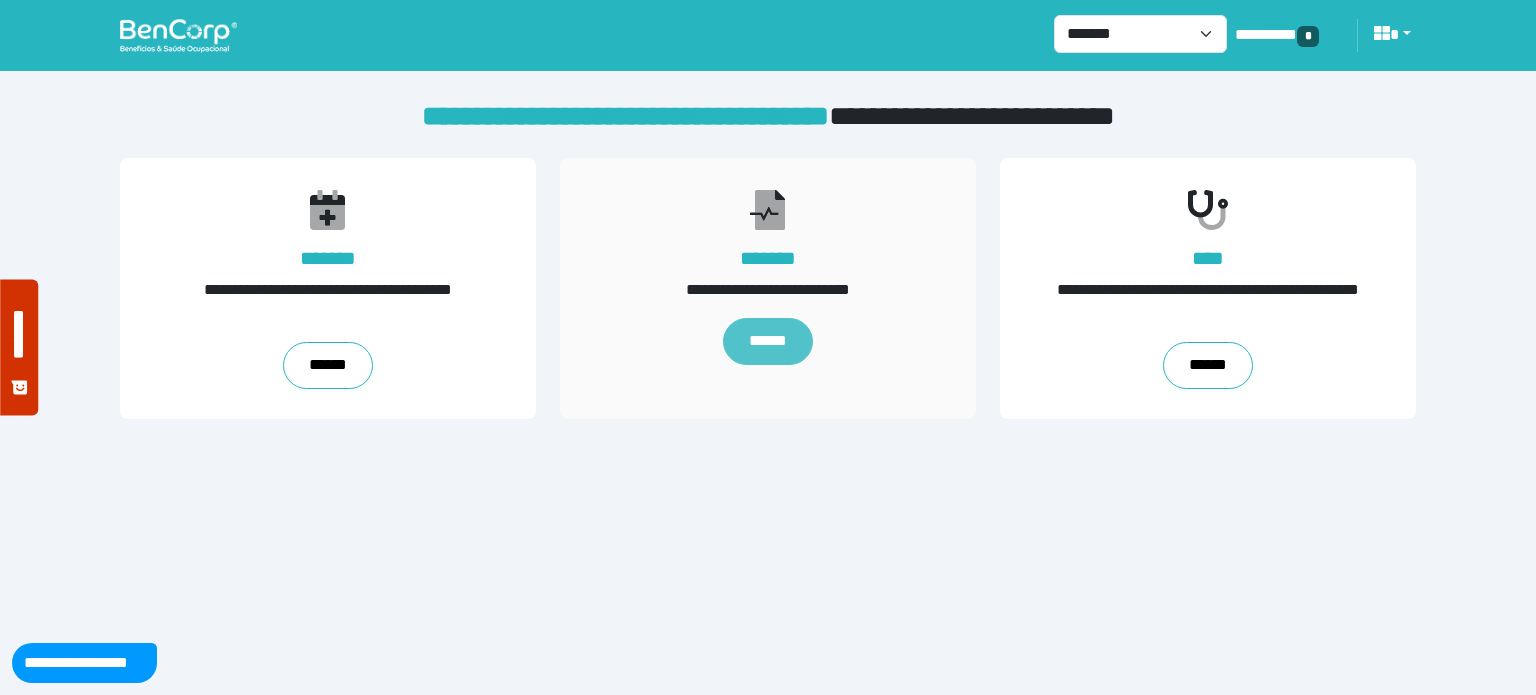 click on "******" at bounding box center [768, 342] 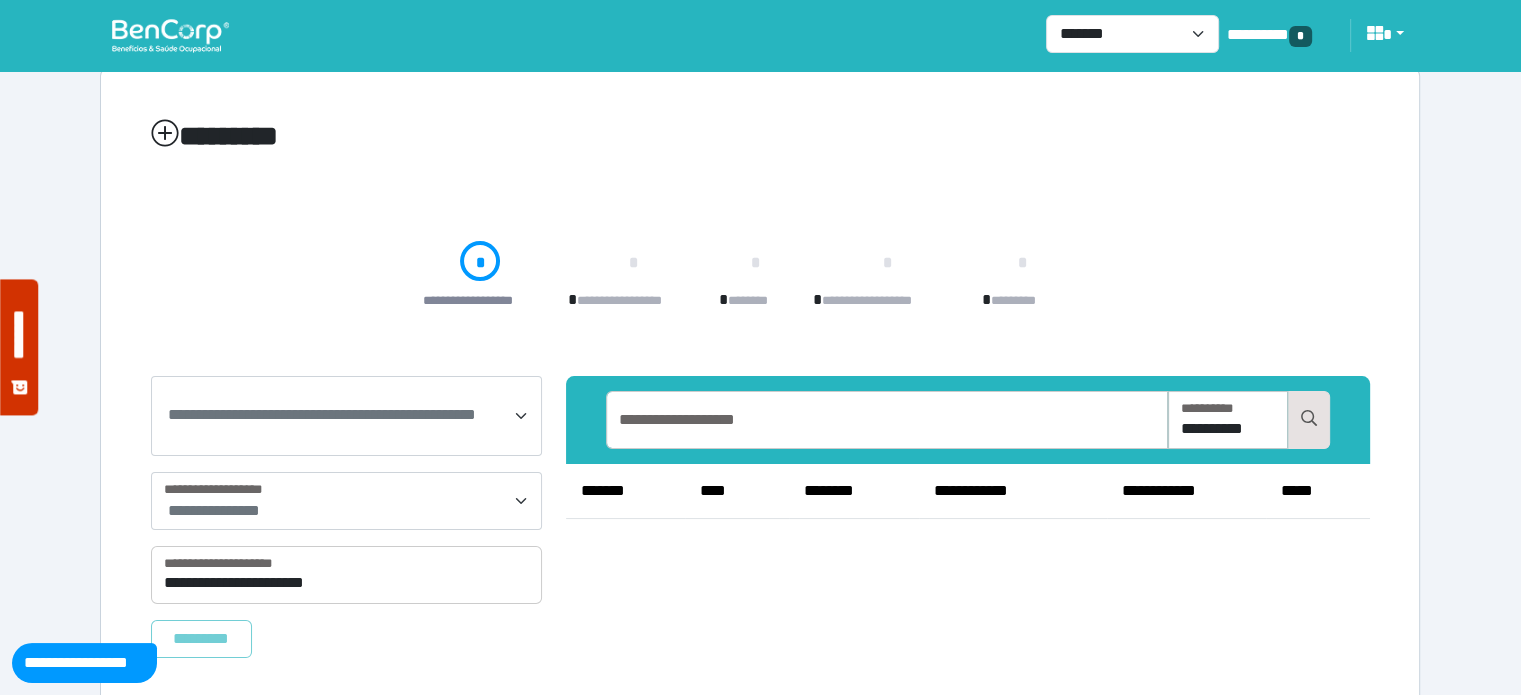scroll, scrollTop: 65, scrollLeft: 0, axis: vertical 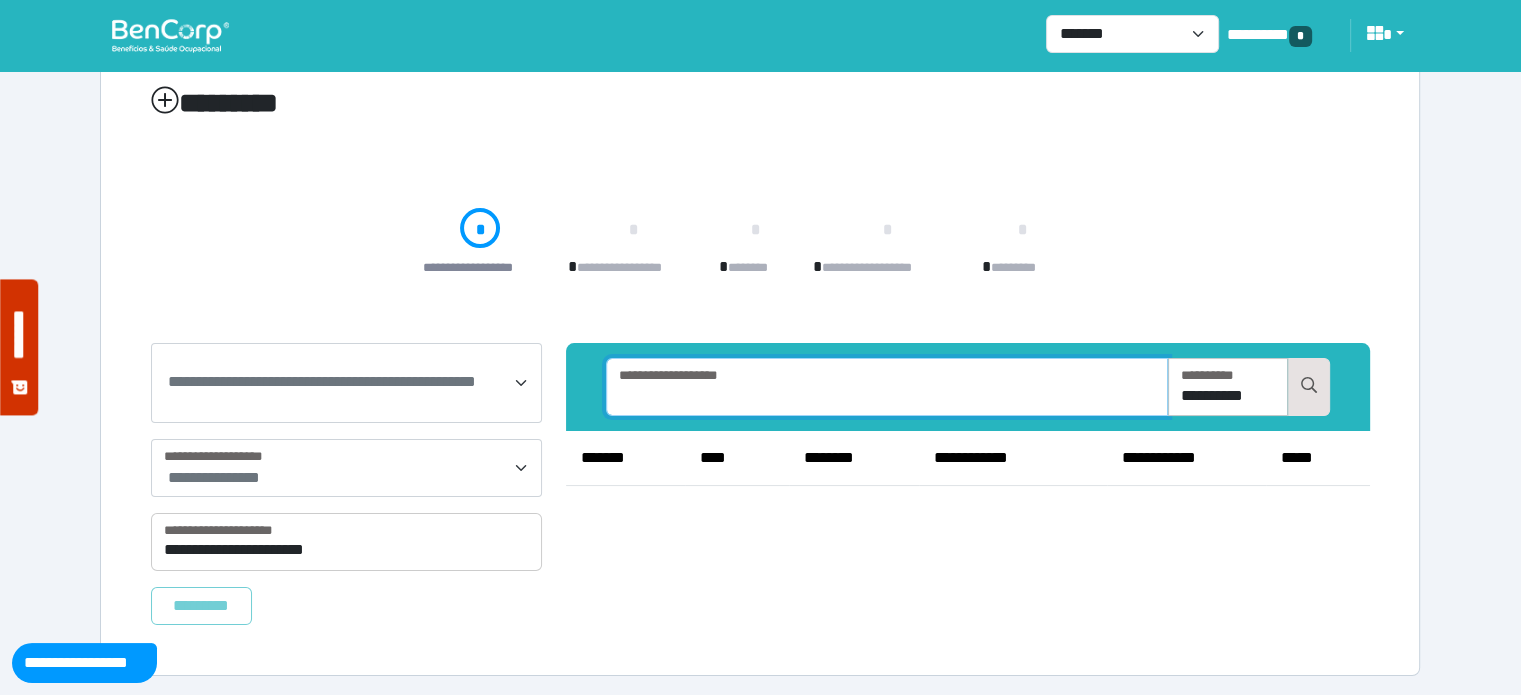click at bounding box center (887, 387) 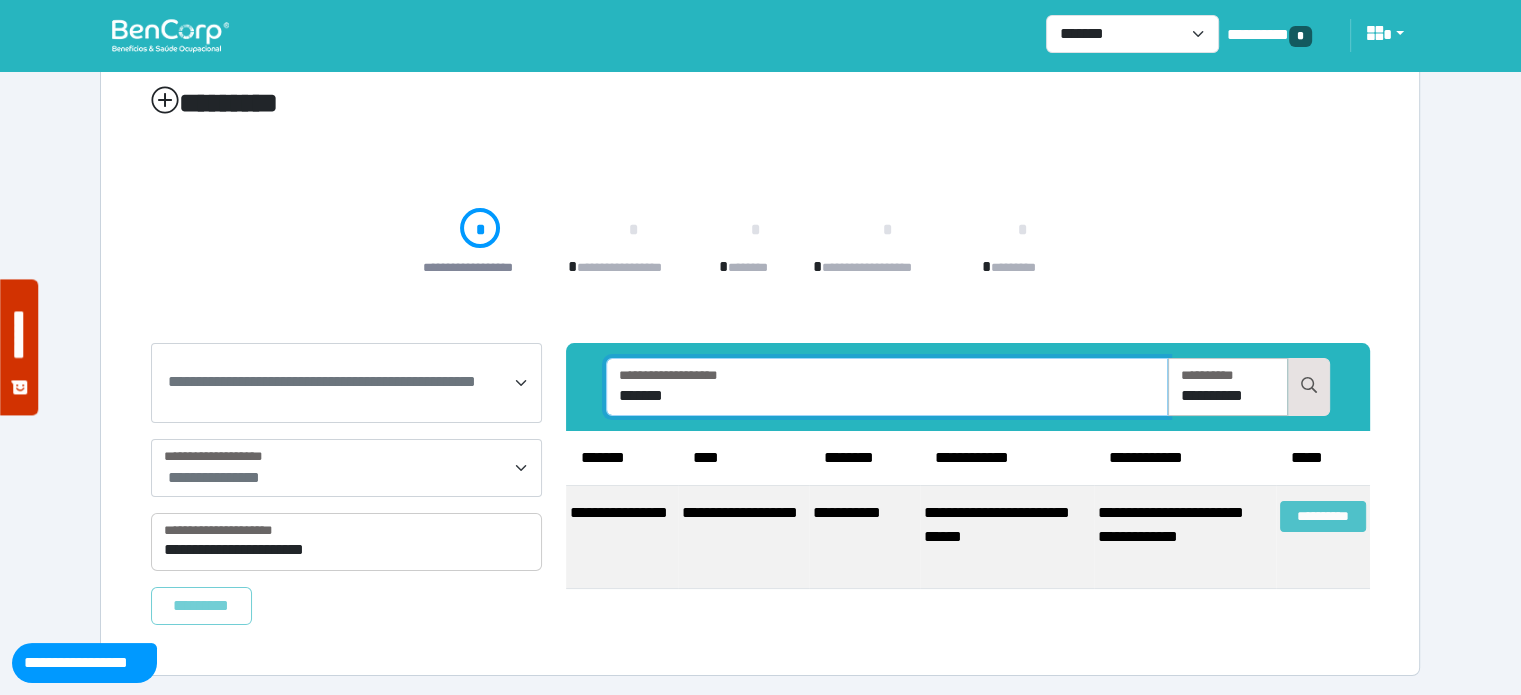 type on "*******" 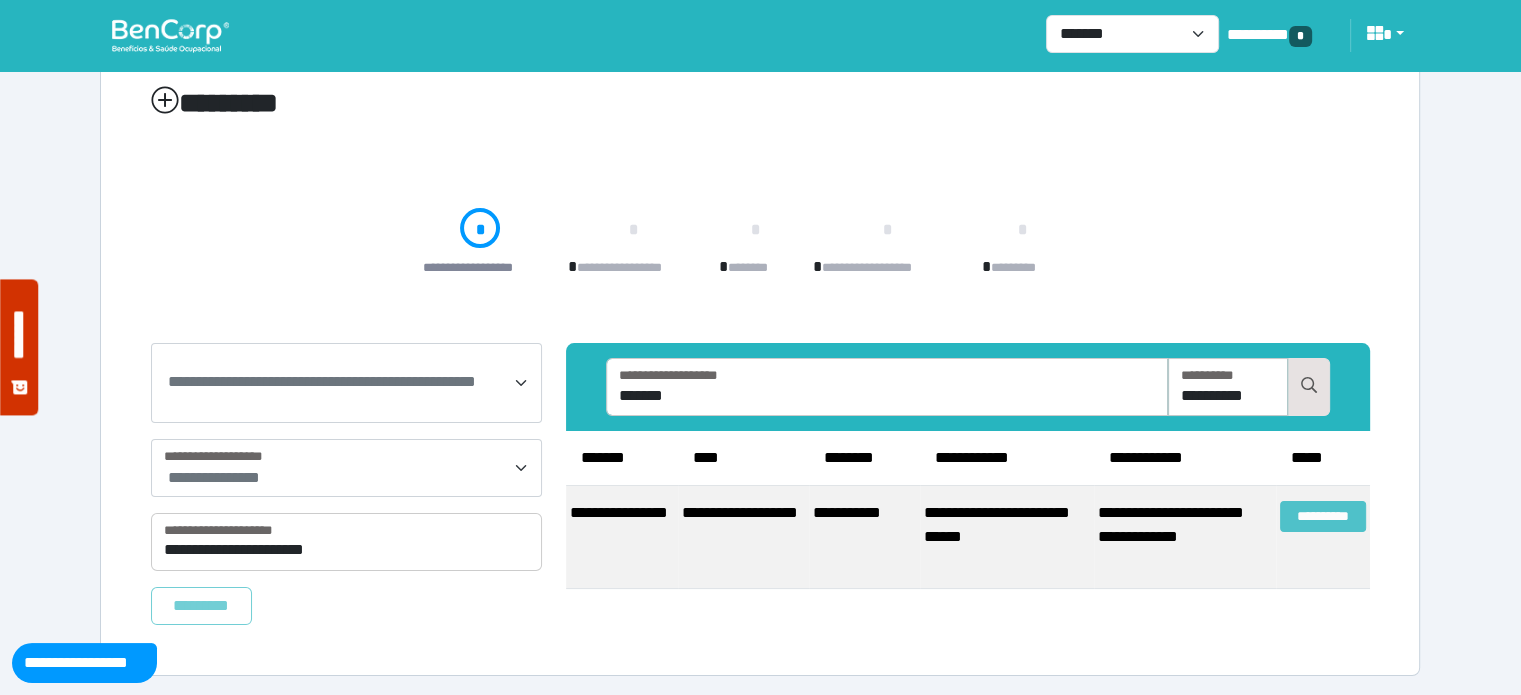 click on "**********" at bounding box center (1323, 516) 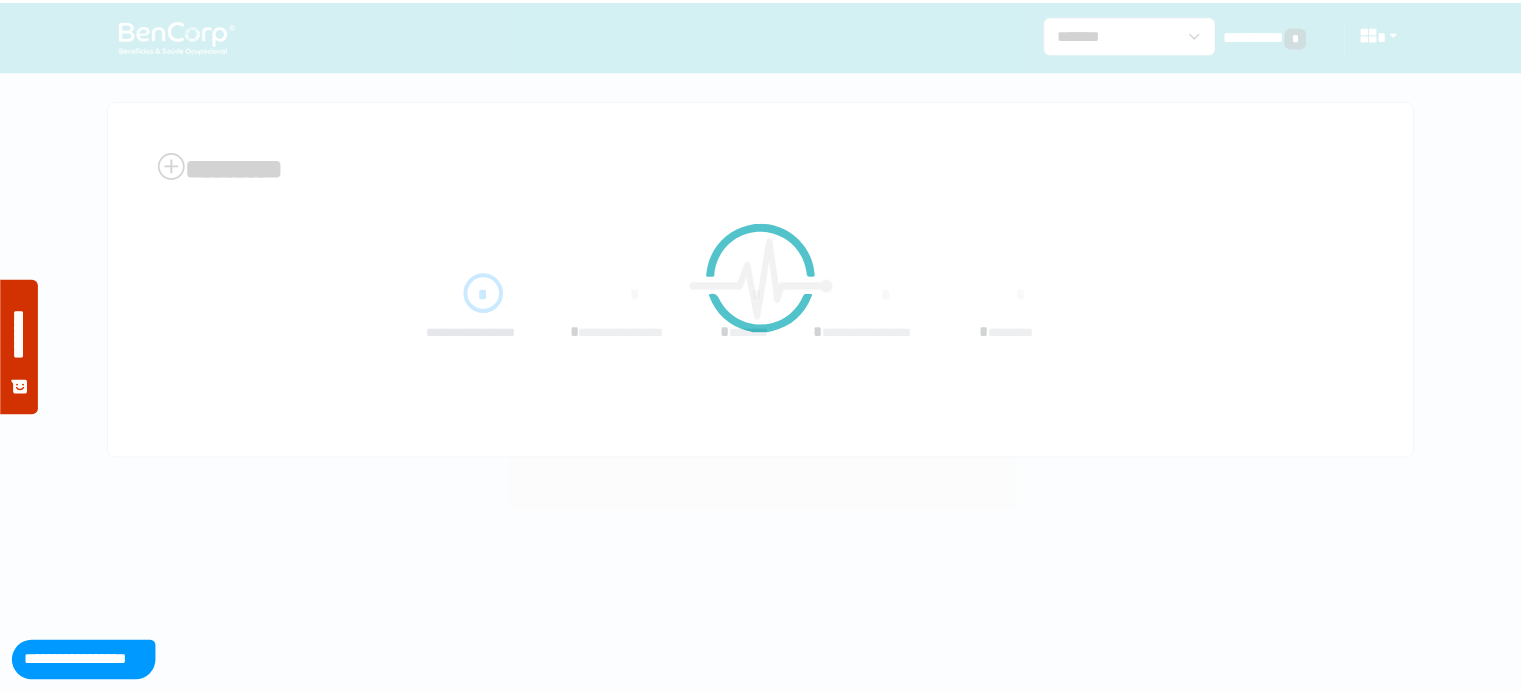 scroll, scrollTop: 0, scrollLeft: 0, axis: both 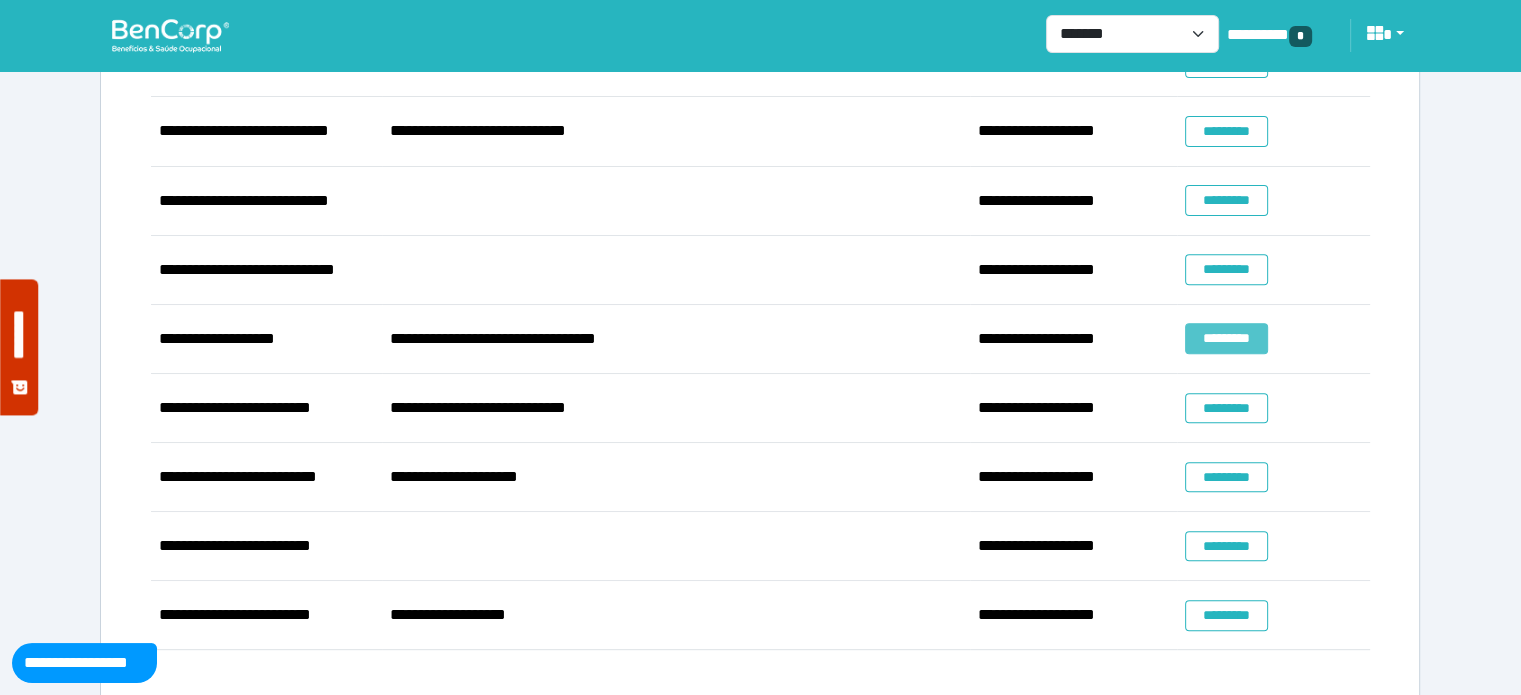 click on "*********" at bounding box center [1226, 338] 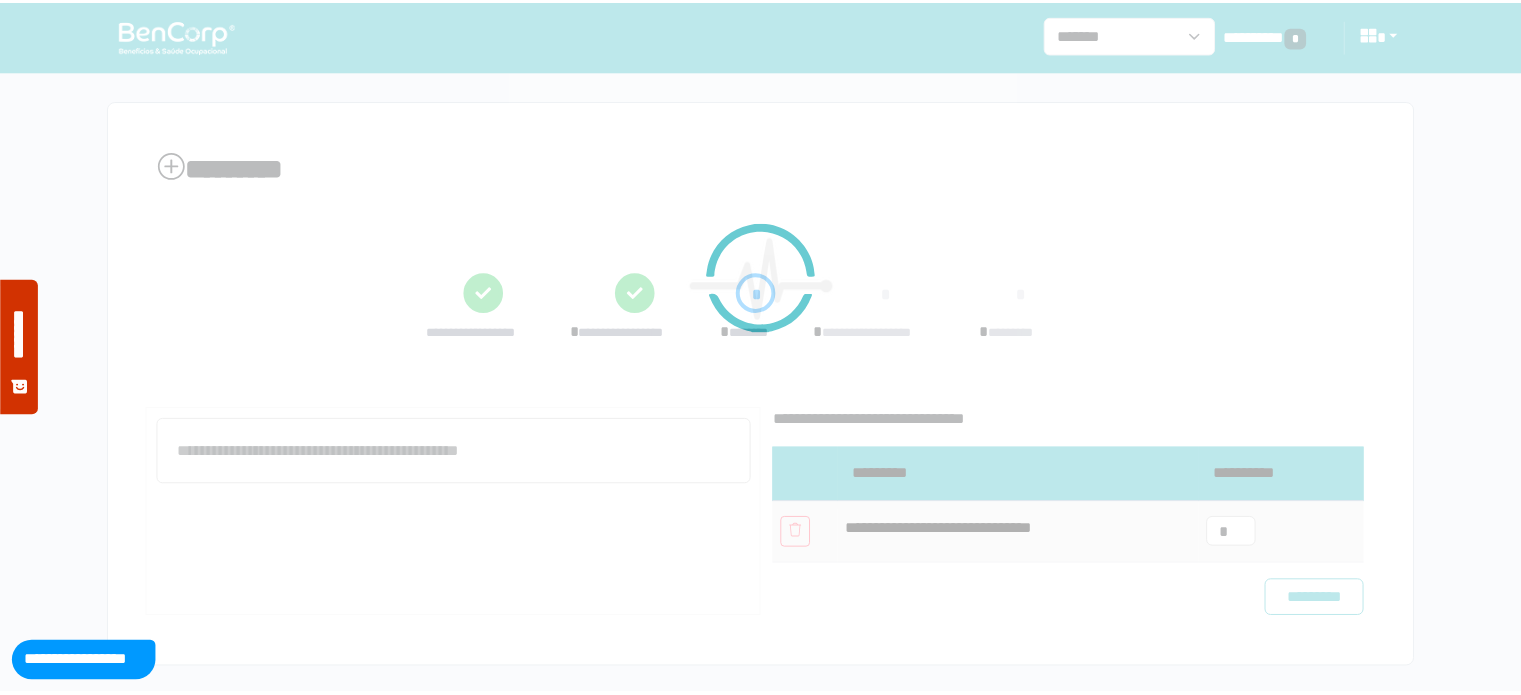 scroll, scrollTop: 0, scrollLeft: 0, axis: both 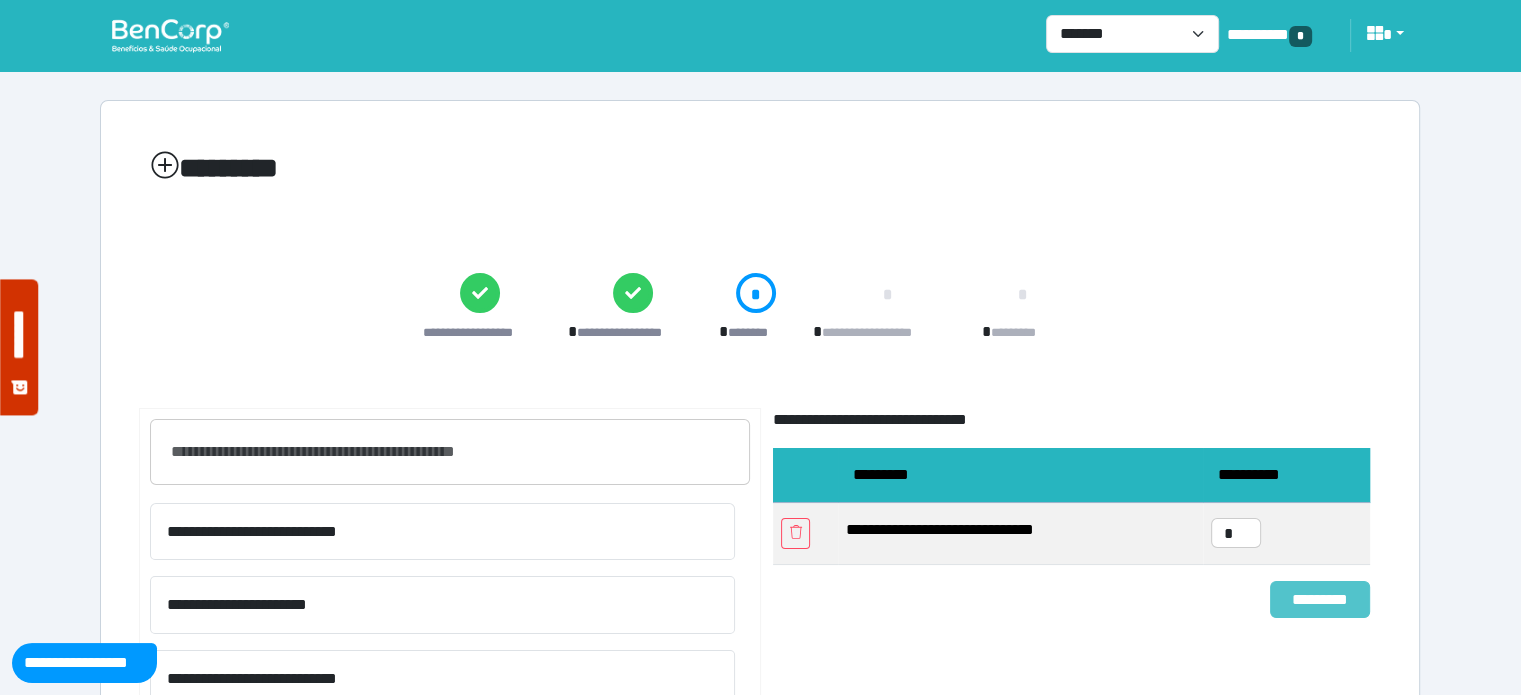 click on "*********" at bounding box center (1320, 600) 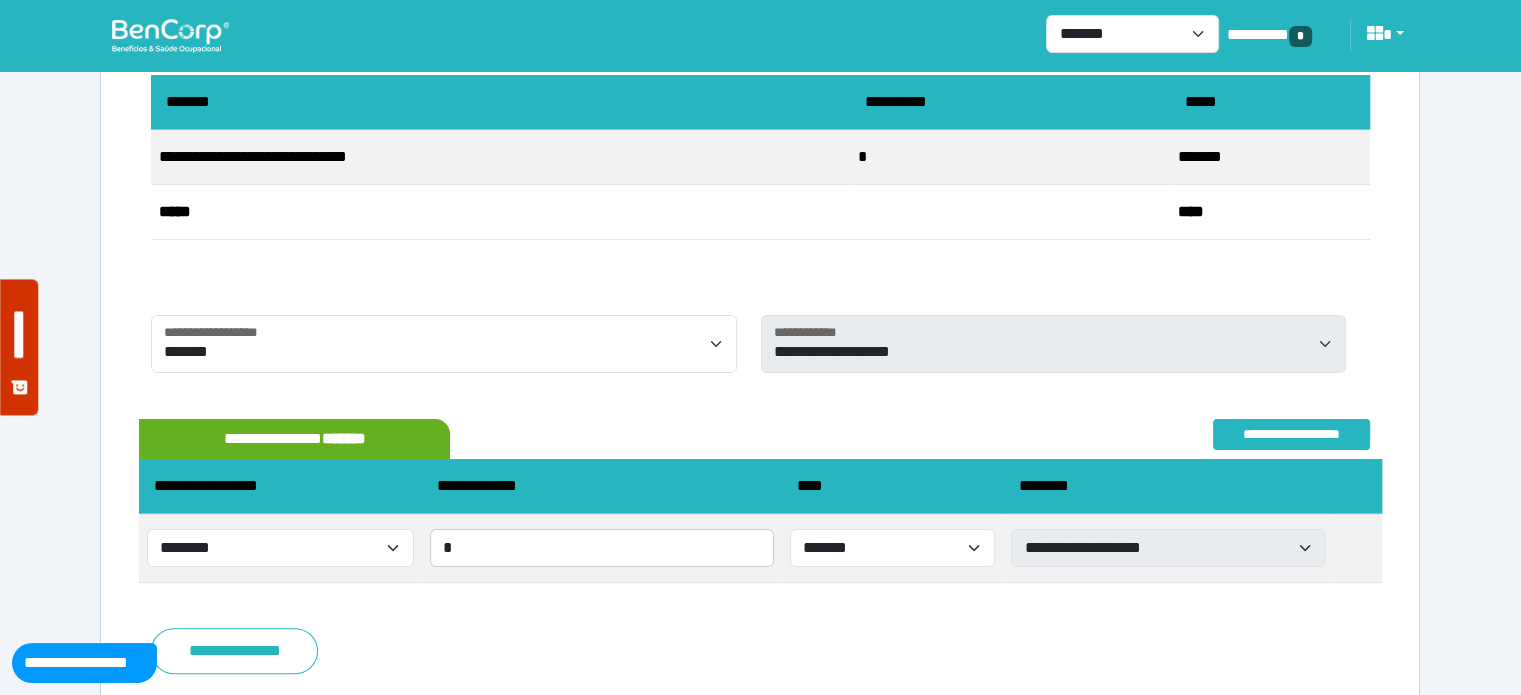scroll, scrollTop: 400, scrollLeft: 0, axis: vertical 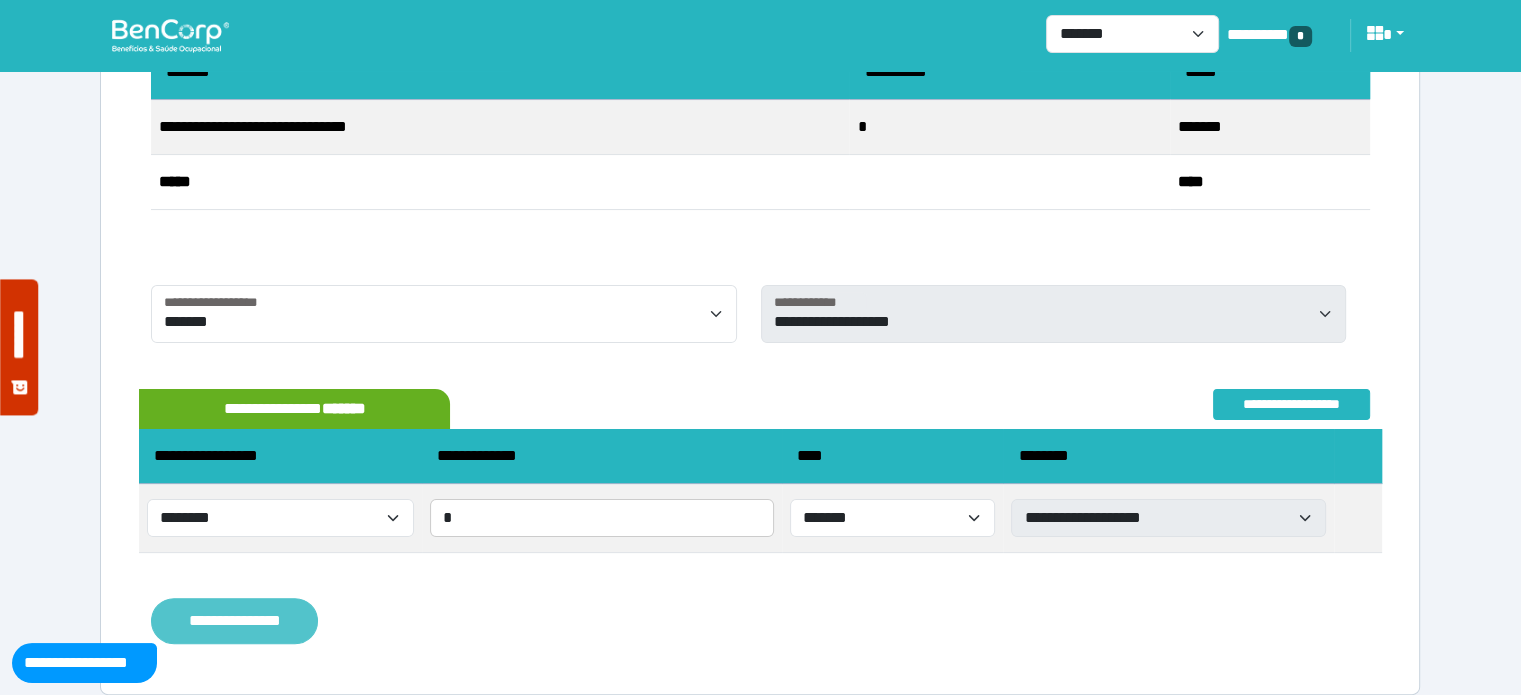 click on "**********" at bounding box center [234, 621] 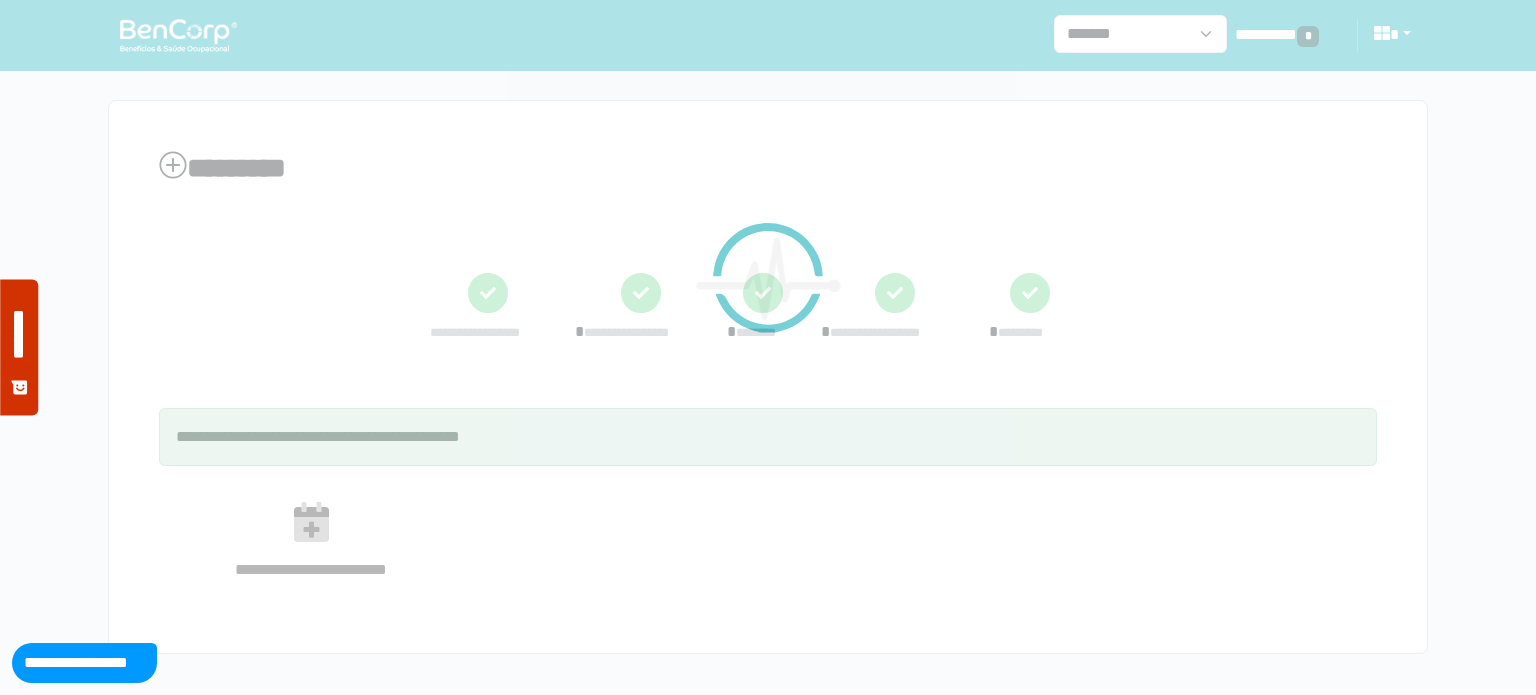 scroll, scrollTop: 0, scrollLeft: 0, axis: both 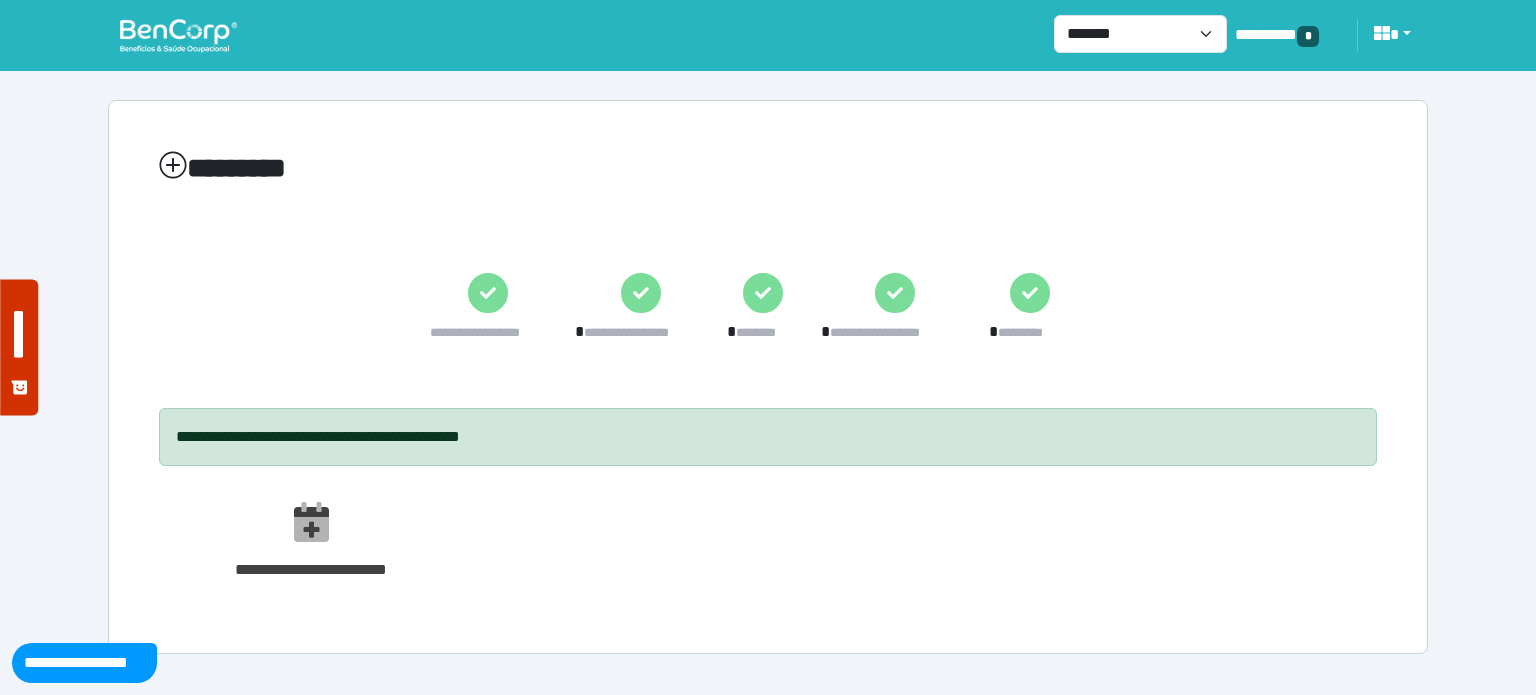 click at bounding box center [178, 35] 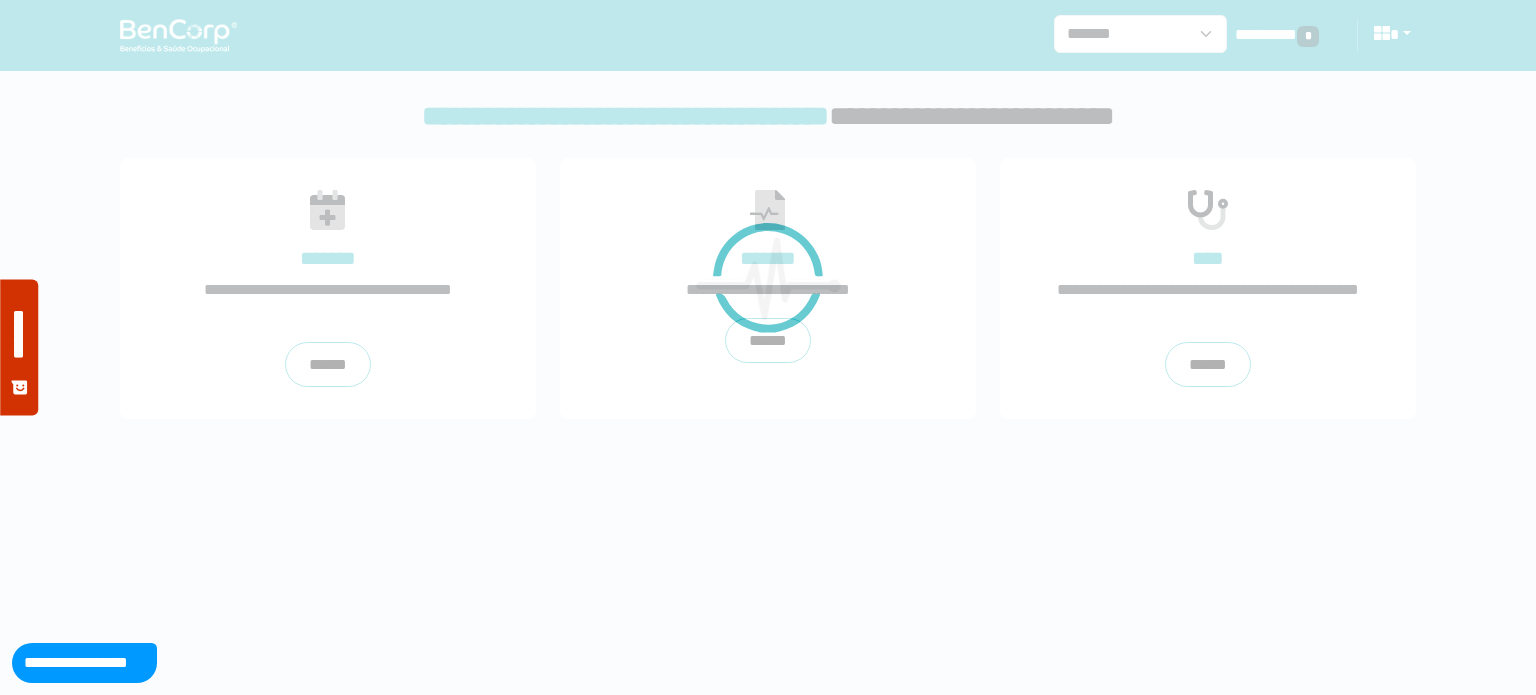 scroll, scrollTop: 0, scrollLeft: 0, axis: both 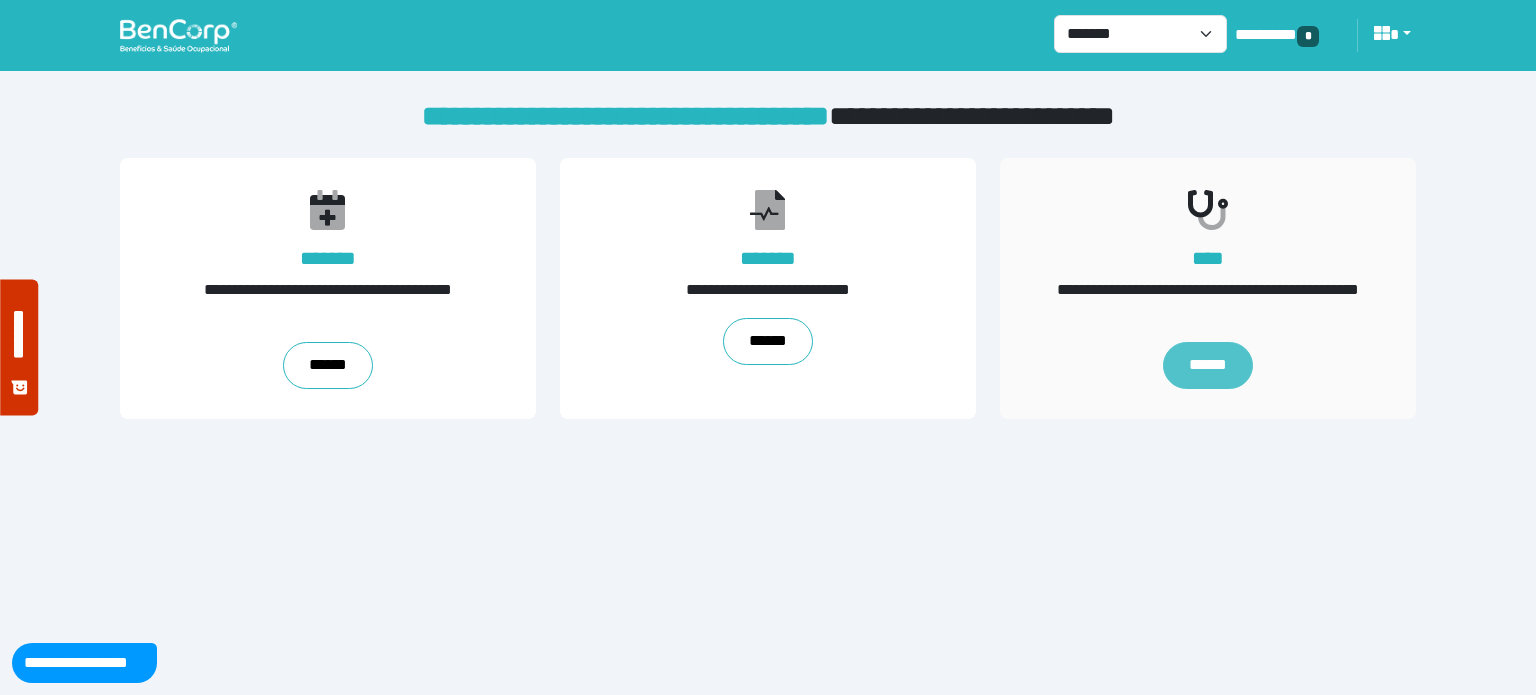 click on "******" at bounding box center [1208, 366] 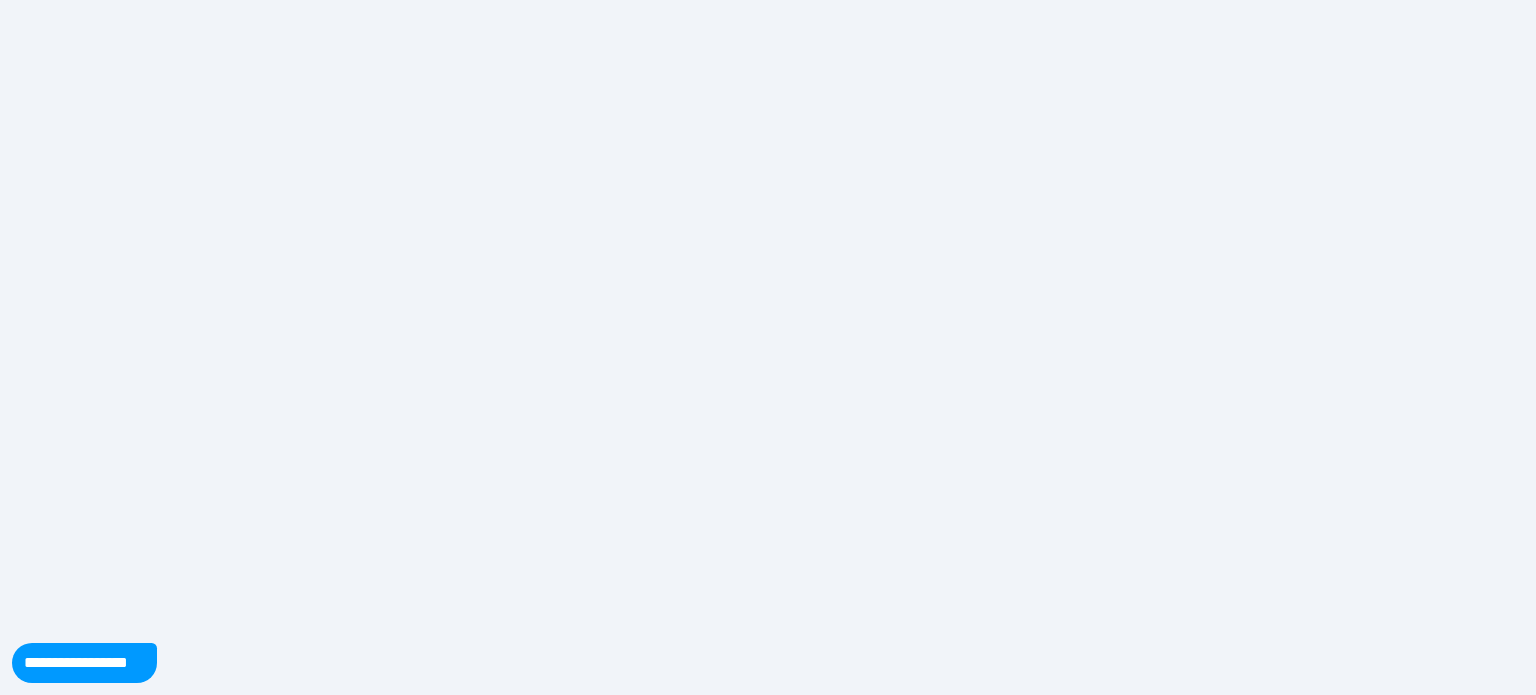 scroll, scrollTop: 0, scrollLeft: 0, axis: both 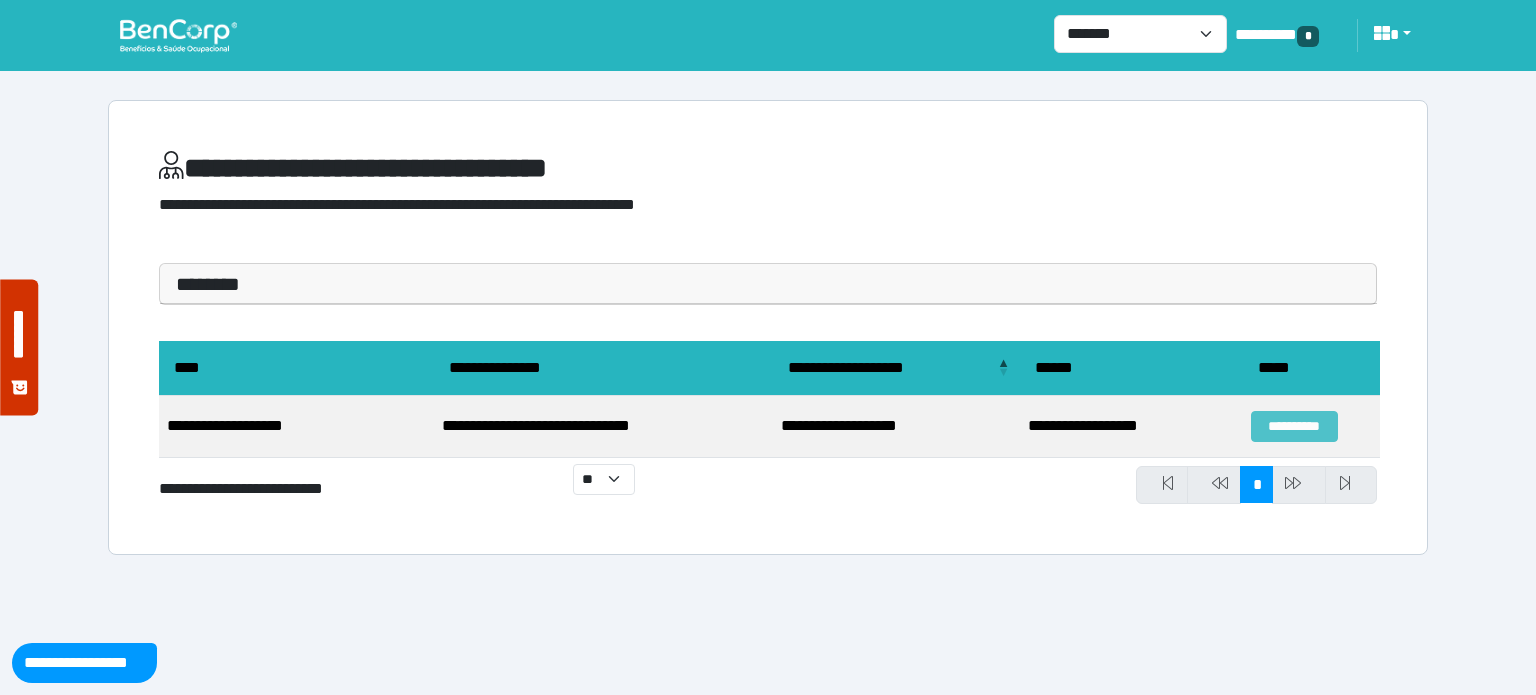 click on "**********" at bounding box center (1294, 426) 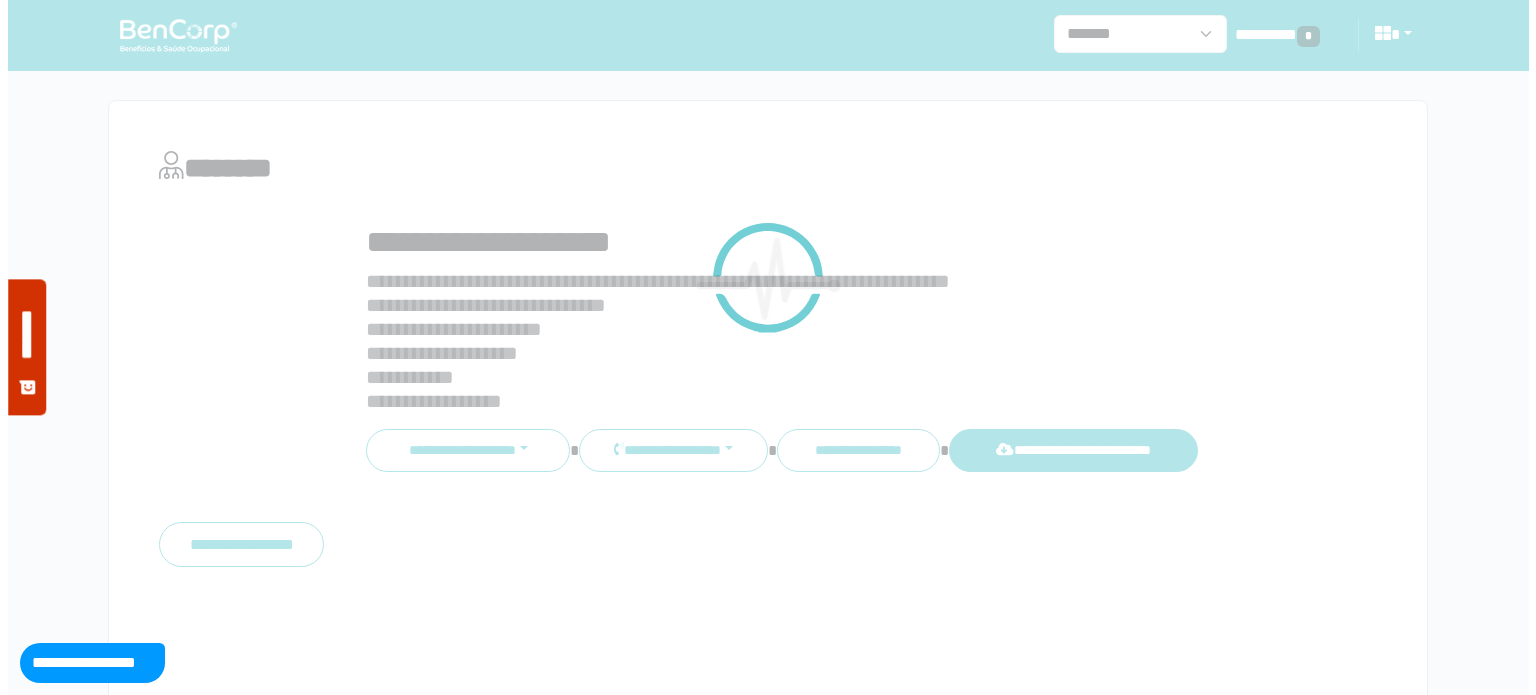 scroll, scrollTop: 0, scrollLeft: 0, axis: both 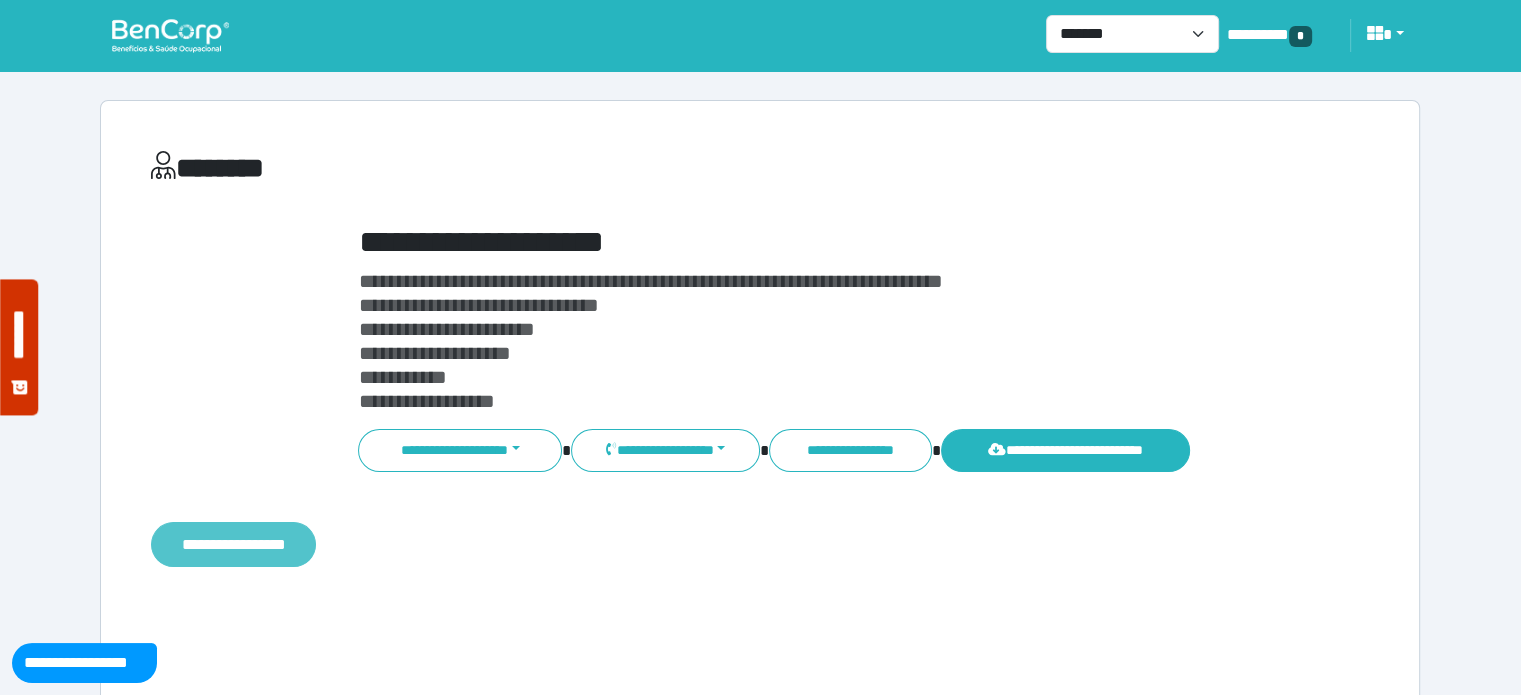 click on "**********" at bounding box center [233, 545] 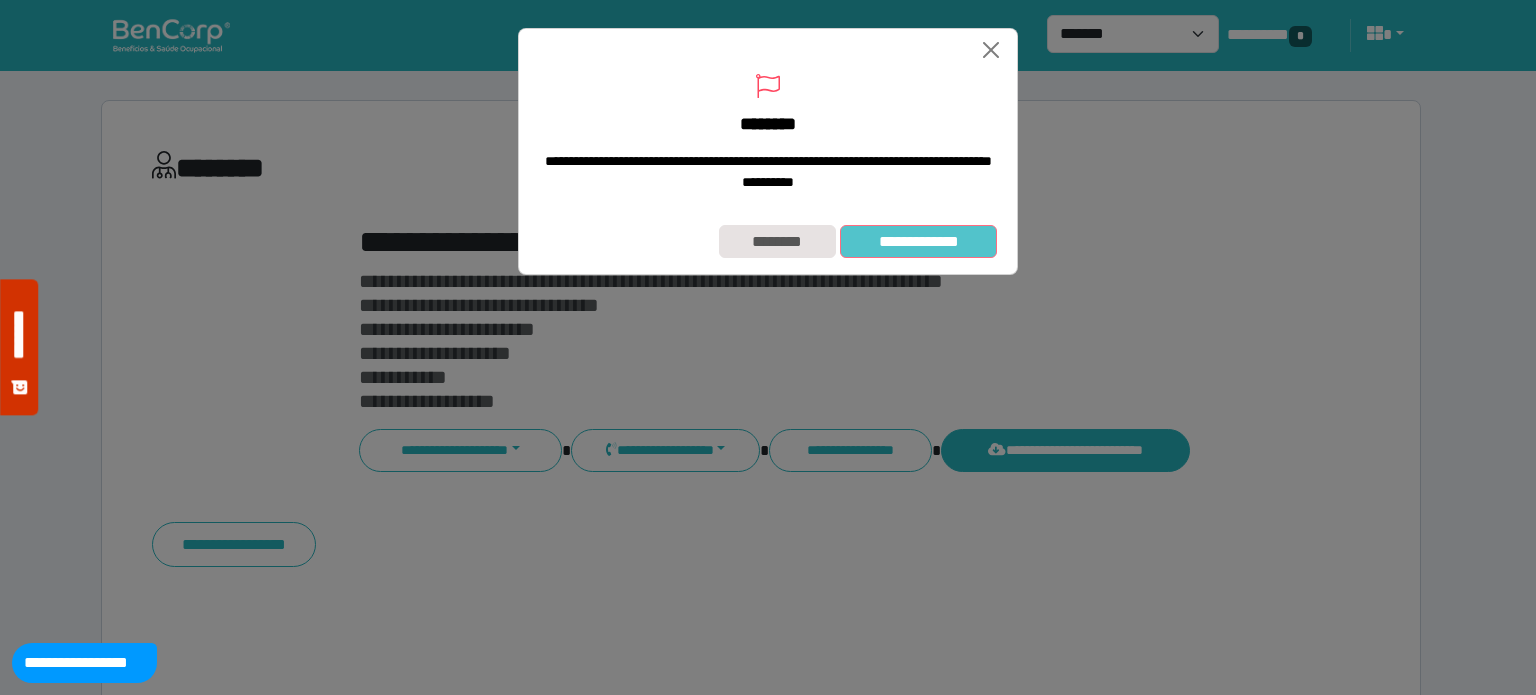 click on "**********" at bounding box center [918, 242] 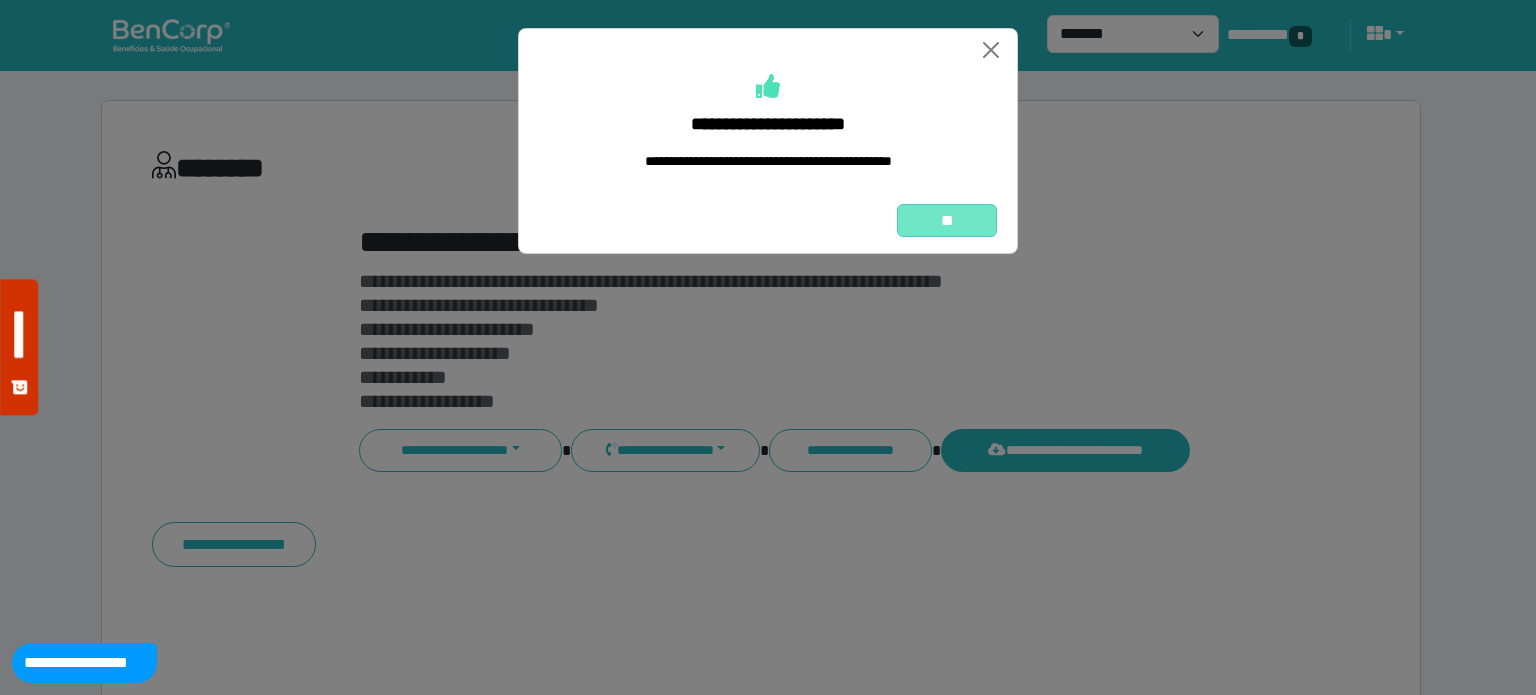 click on "**" at bounding box center (947, 221) 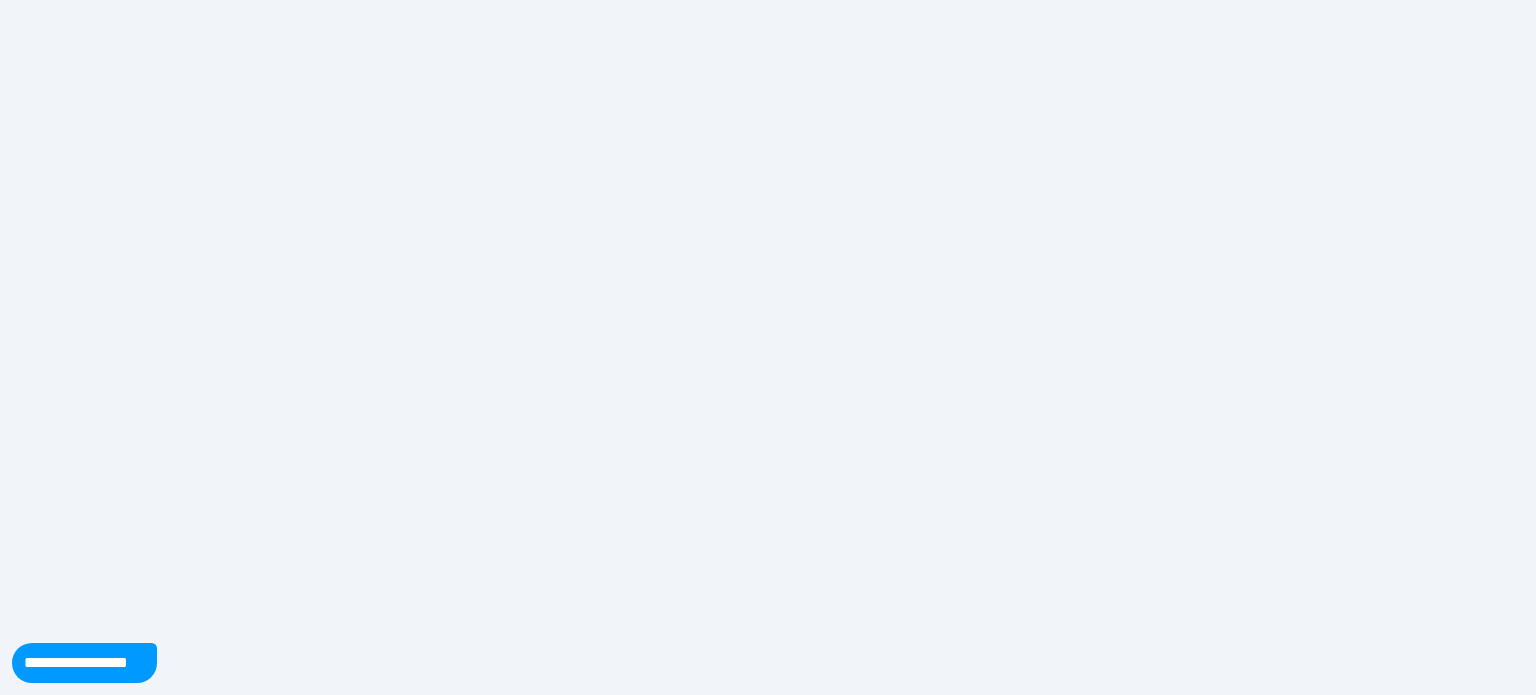 scroll, scrollTop: 0, scrollLeft: 0, axis: both 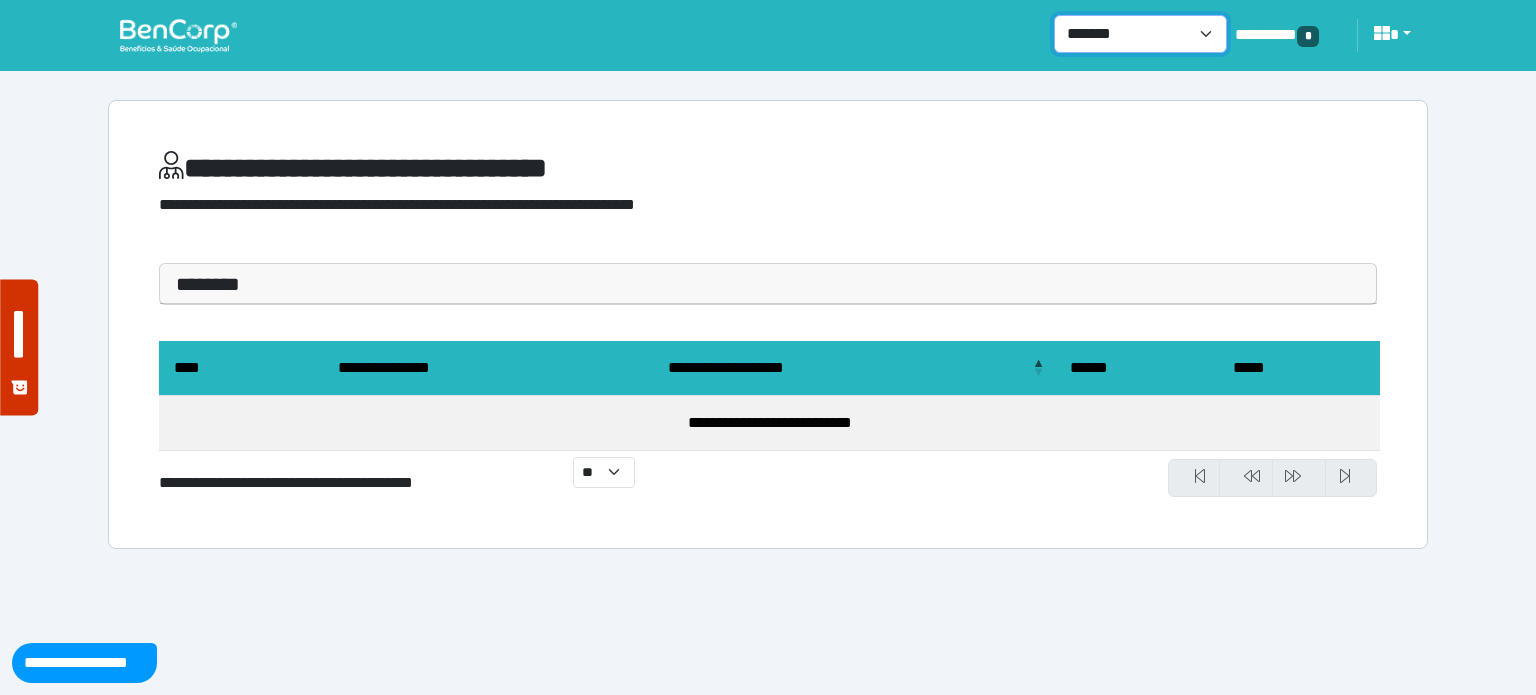 drag, startPoint x: 0, startPoint y: 0, endPoint x: 1128, endPoint y: 41, distance: 1128.7449 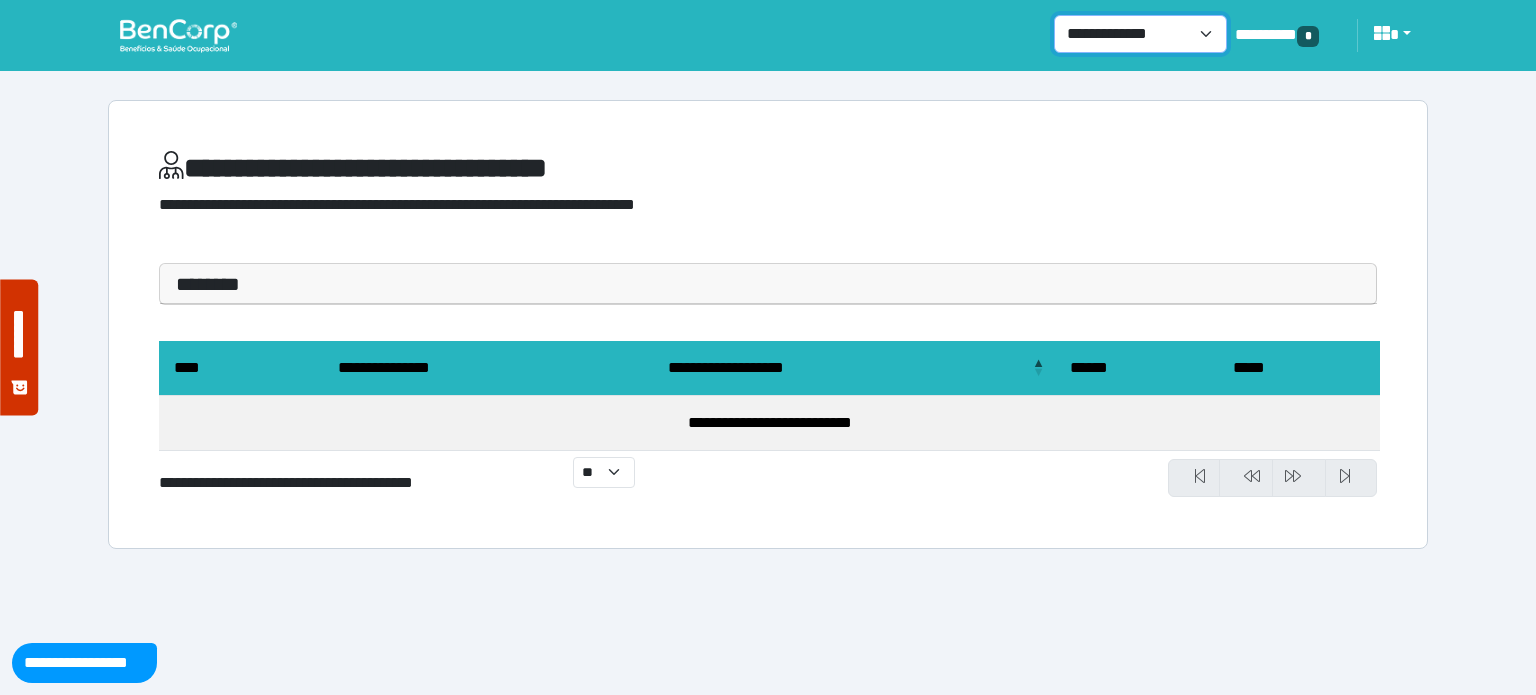 click on "**********" at bounding box center (1140, 34) 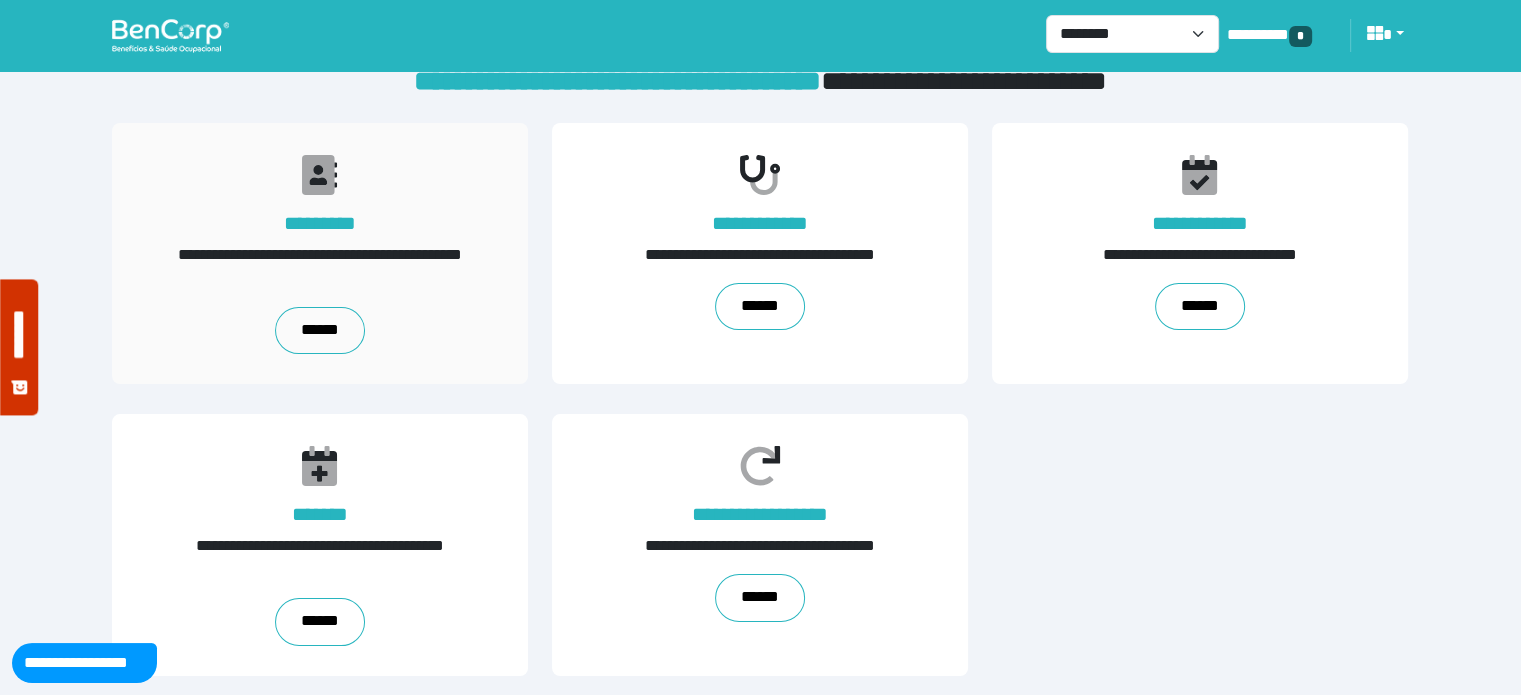 scroll, scrollTop: 36, scrollLeft: 0, axis: vertical 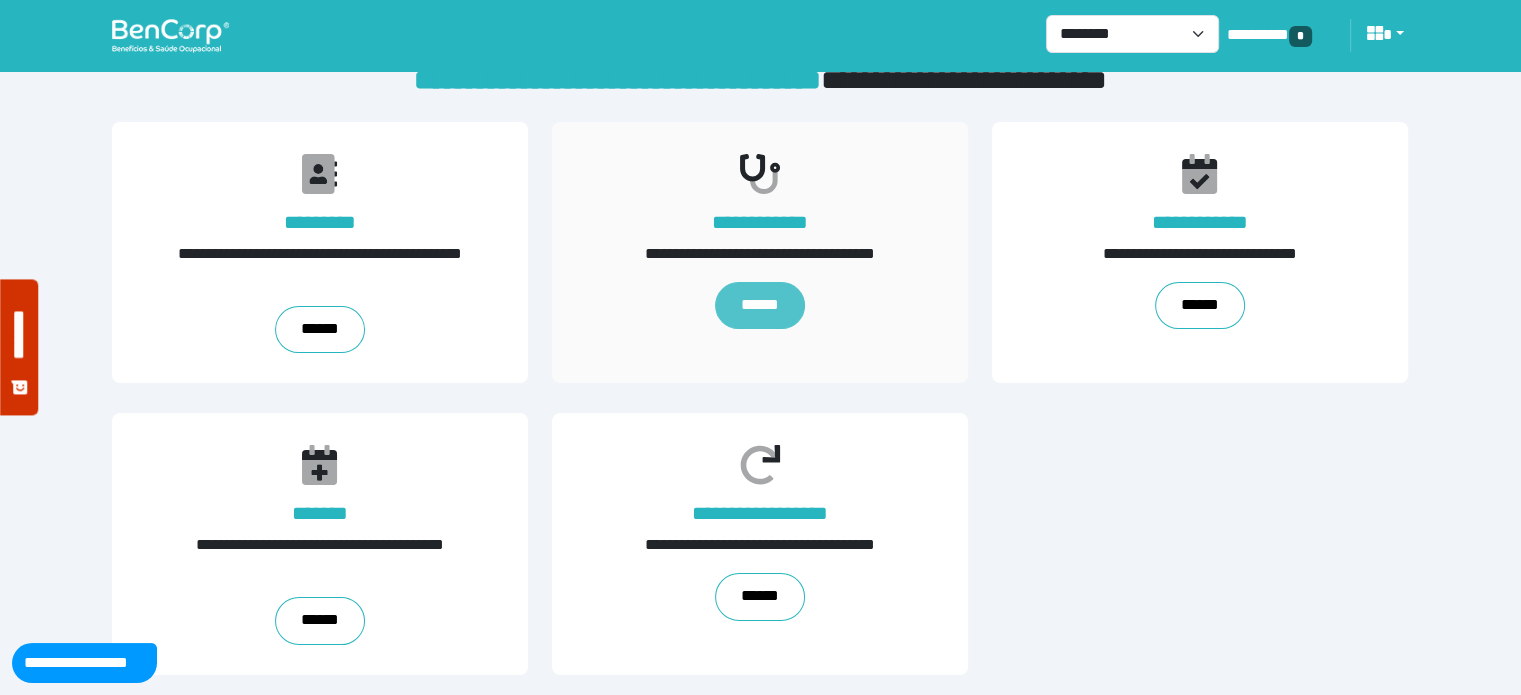 click on "******" at bounding box center (760, 306) 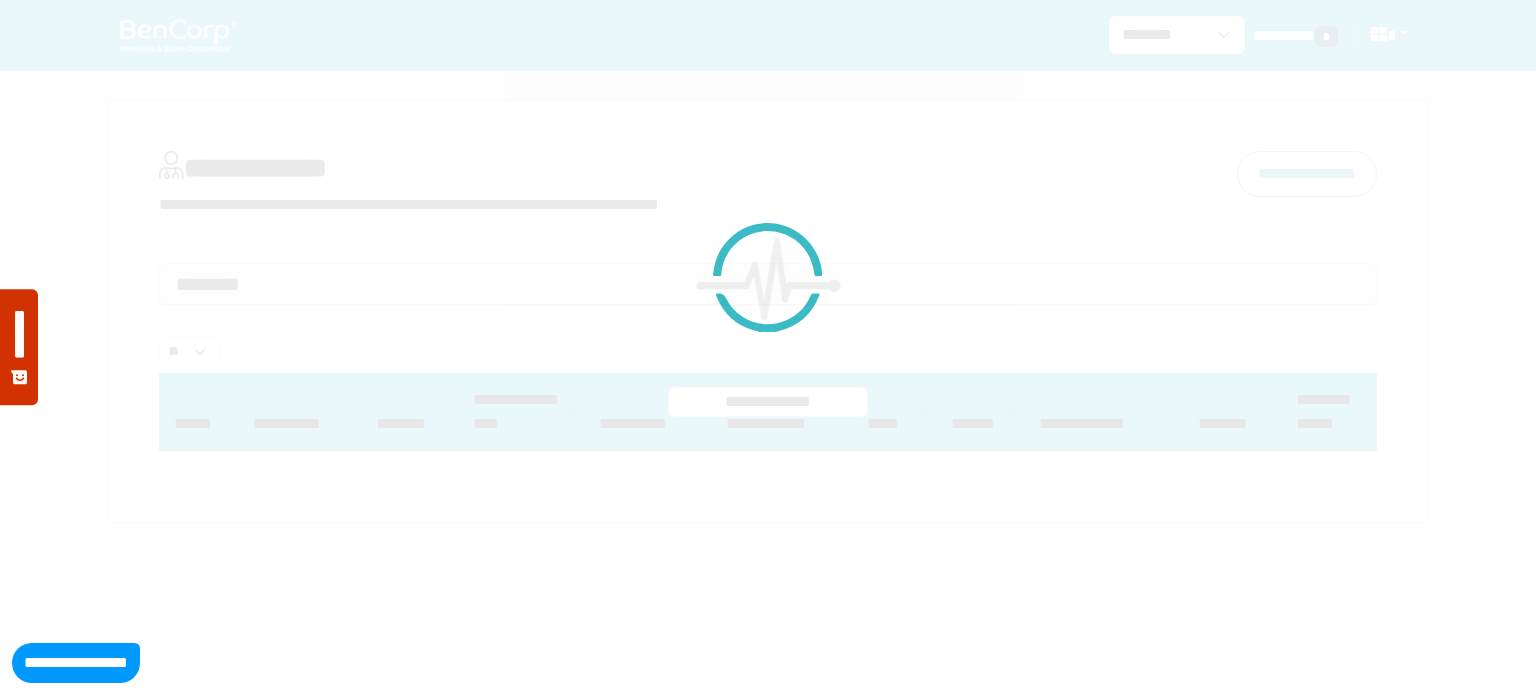 select 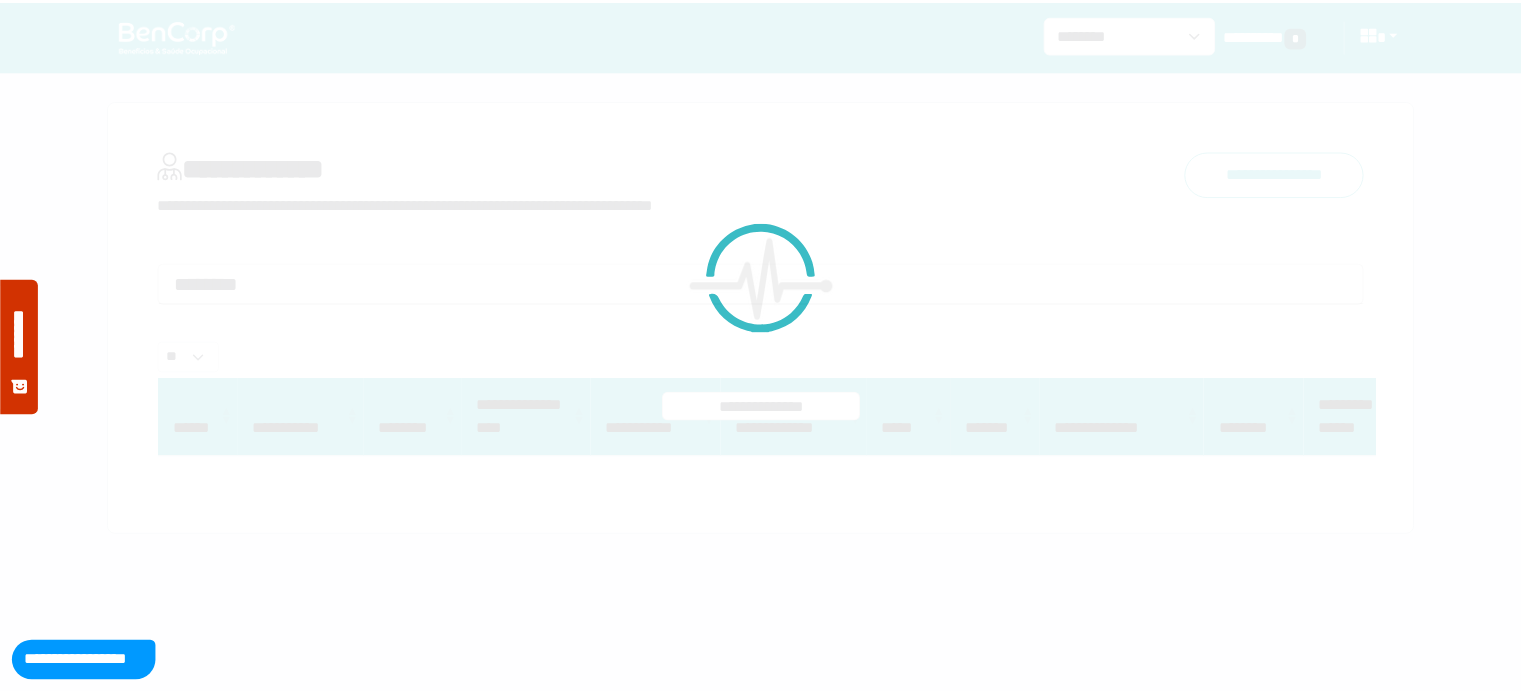 scroll, scrollTop: 0, scrollLeft: 0, axis: both 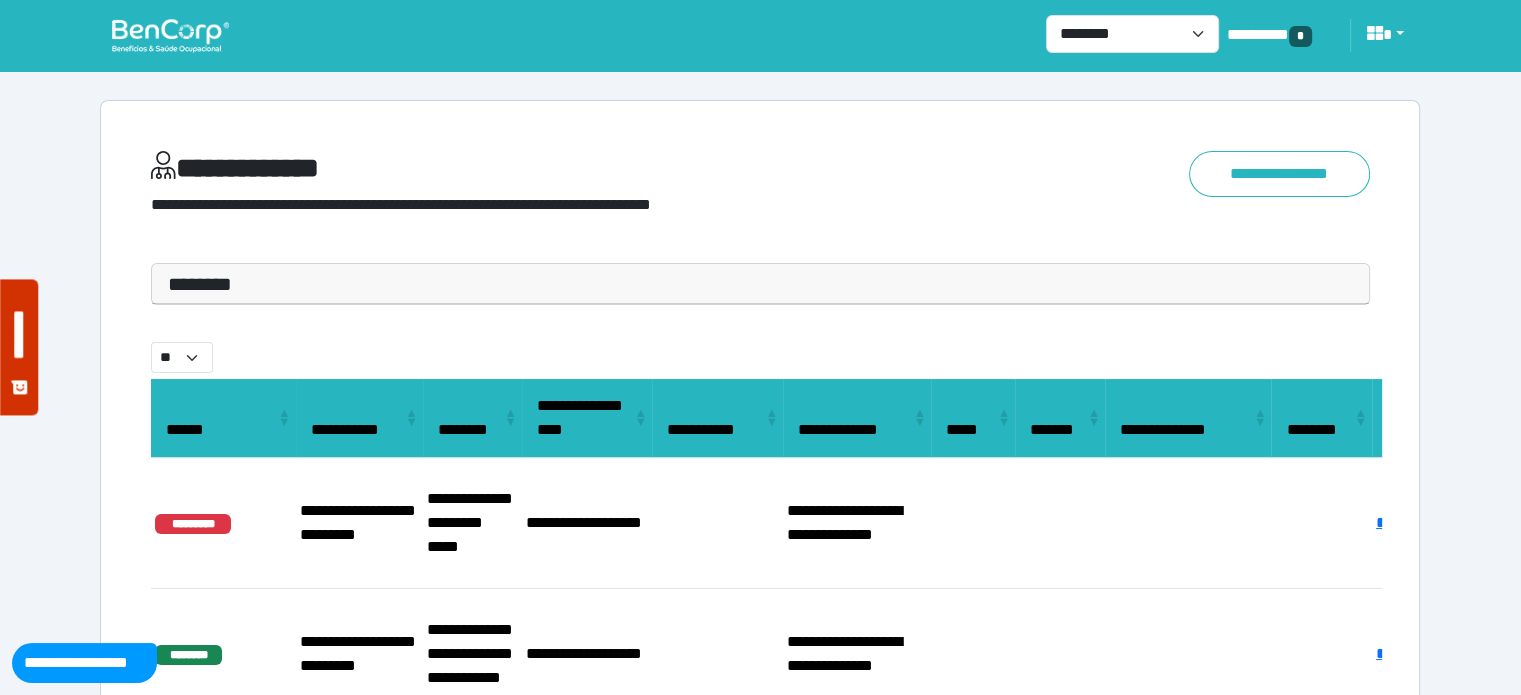 click on "********" at bounding box center [760, 284] 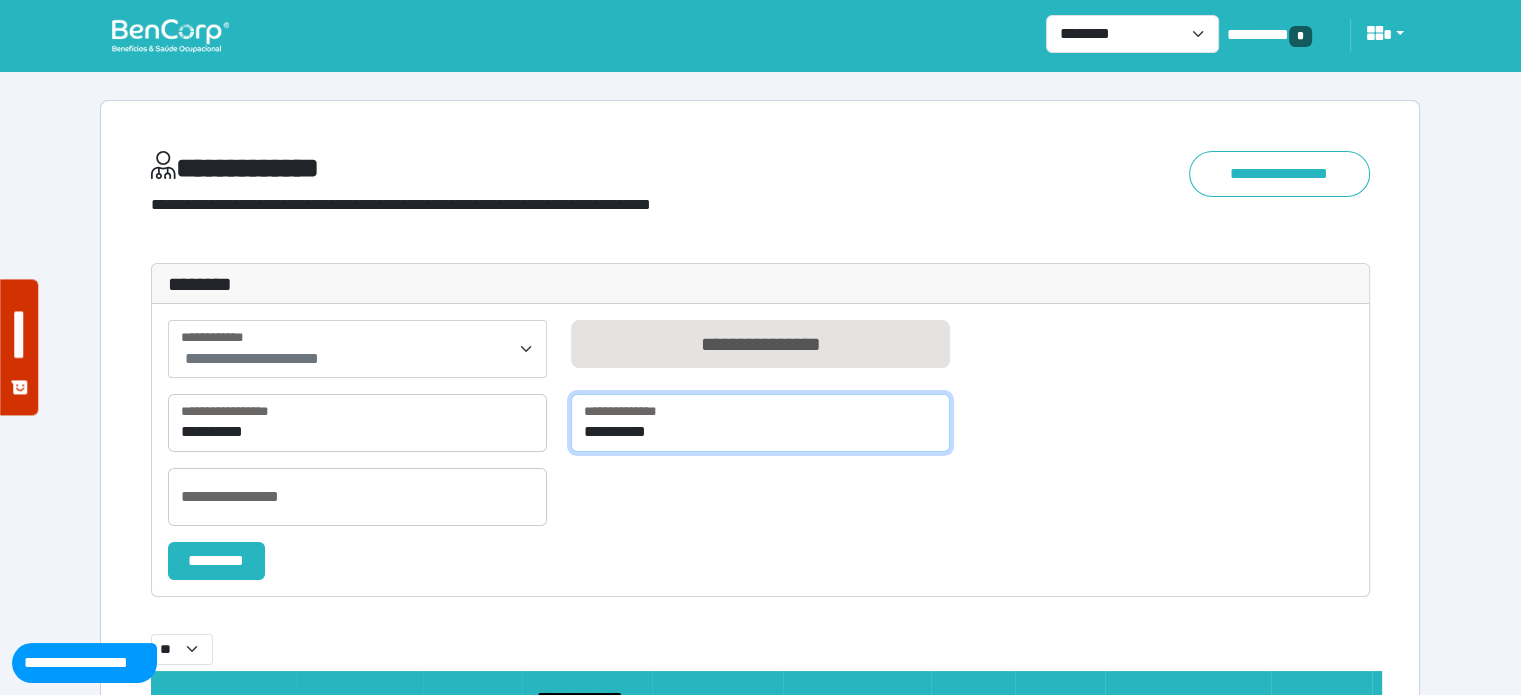 click on "**********" at bounding box center [760, 423] 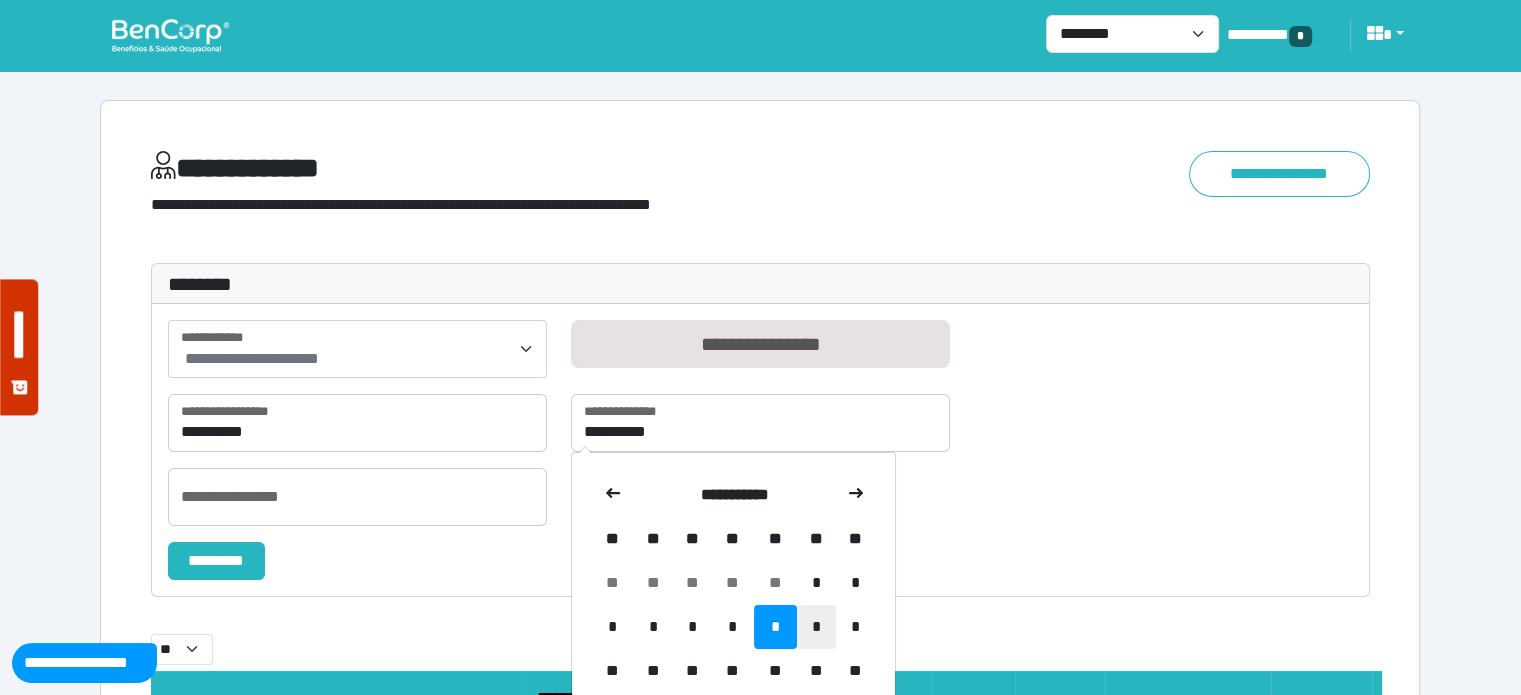 drag, startPoint x: 813, startPoint y: 620, endPoint x: 799, endPoint y: 618, distance: 14.142136 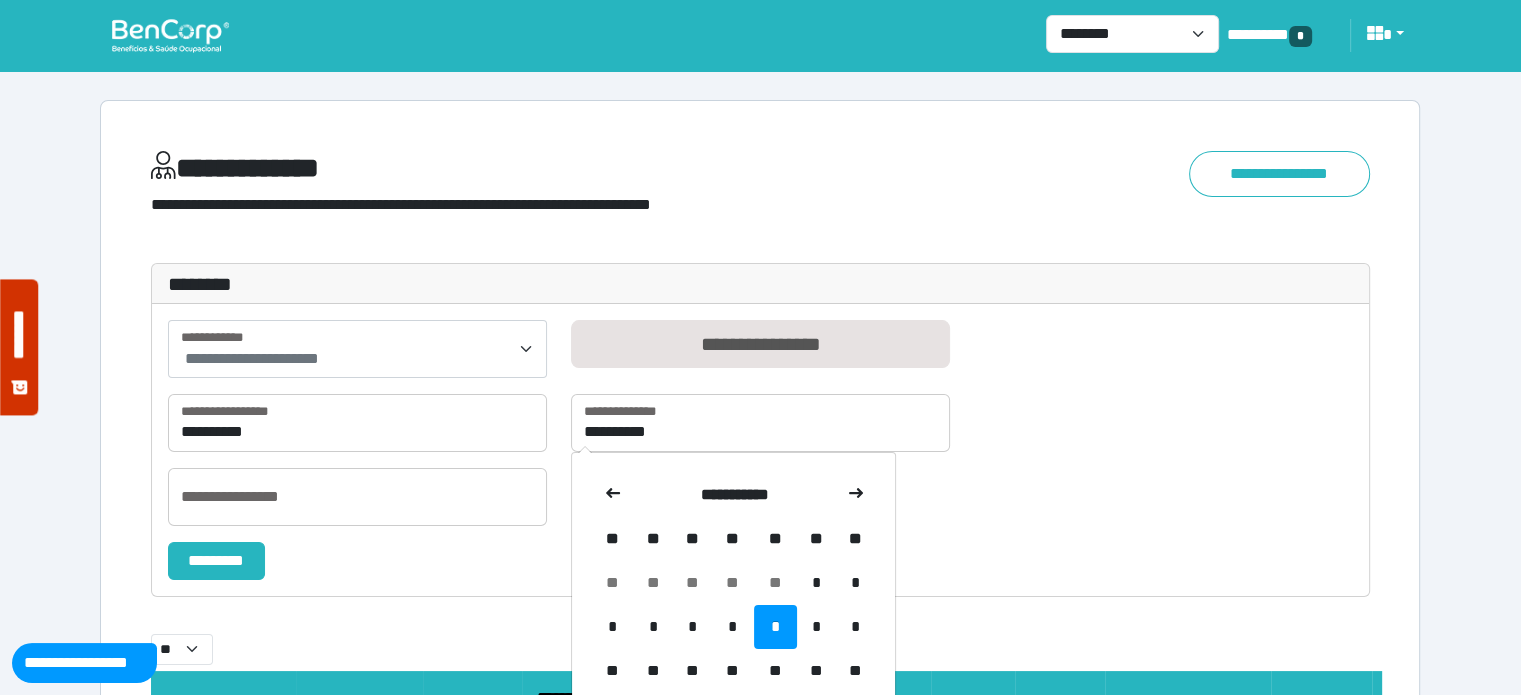click on "*" at bounding box center (816, 627) 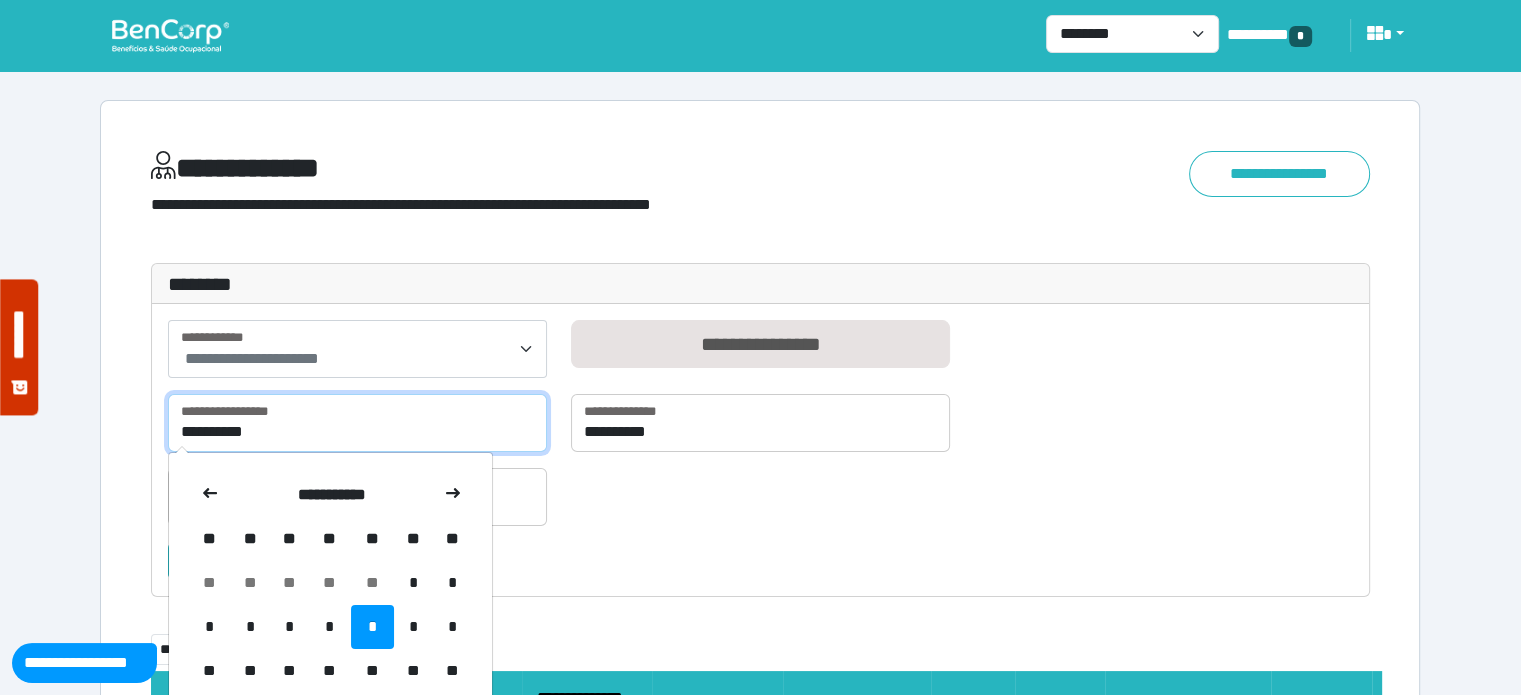 click on "**********" at bounding box center (357, 423) 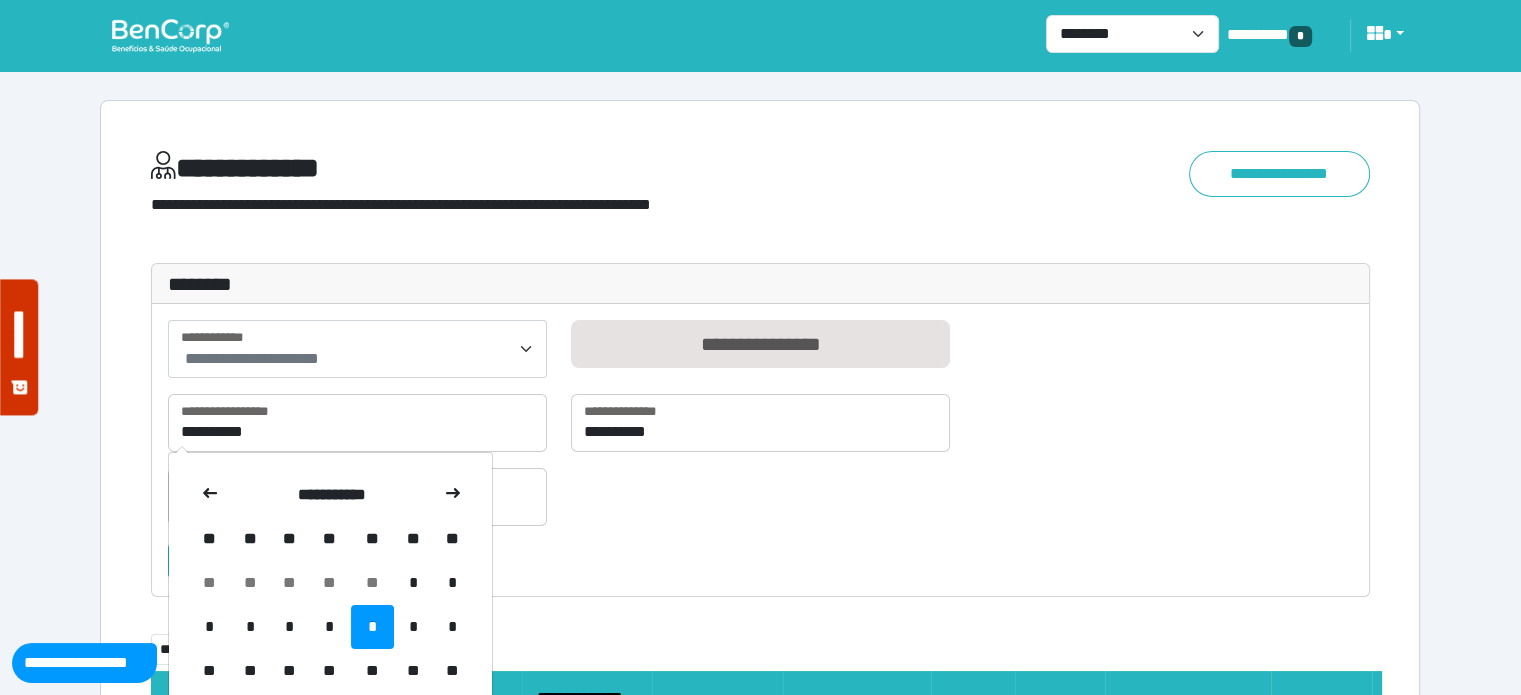 drag, startPoint x: 410, startPoint y: 635, endPoint x: 369, endPoint y: 575, distance: 72.67049 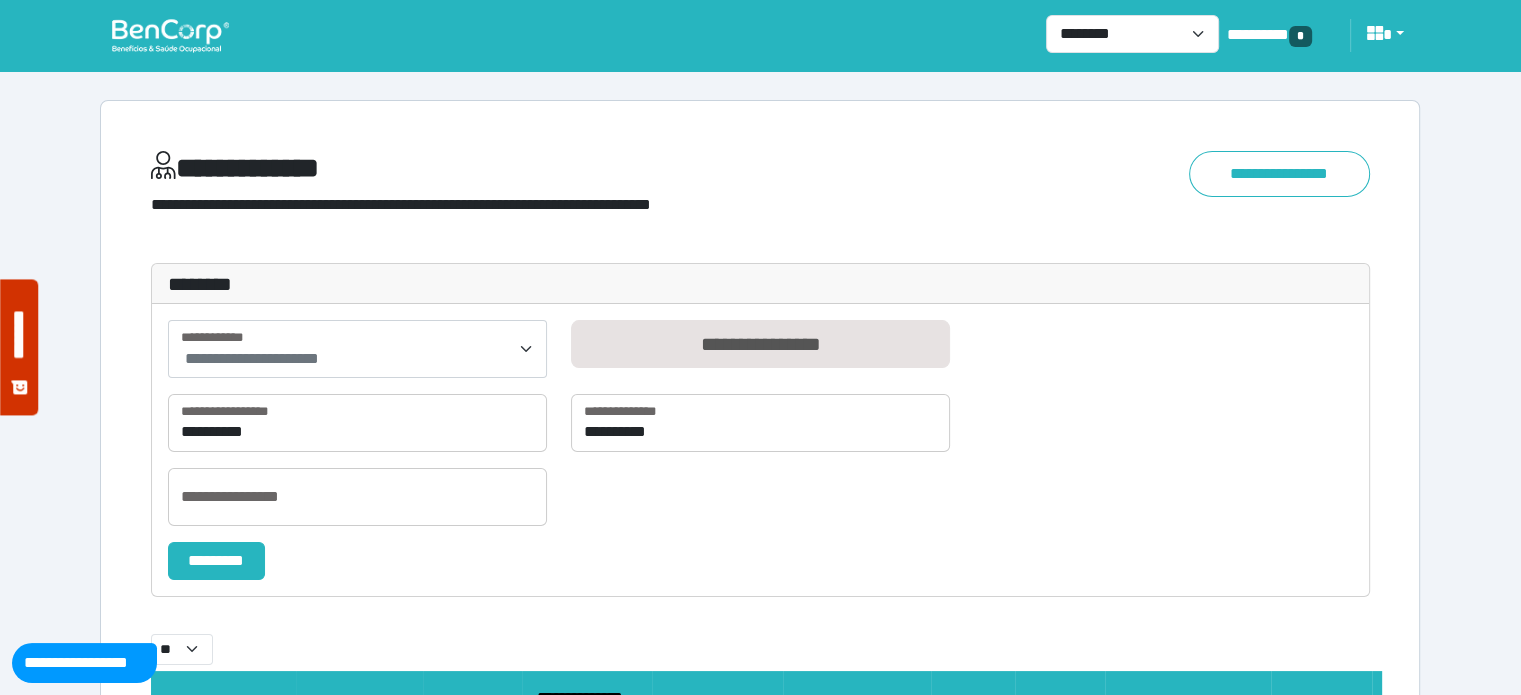 click on "**********" at bounding box center [357, 505] 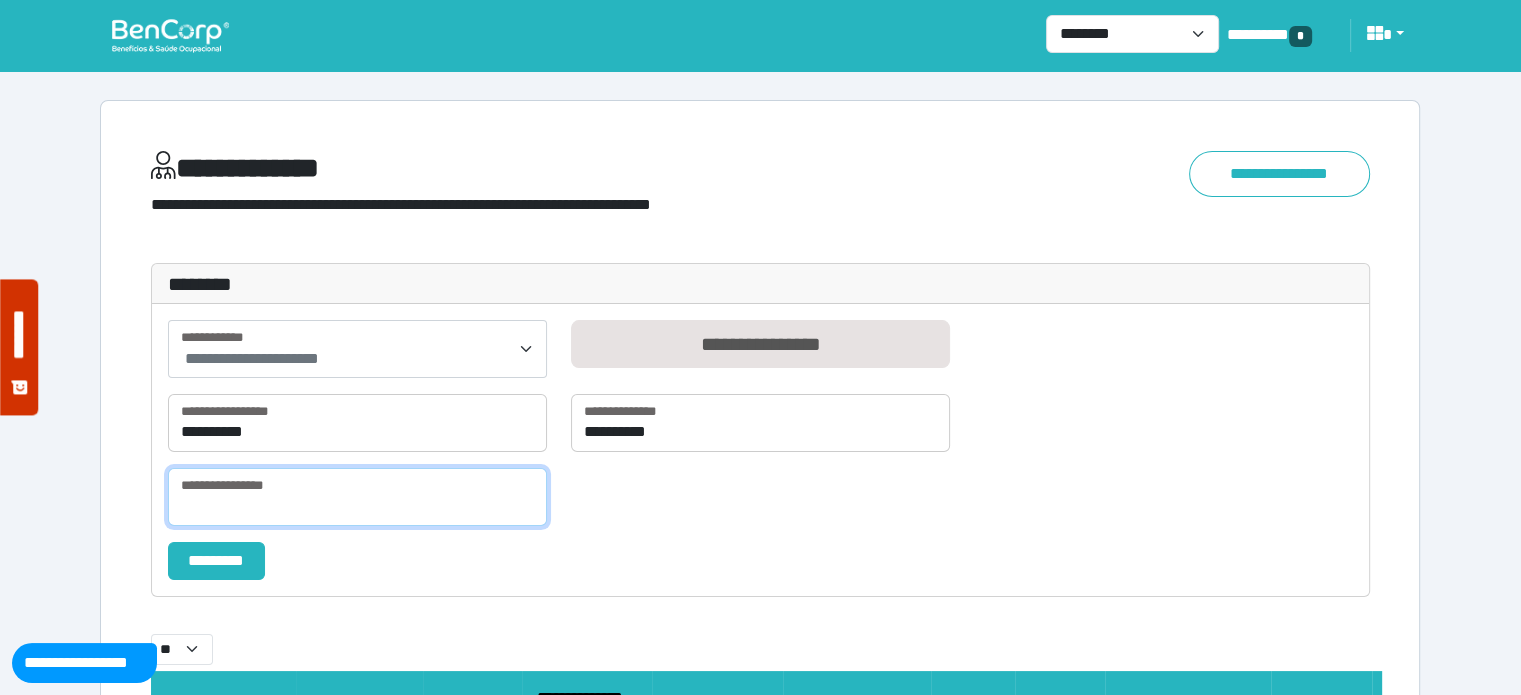 click at bounding box center (357, 497) 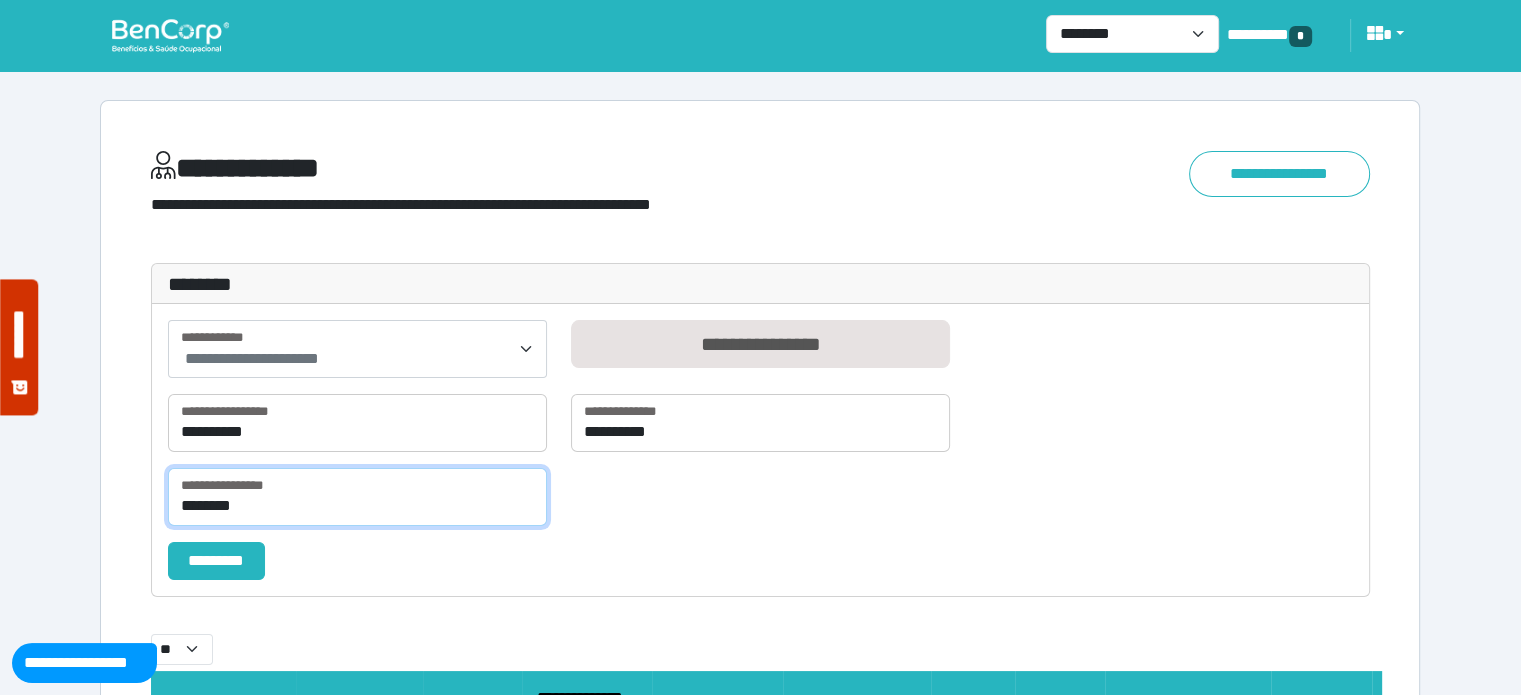 type on "********" 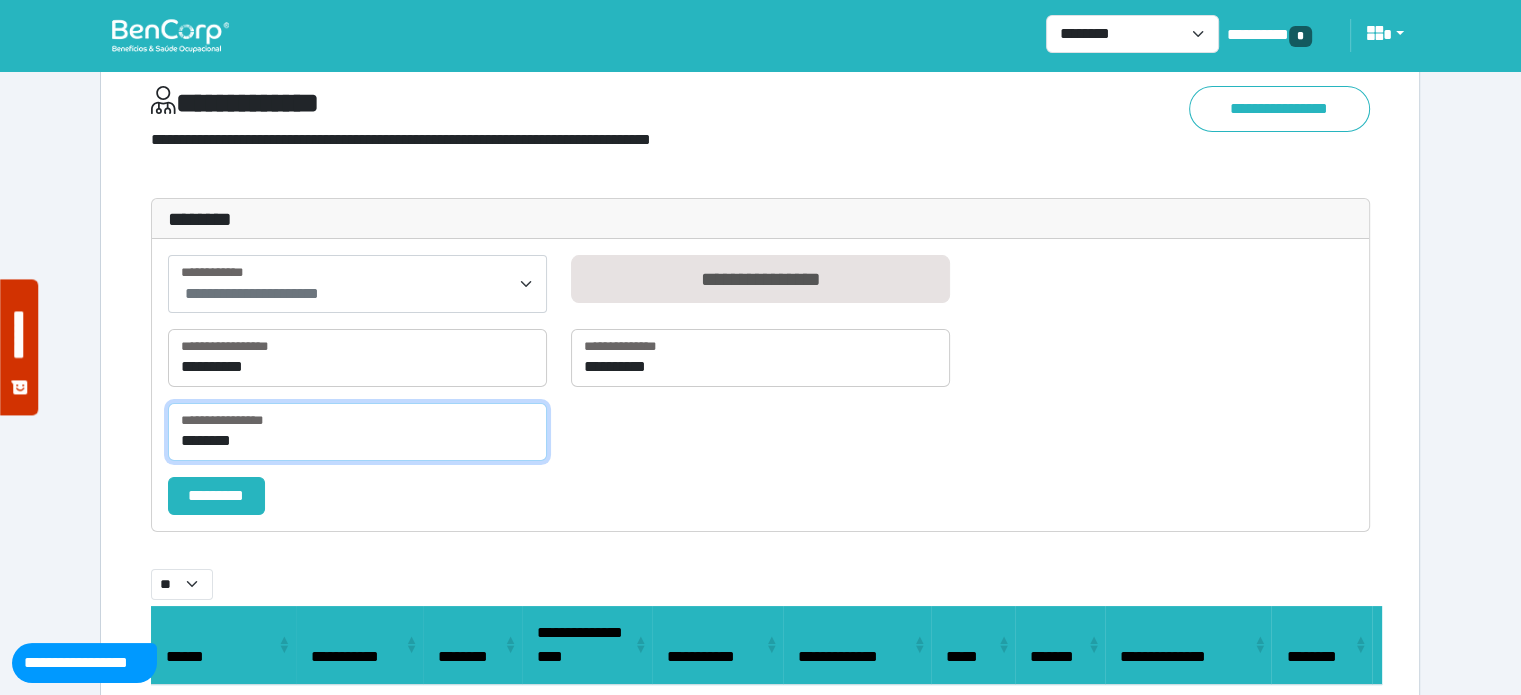 scroll, scrollTop: 283, scrollLeft: 0, axis: vertical 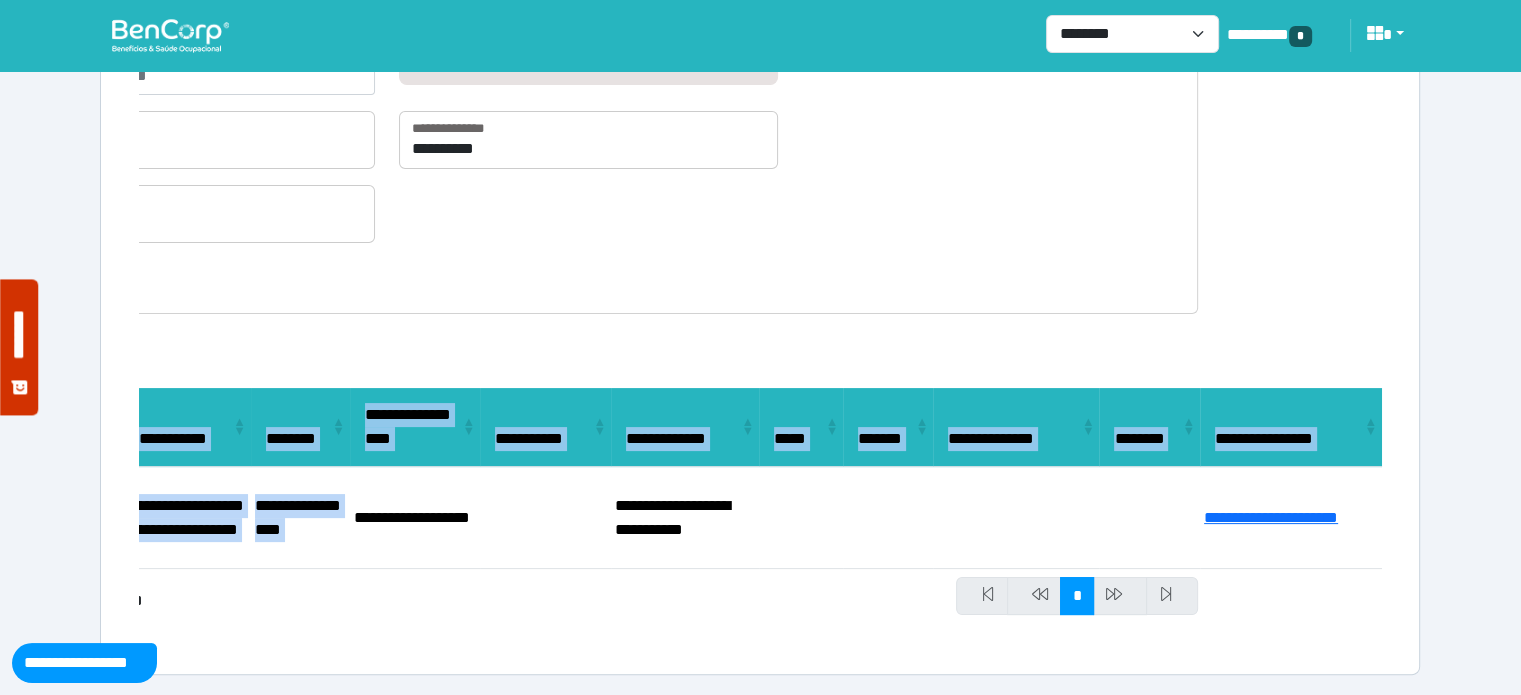 drag, startPoint x: 523, startPoint y: 491, endPoint x: 1445, endPoint y: 508, distance: 922.15674 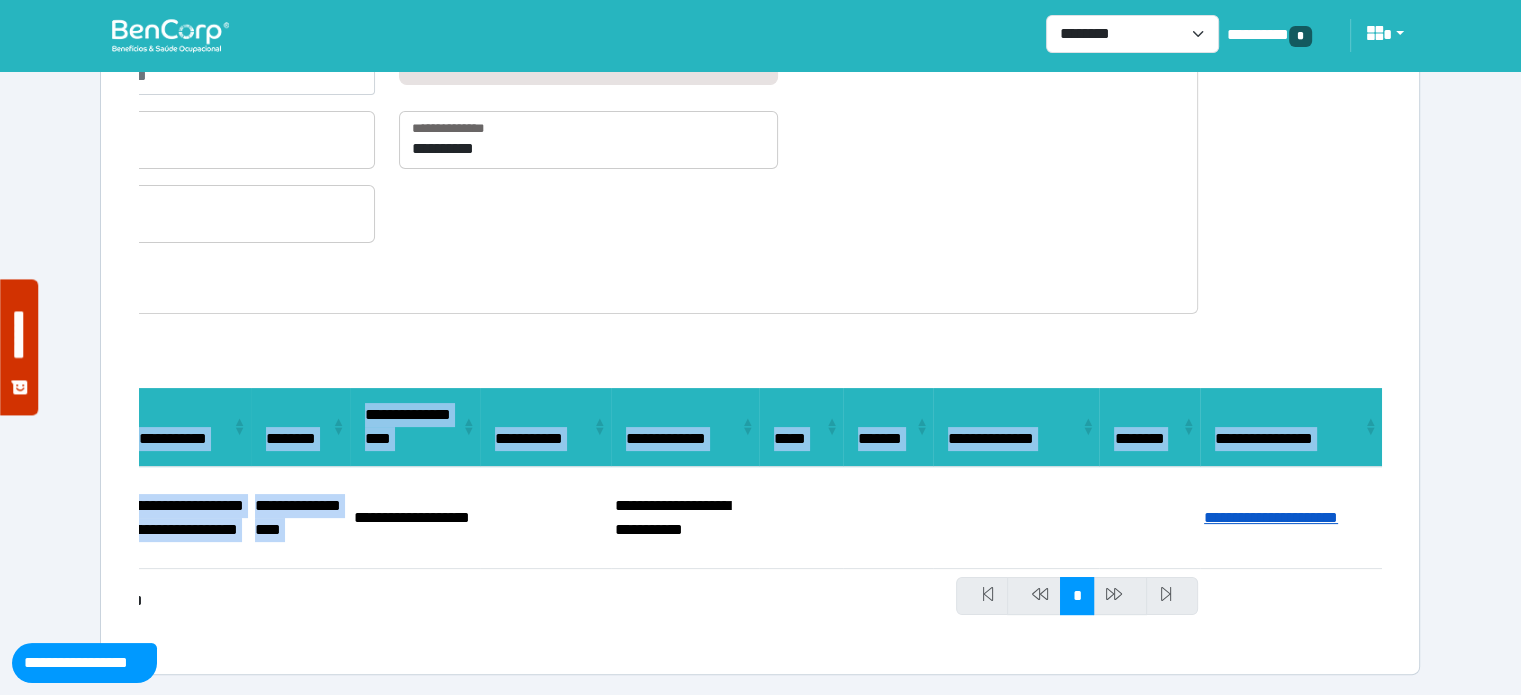 copy on "[NAME] [NAME] [NAME] [ADDRESS] [CITY] [STATE] [ZIP] [COUNTRY] [PHONE] [EMAIL]
[COMPANY] [PRODUCT]" 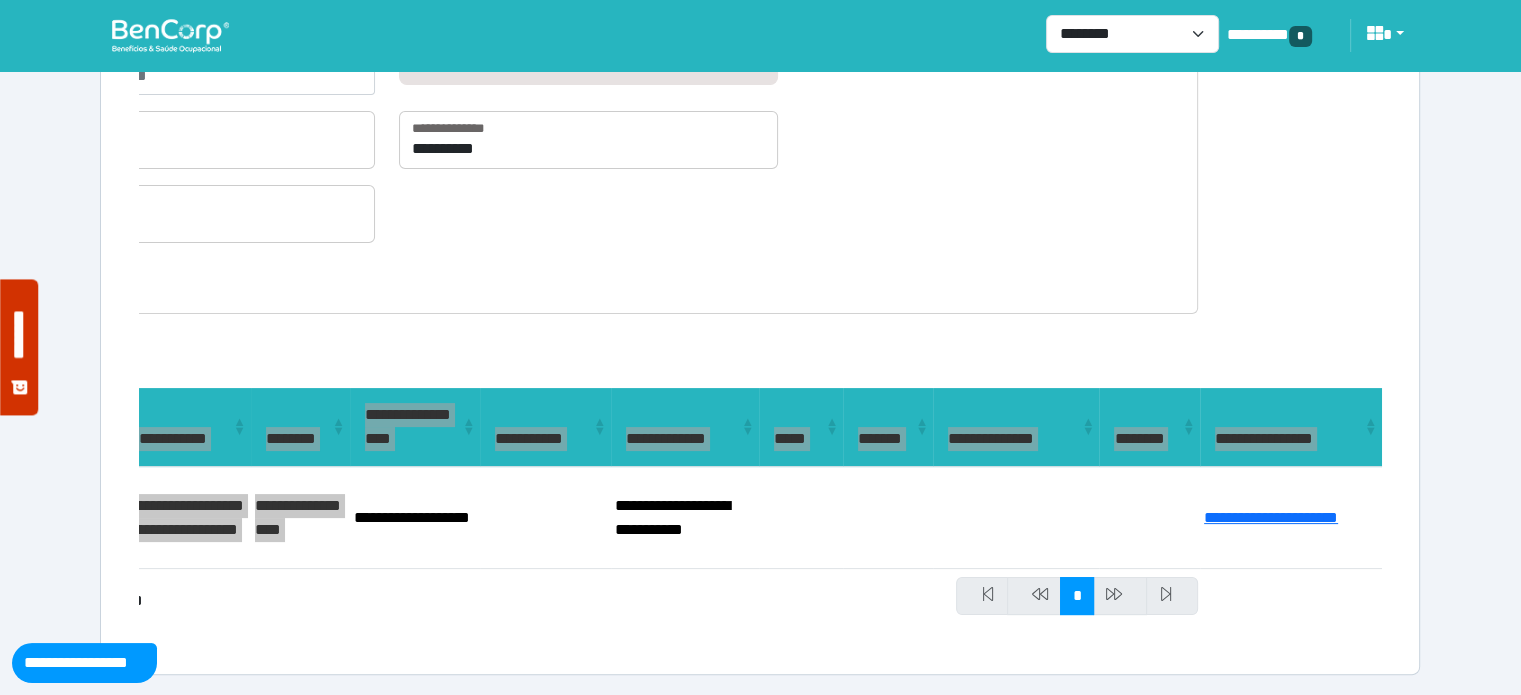 select on "**" 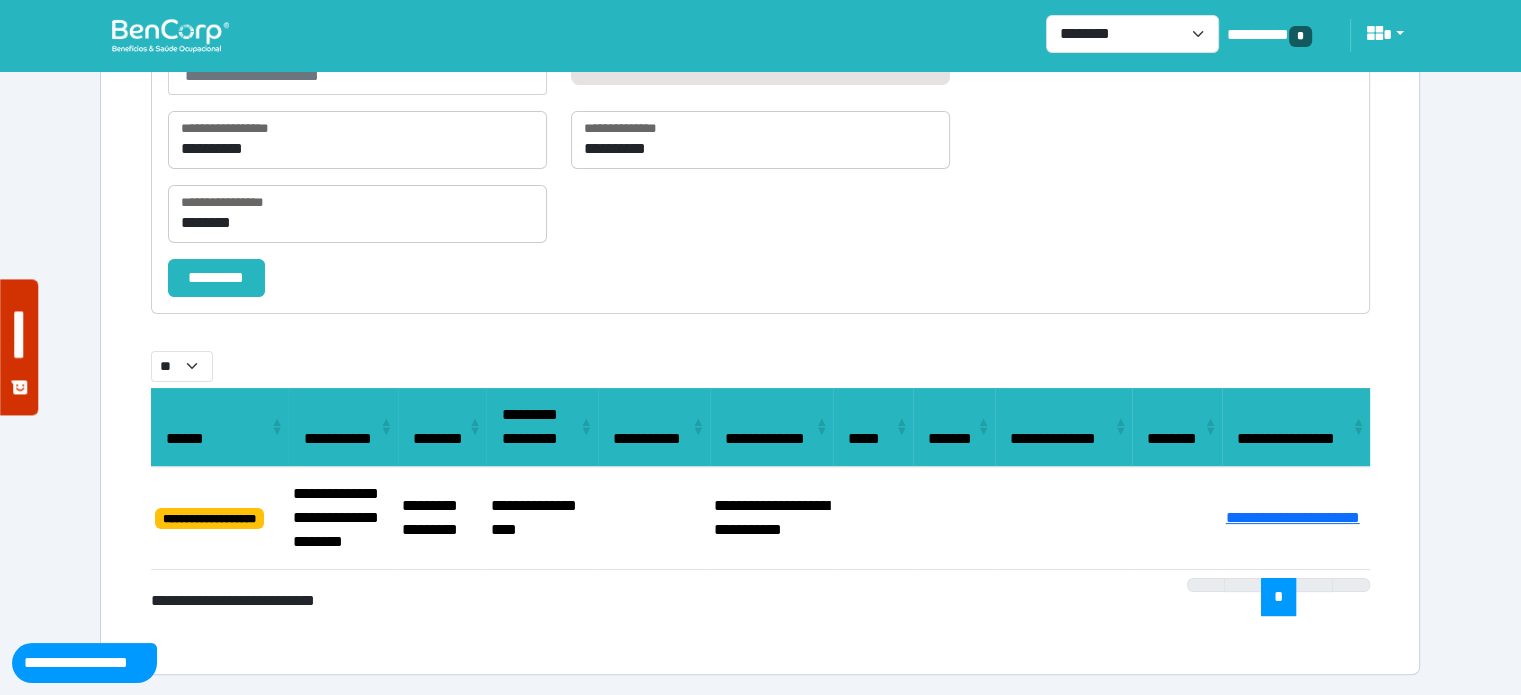 select on "**" 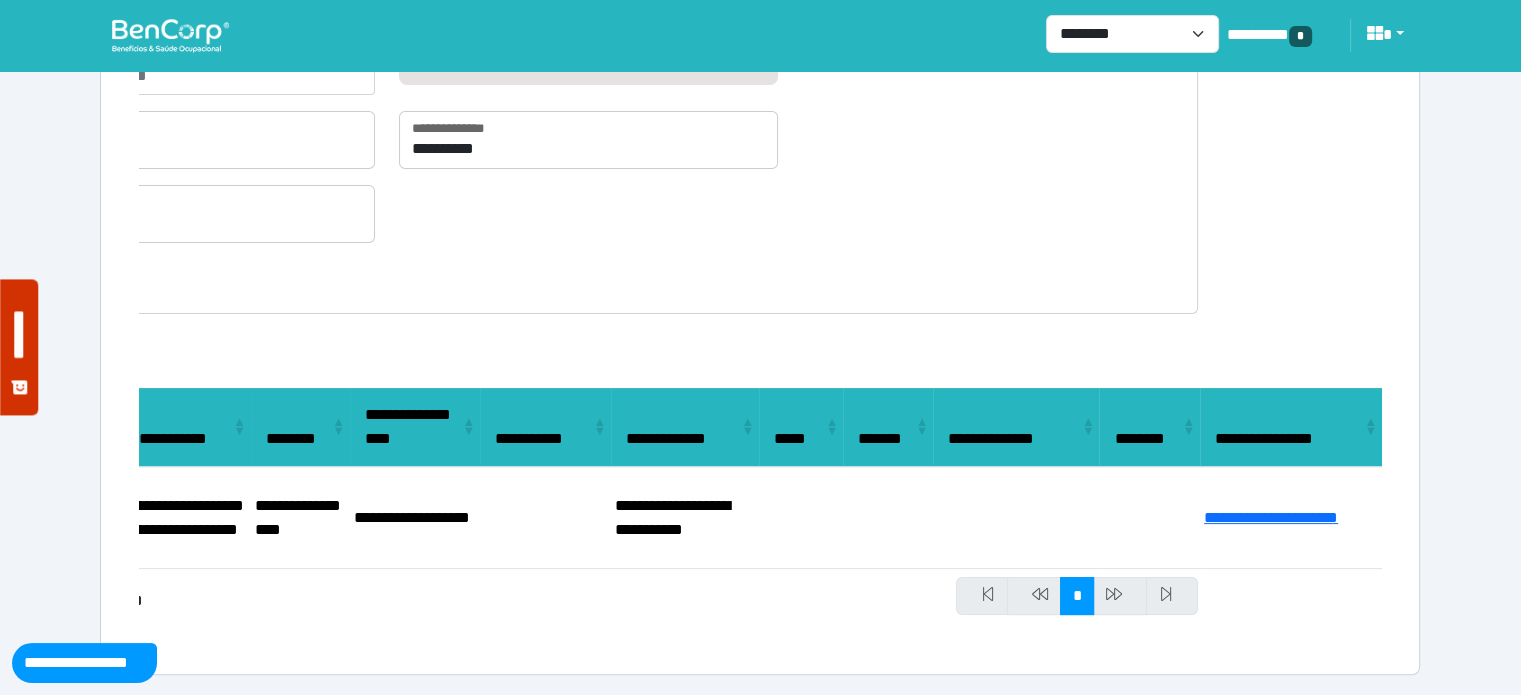 select on "**" 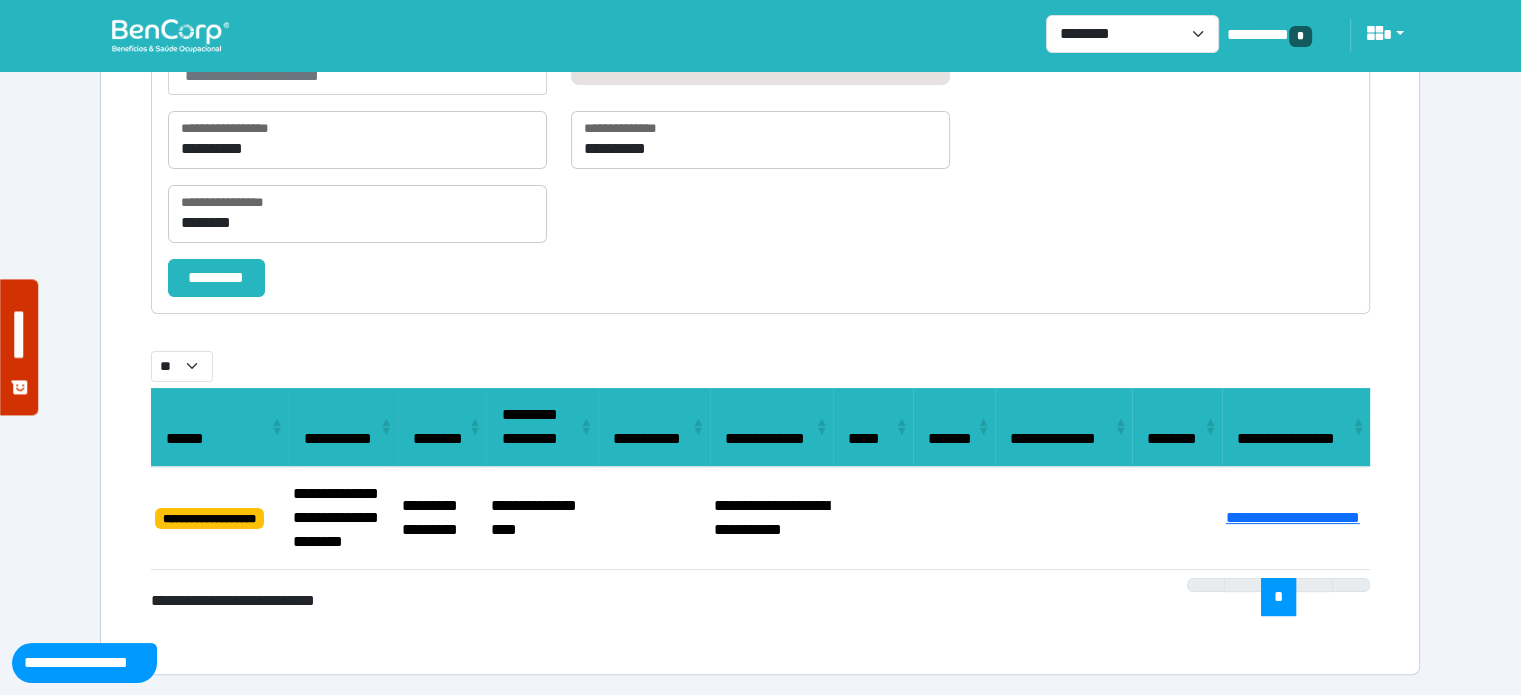 select on "**" 